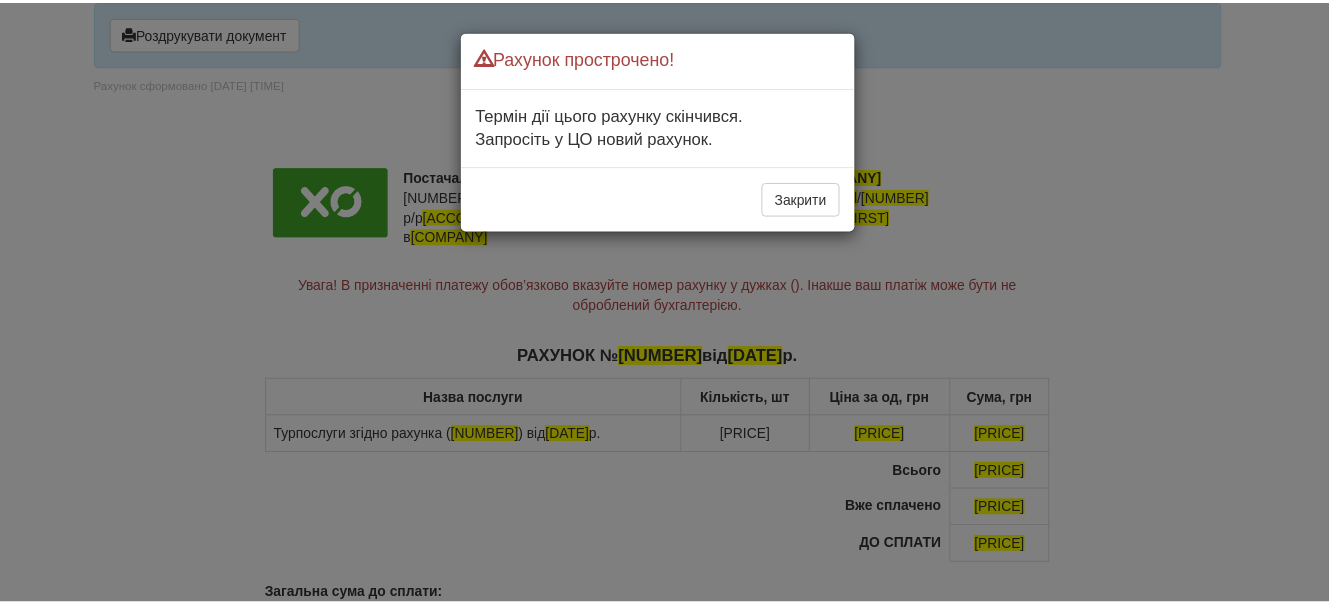 scroll, scrollTop: 0, scrollLeft: 0, axis: both 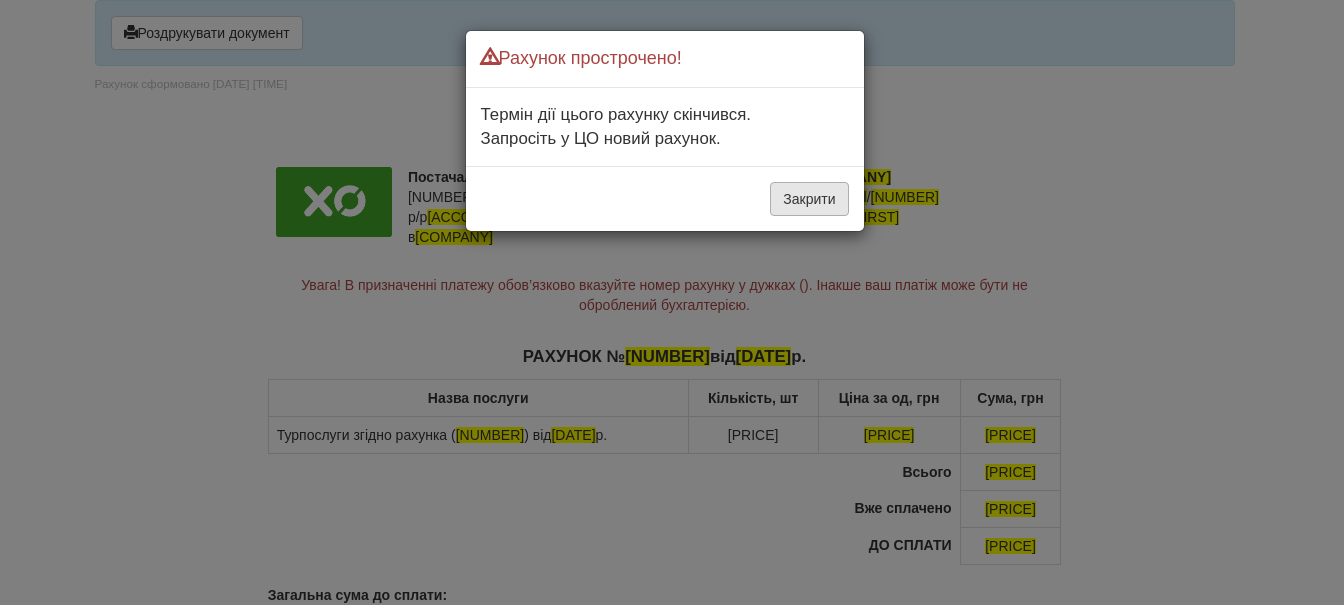 click on "Закрити" at bounding box center (809, 199) 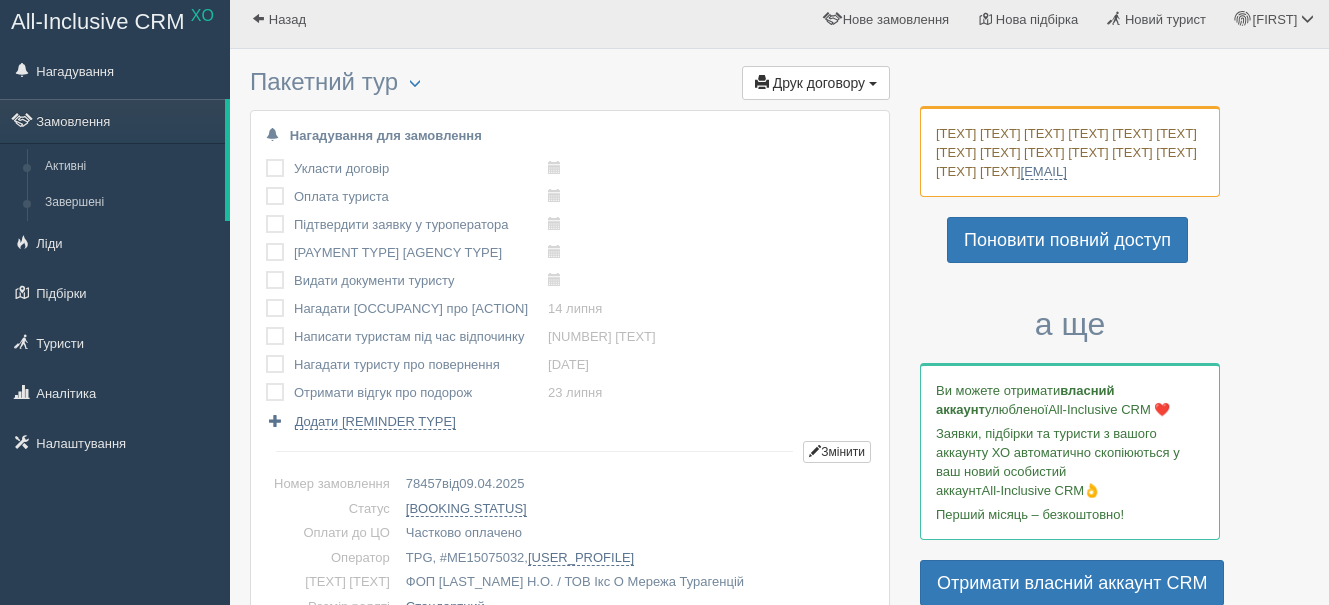 scroll, scrollTop: 0, scrollLeft: 0, axis: both 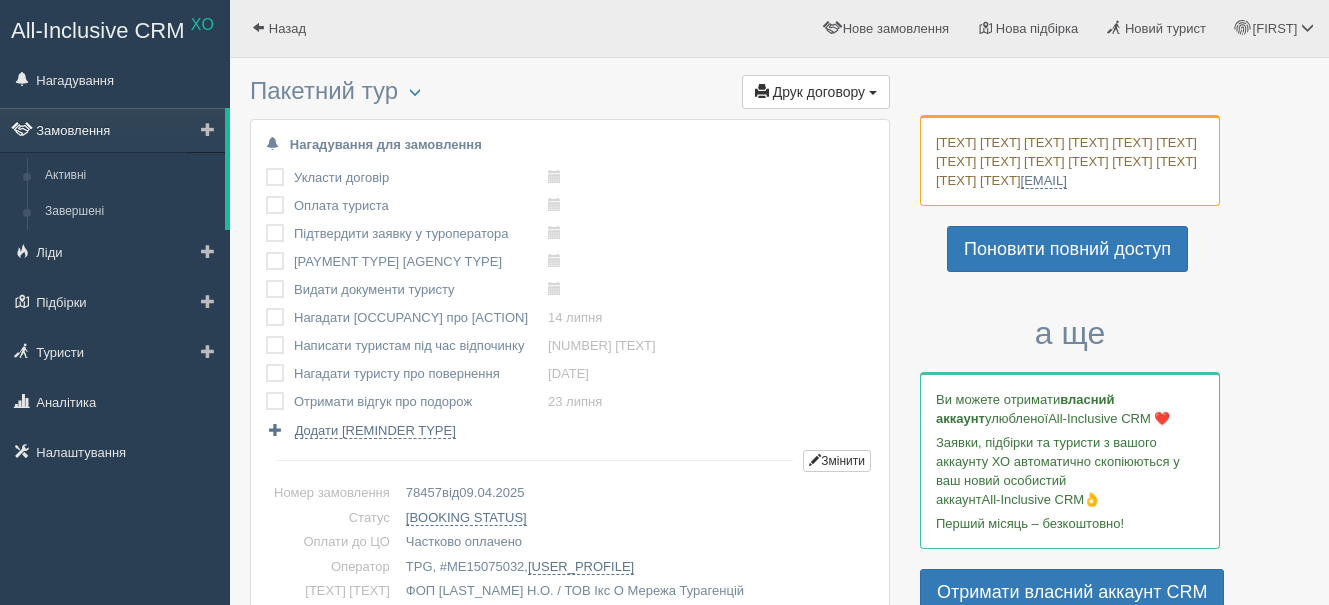 click on "Замовлення" at bounding box center [112, 130] 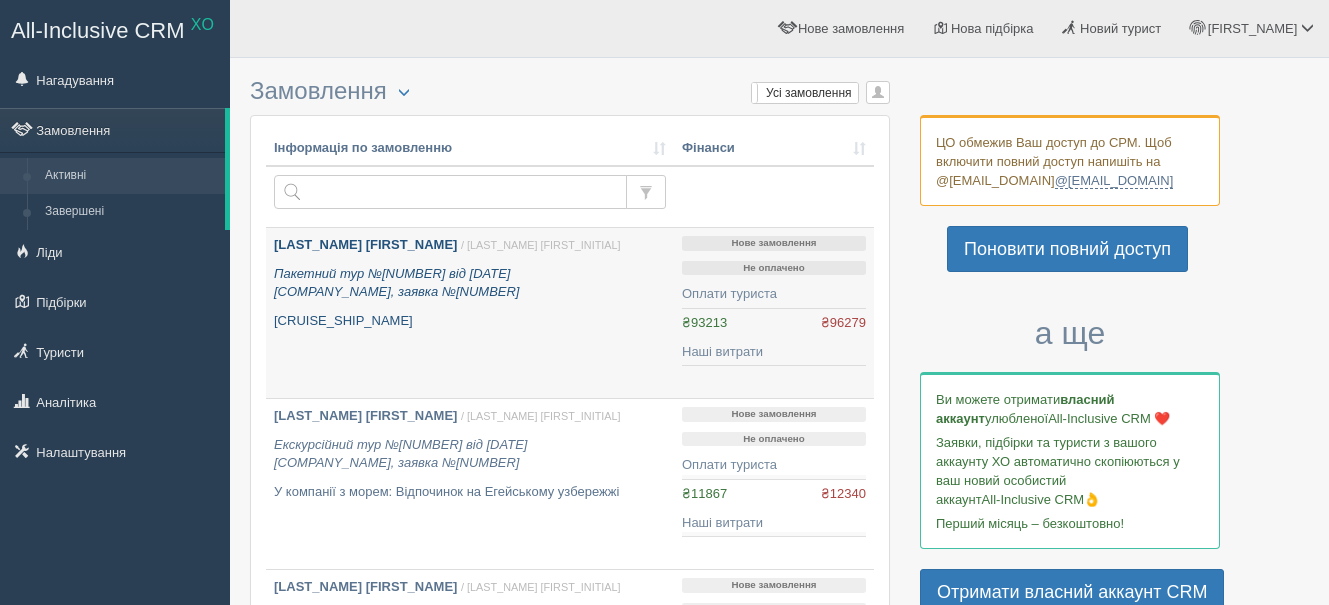 scroll, scrollTop: 0, scrollLeft: 0, axis: both 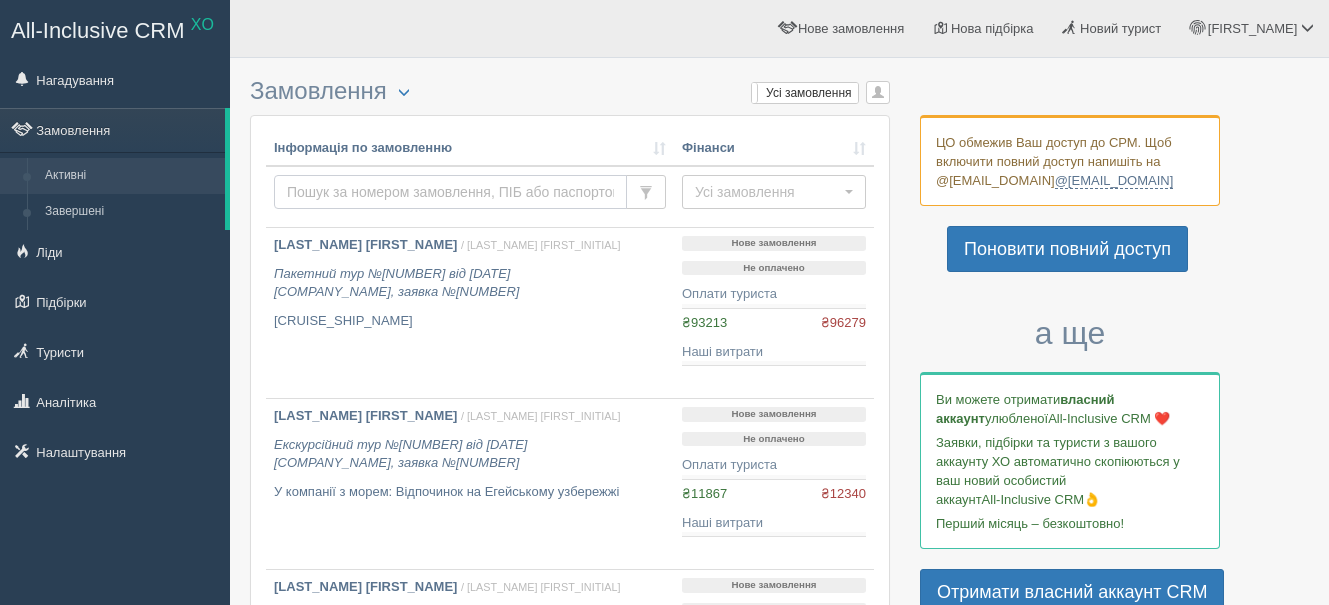 click at bounding box center [450, 192] 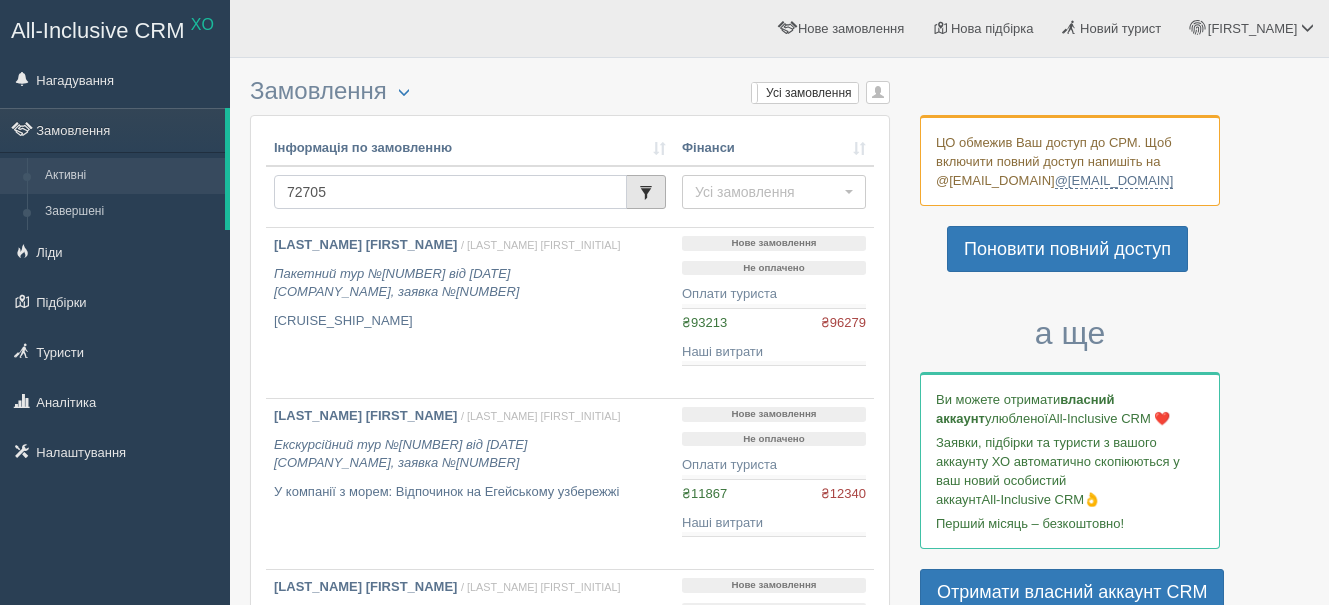 type on "[NUMBER]" 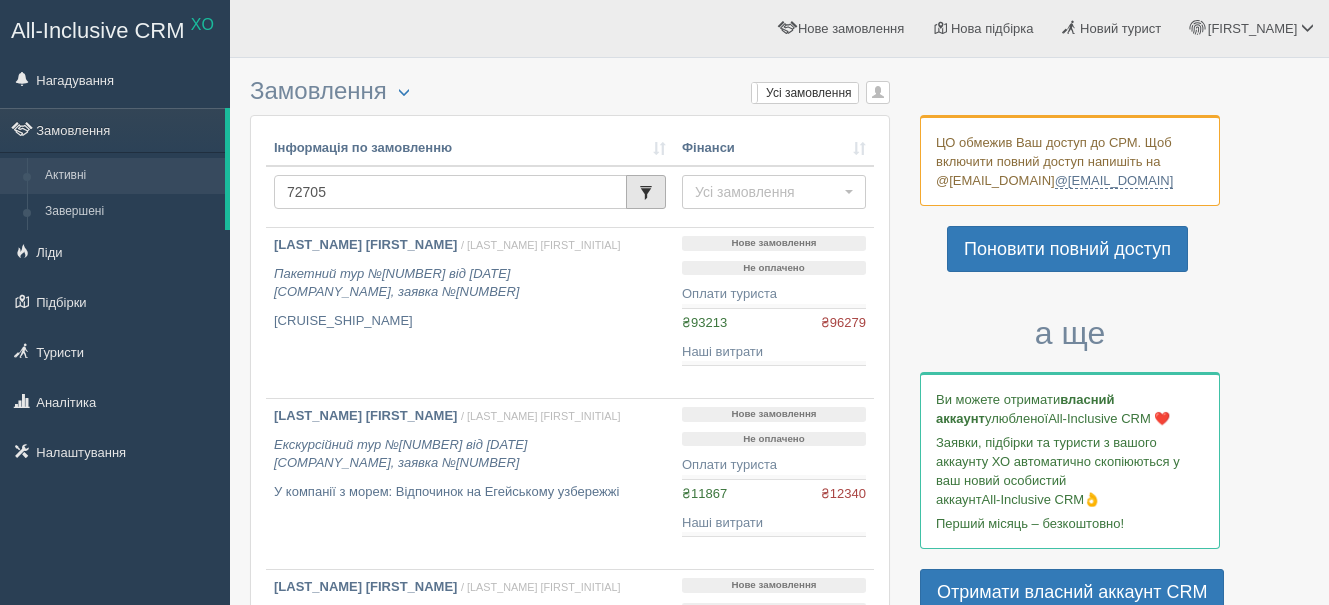 click on "All-Inclusive CRM
XO
Нагадування
Замовлення
Активні" at bounding box center [664, 302] 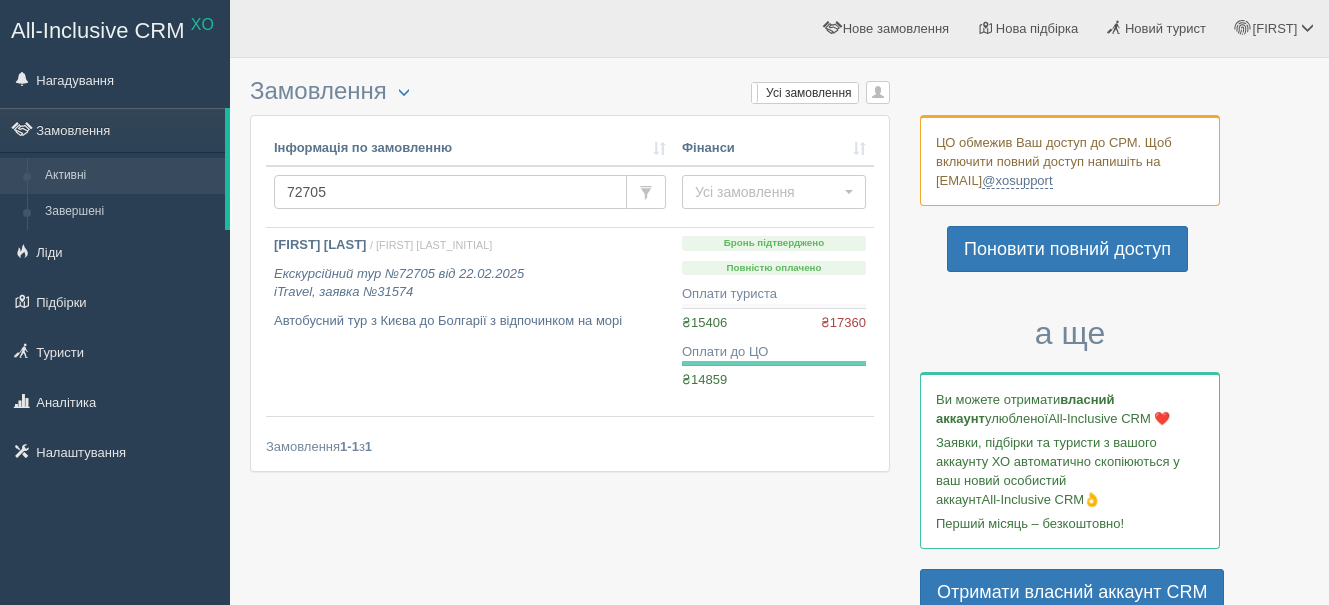 scroll, scrollTop: 0, scrollLeft: 0, axis: both 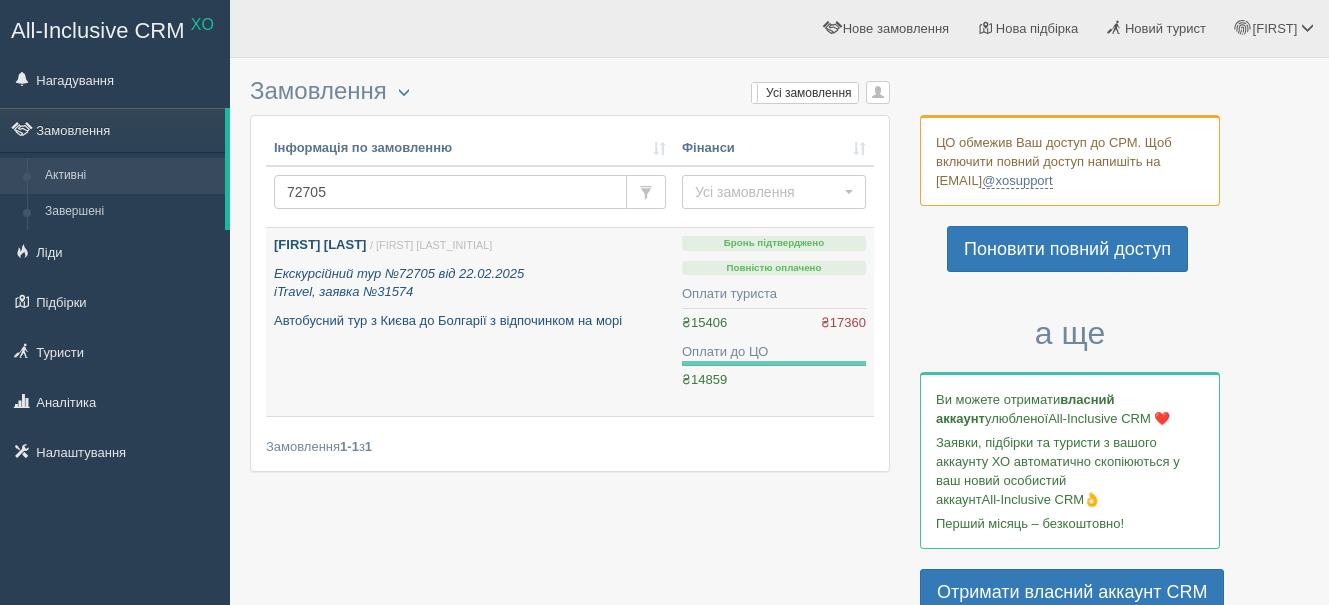 click on "CHEVELA OLENA" at bounding box center (320, 244) 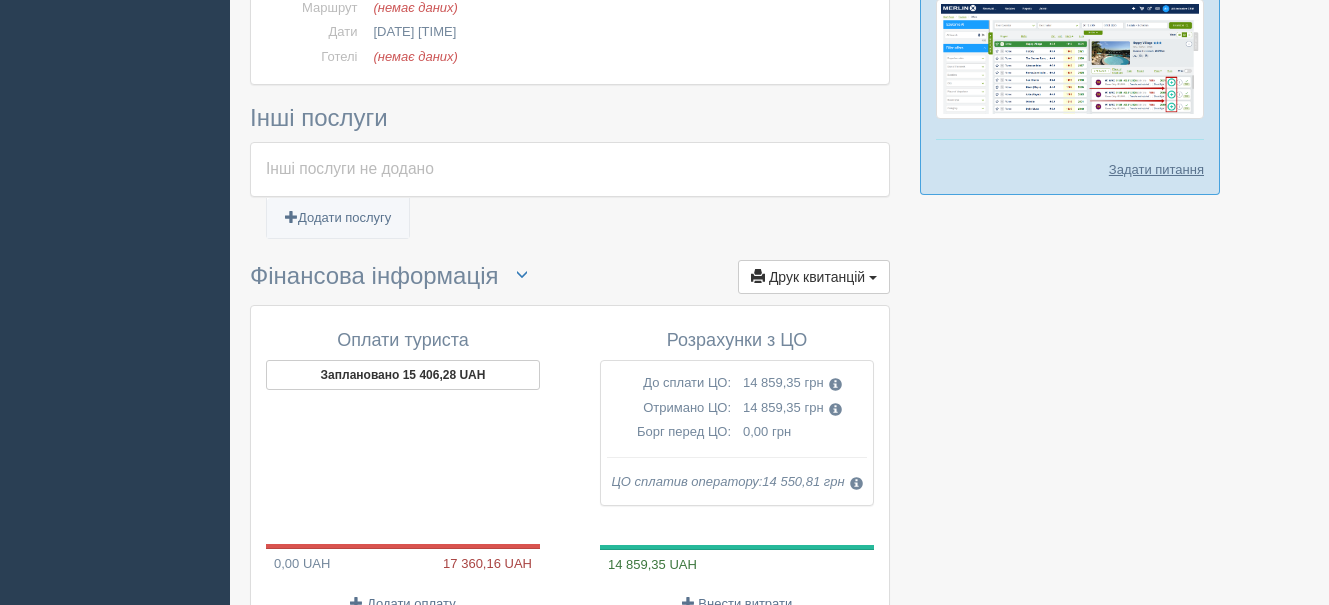 scroll, scrollTop: 1400, scrollLeft: 0, axis: vertical 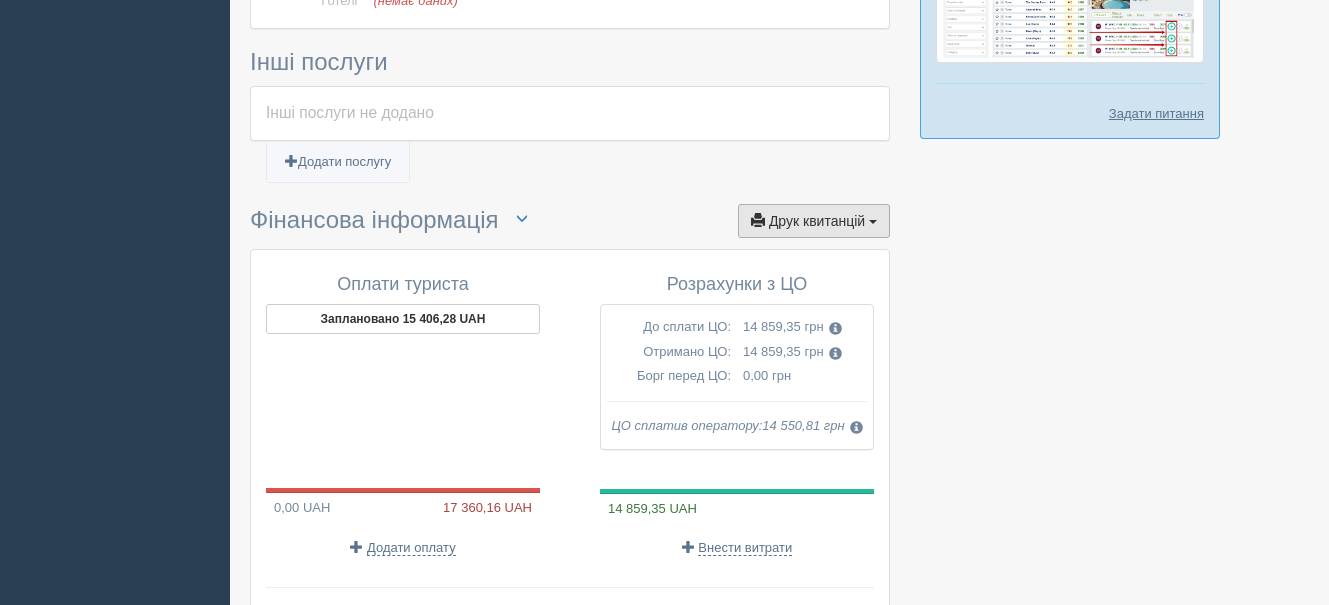 click on "Друк квитанцій" at bounding box center (817, 201) 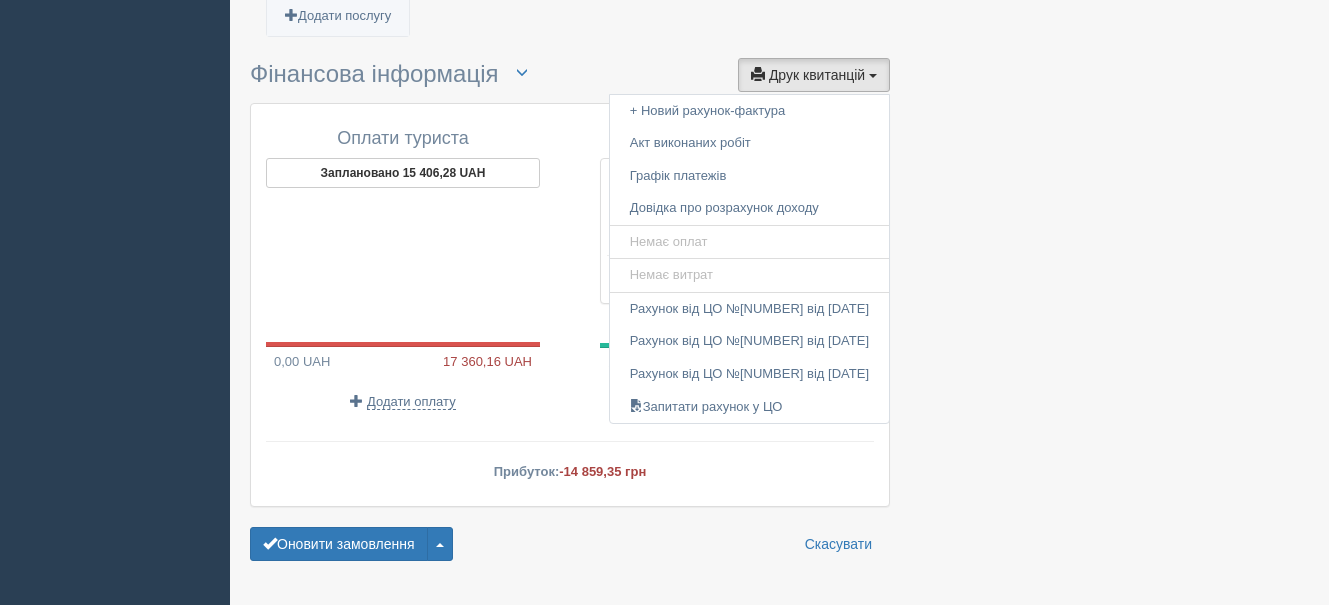scroll, scrollTop: 1600, scrollLeft: 0, axis: vertical 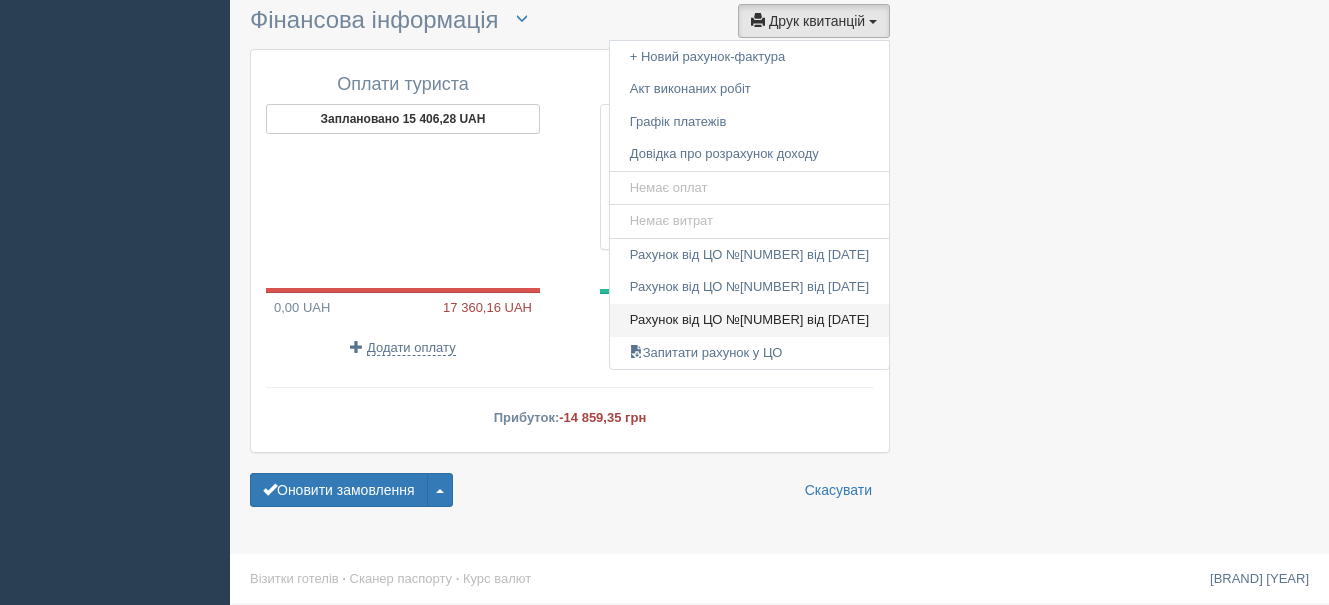 click on "Рахунок від ЦО №3 від 12.05.2025" at bounding box center (774, 318) 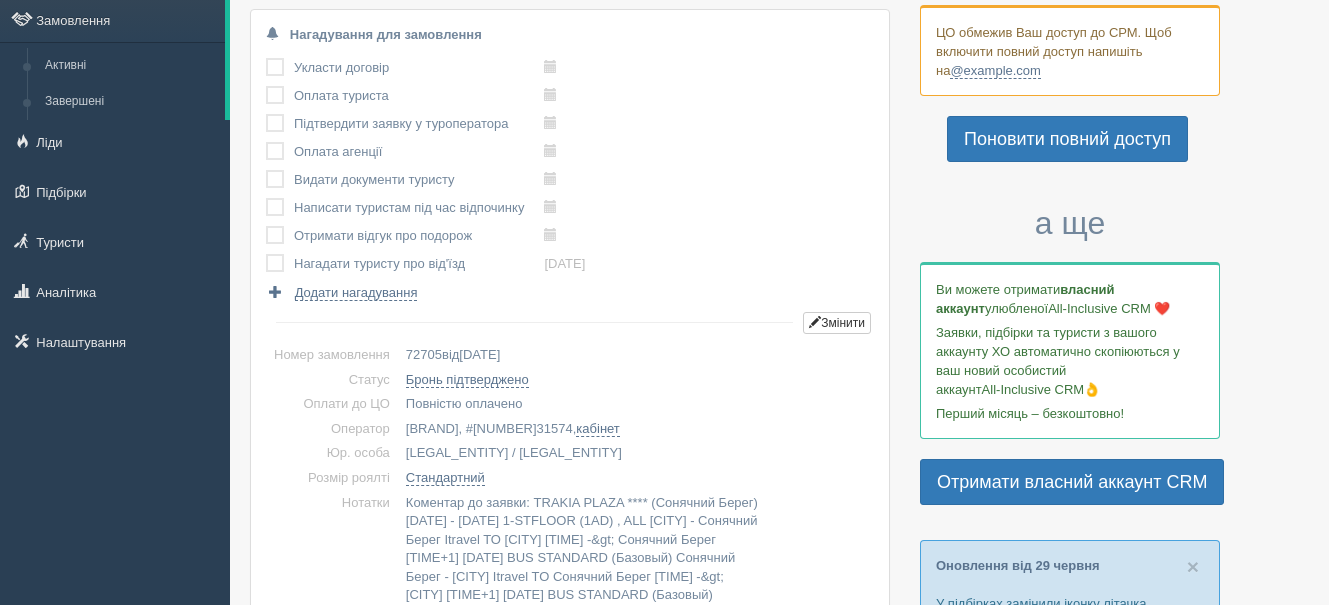 scroll, scrollTop: 0, scrollLeft: 0, axis: both 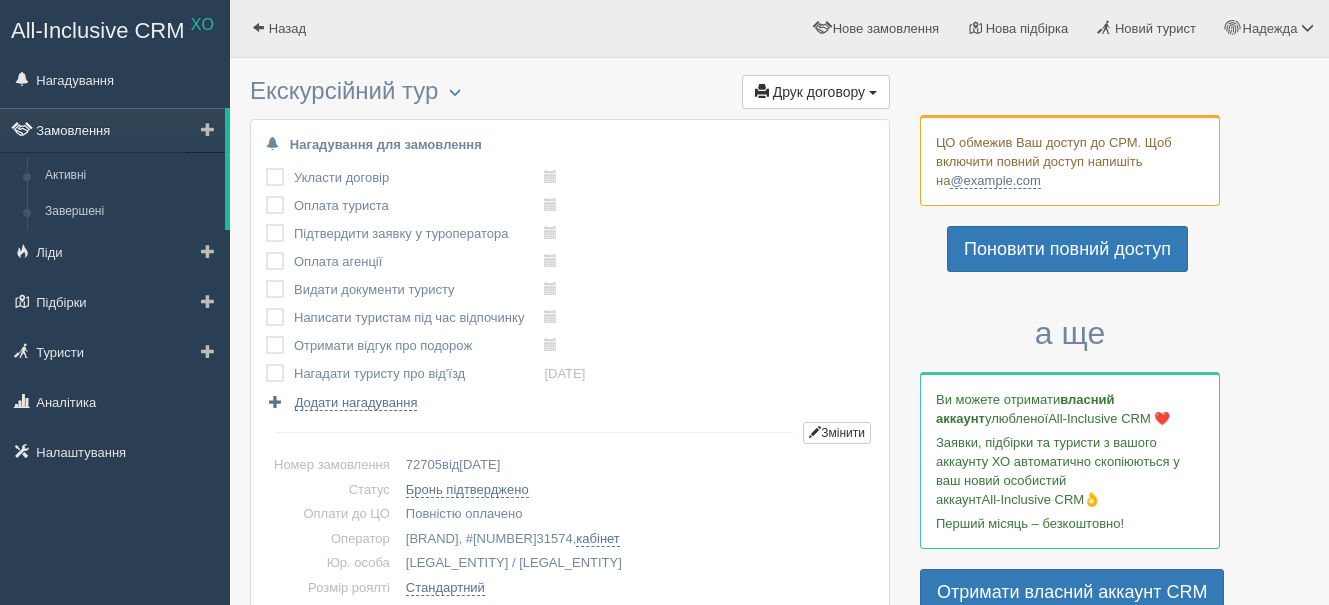click on "Замовлення" at bounding box center [112, 130] 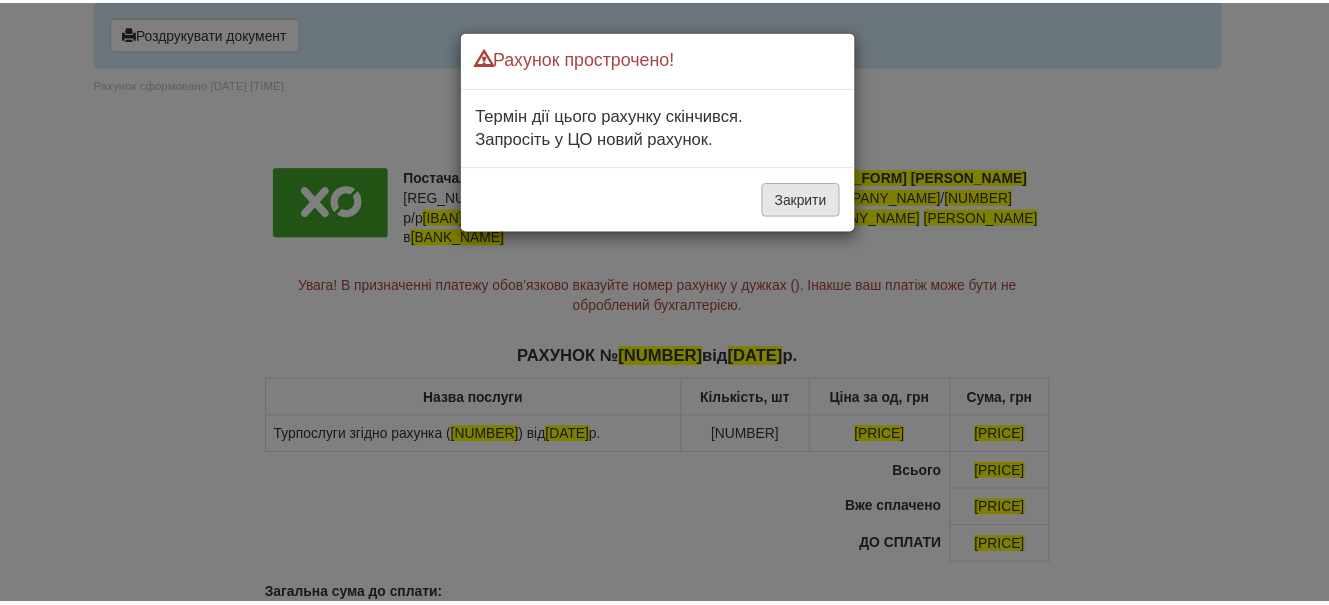 scroll, scrollTop: 0, scrollLeft: 0, axis: both 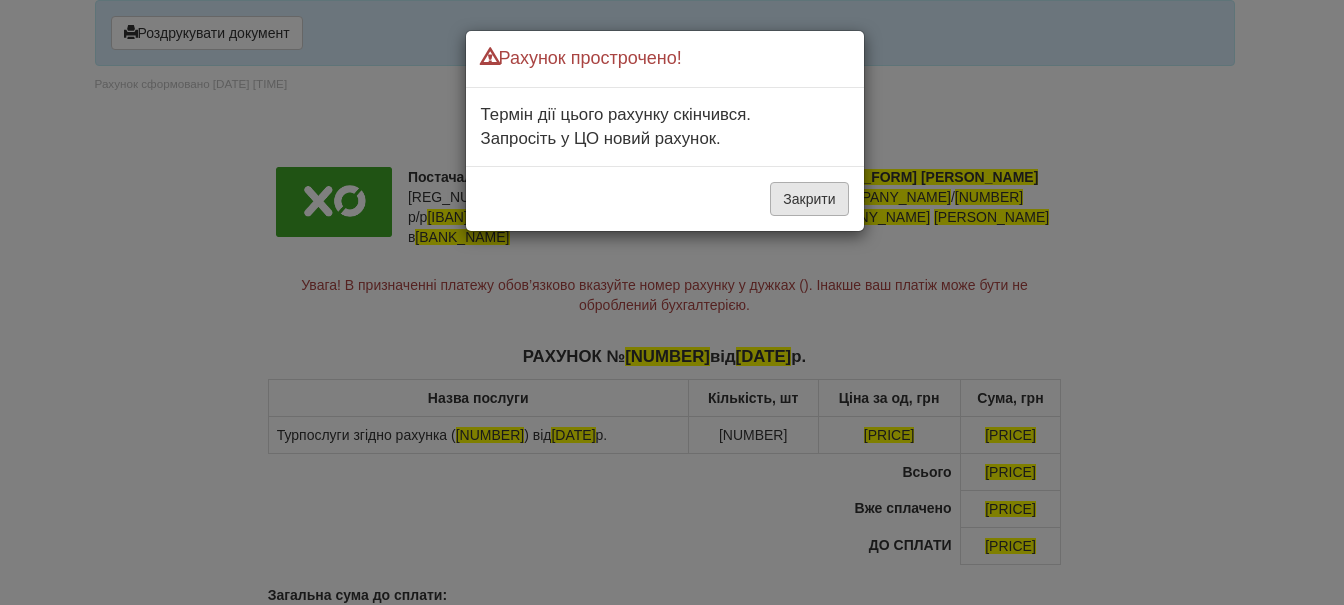 click on "Закрити" at bounding box center (809, 199) 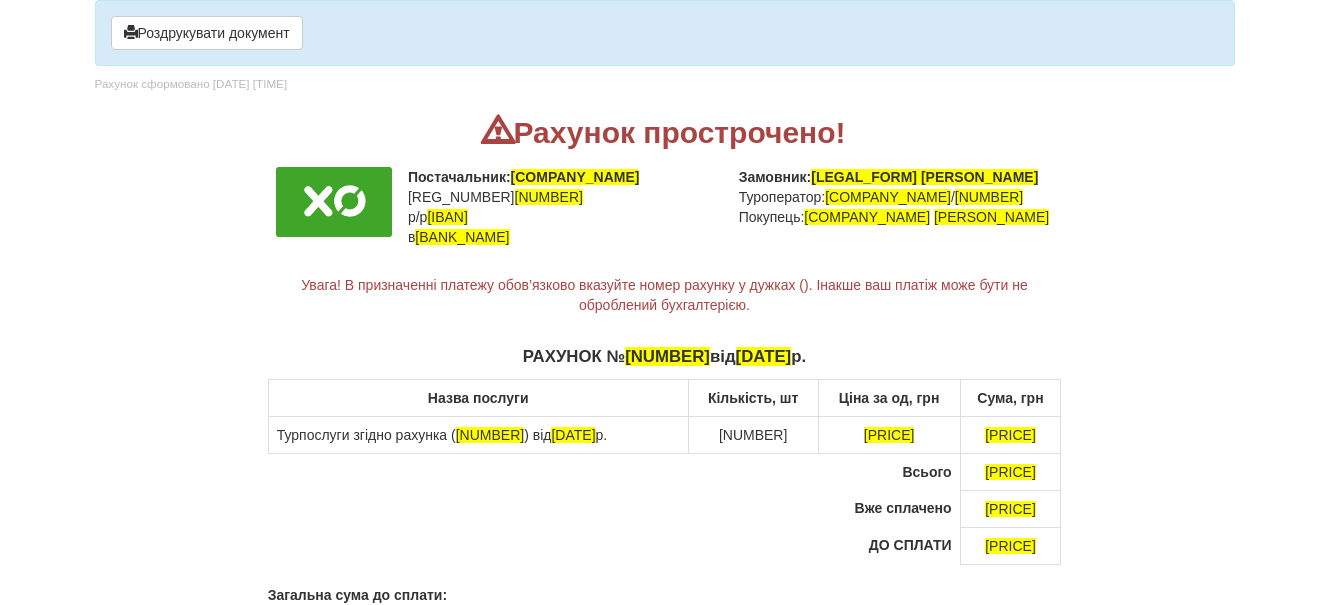 click on "×
Деякі поля не заповнено
Ми підсвітили  порожні поля  червоним кольором.                Ви можете відредагувати текст і внести відсутні дані прямо у цьому вікні.
Роздрукувати документ
Рахунок сформовано        12.05.2025 14:30
Рахунок прострочено!
Постачальник:  ТОВ Ікс О Мережа Турагенцій
ЄДРПОУ  44041638
р/р  UA493052990000026001004924366
в  ПАТ Приватбанк
Замовник:  ФОП Косухина Н.О.
Туроператор:  iTravel  /  31574" at bounding box center (665, 388) 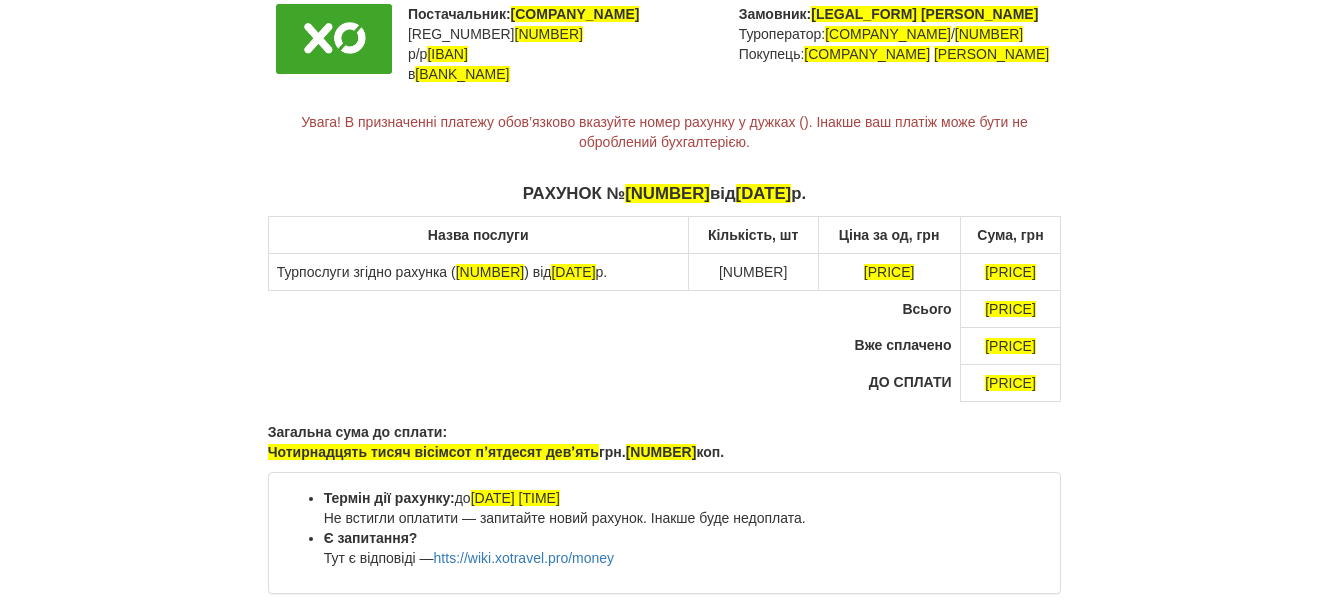 scroll, scrollTop: 172, scrollLeft: 0, axis: vertical 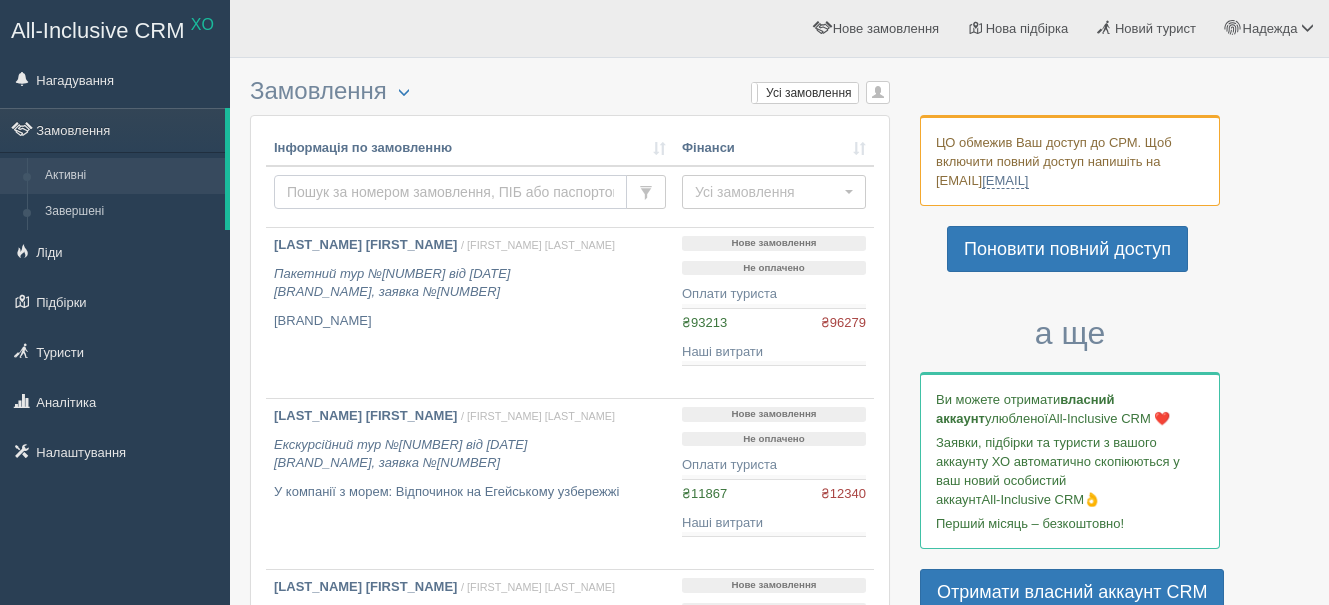 click at bounding box center [450, 192] 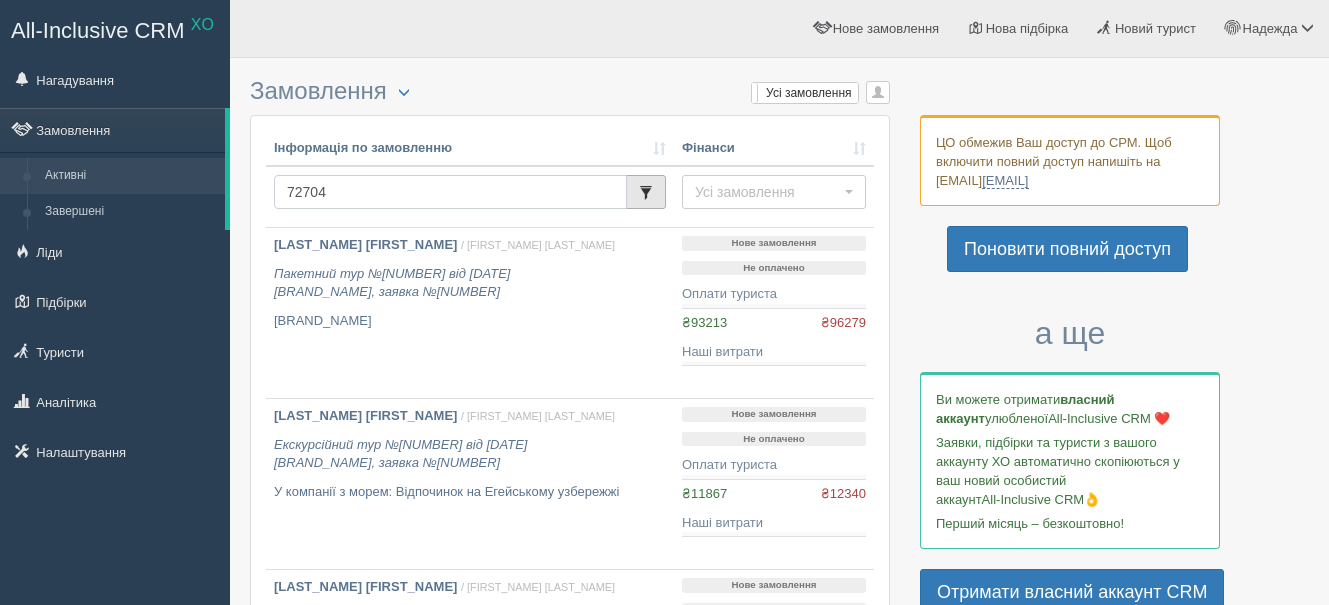 type on "72704" 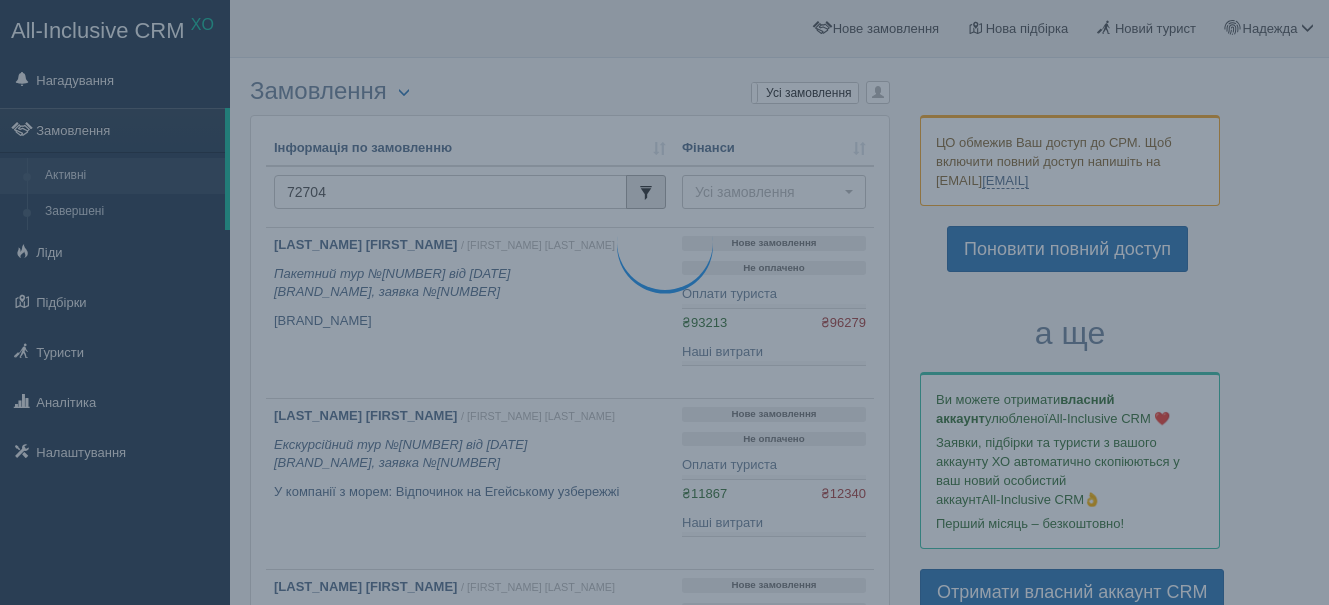 click on "All-Inclusive CRM
XO
Нагадування
Замовлення
Активні" at bounding box center [664, 302] 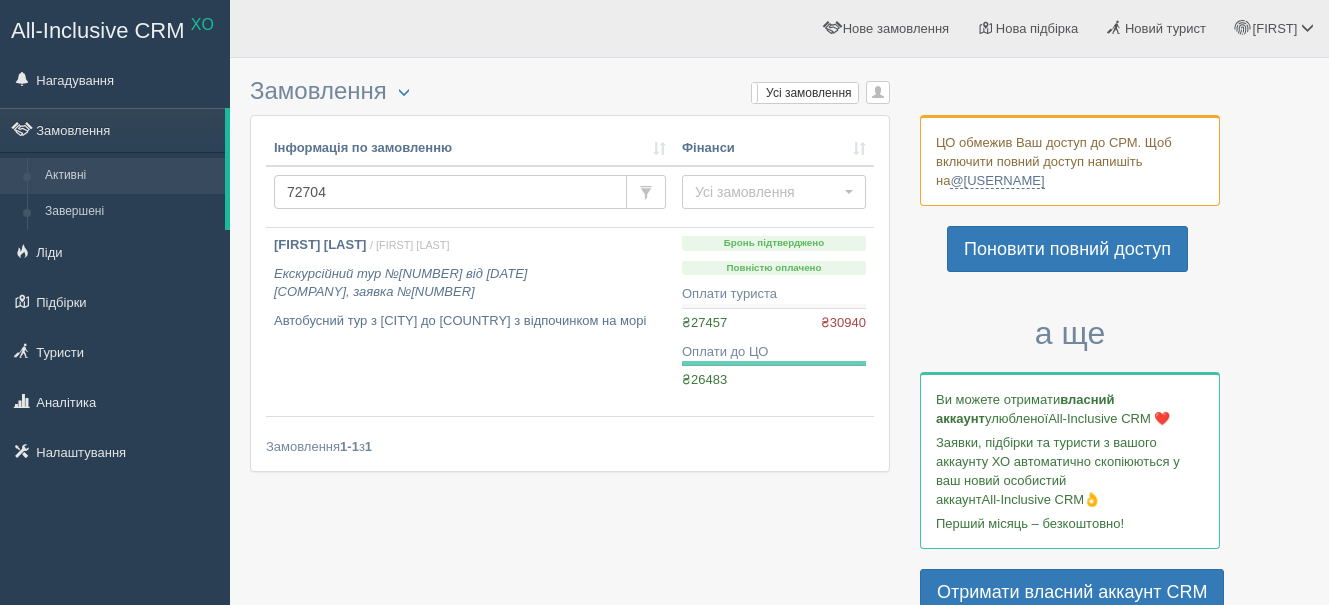 scroll, scrollTop: 0, scrollLeft: 0, axis: both 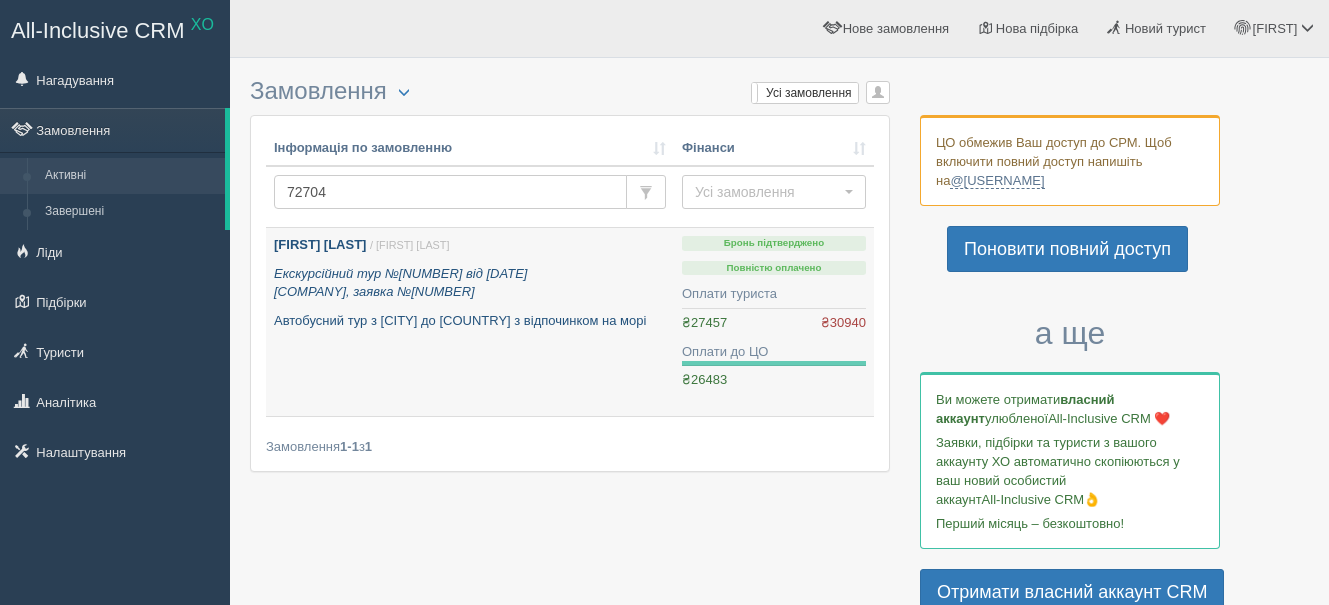 click on "UKHANSKA IRYNA" at bounding box center (320, 244) 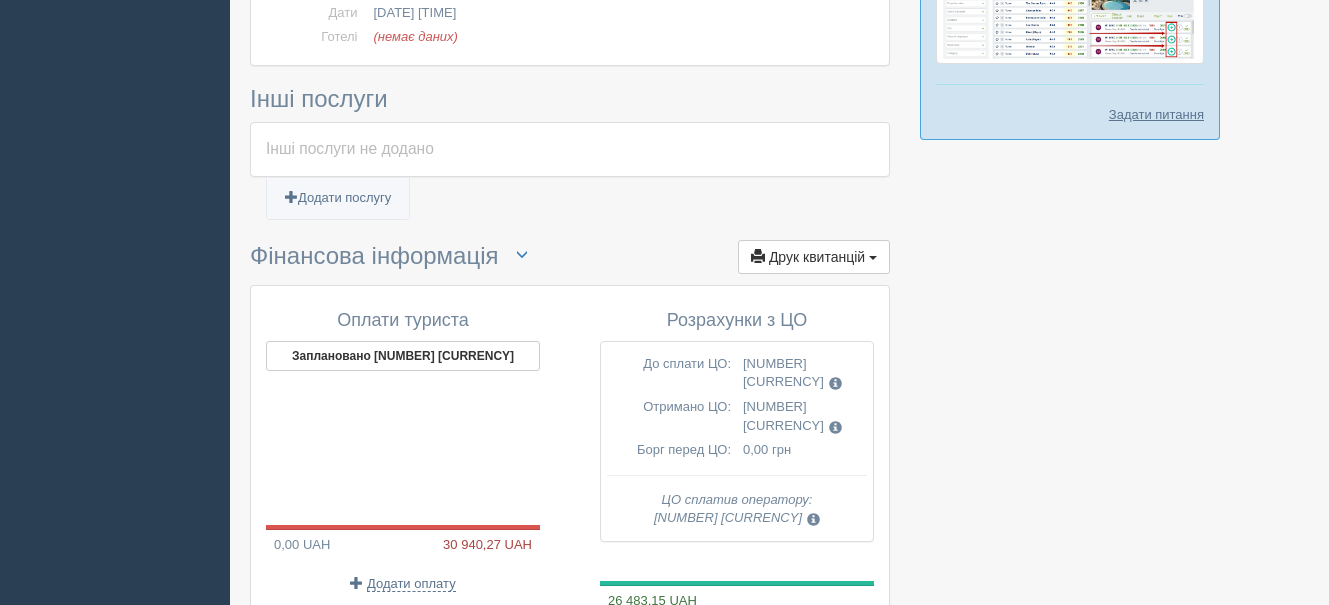 scroll, scrollTop: 1400, scrollLeft: 0, axis: vertical 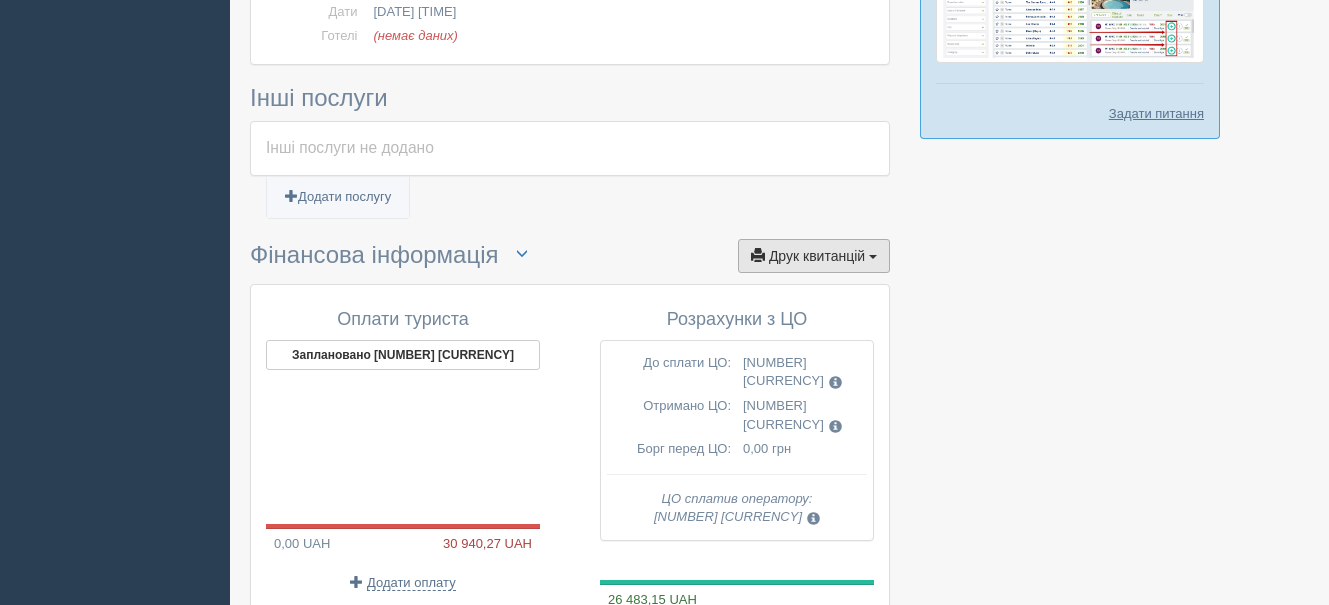click on "Друк квитанцій" at bounding box center (817, 276) 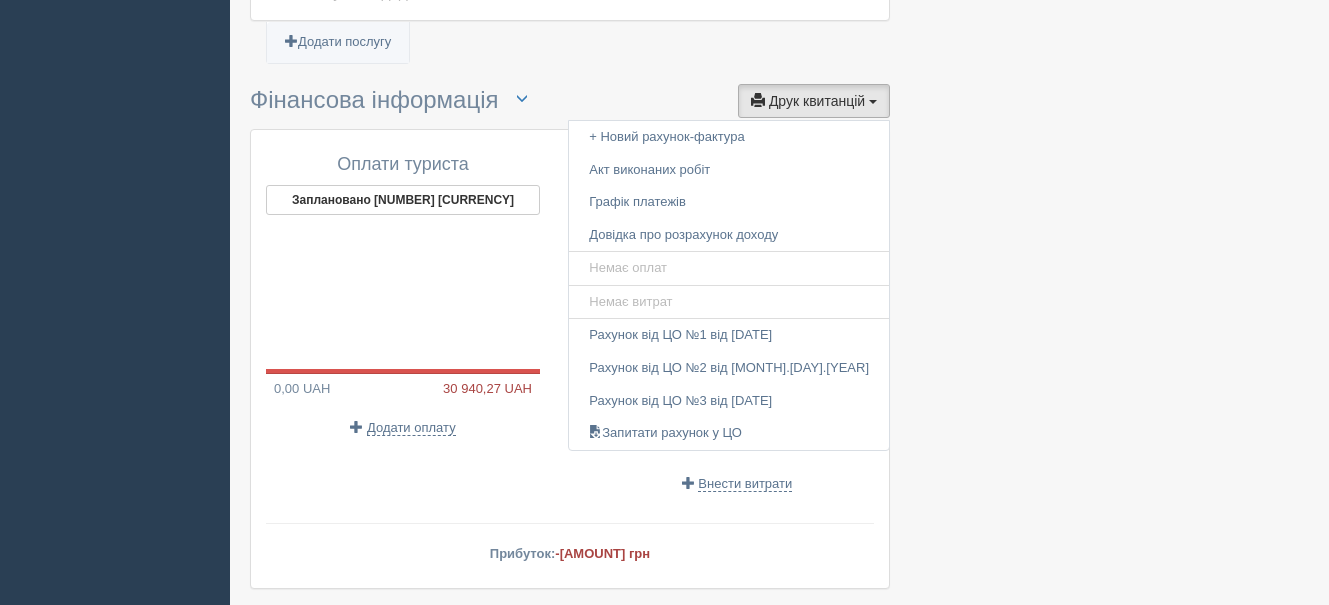 scroll, scrollTop: 1600, scrollLeft: 0, axis: vertical 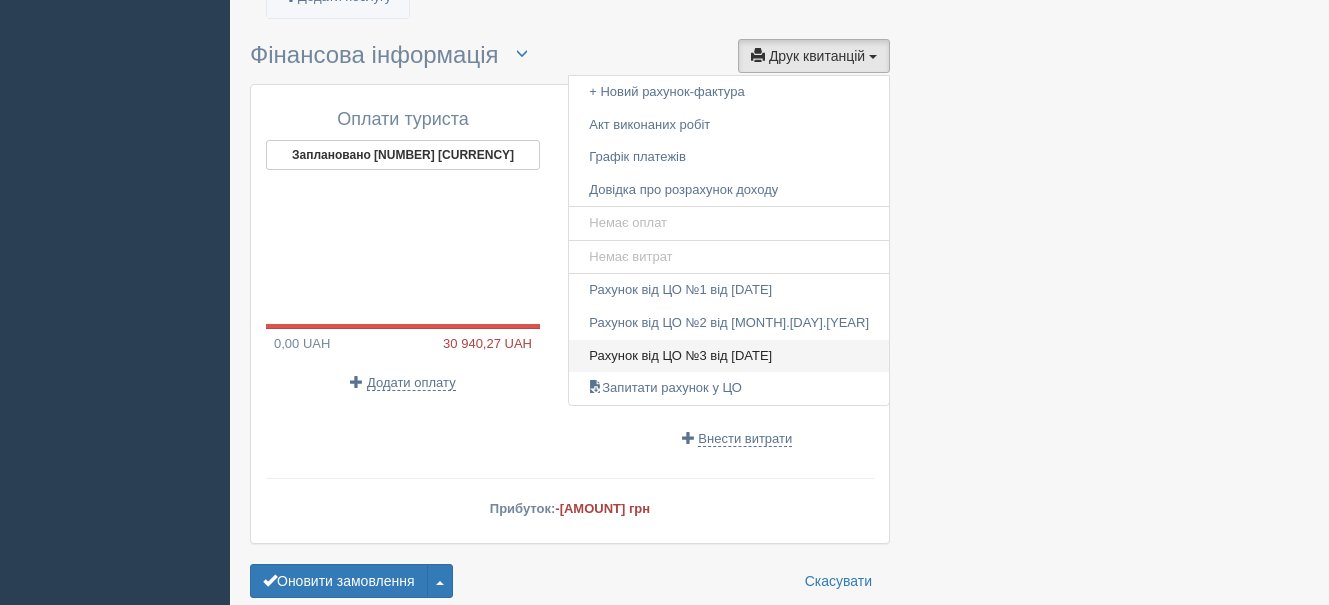 click on "Рахунок від ЦО №3 від 12.05.2025" at bounding box center (749, 376) 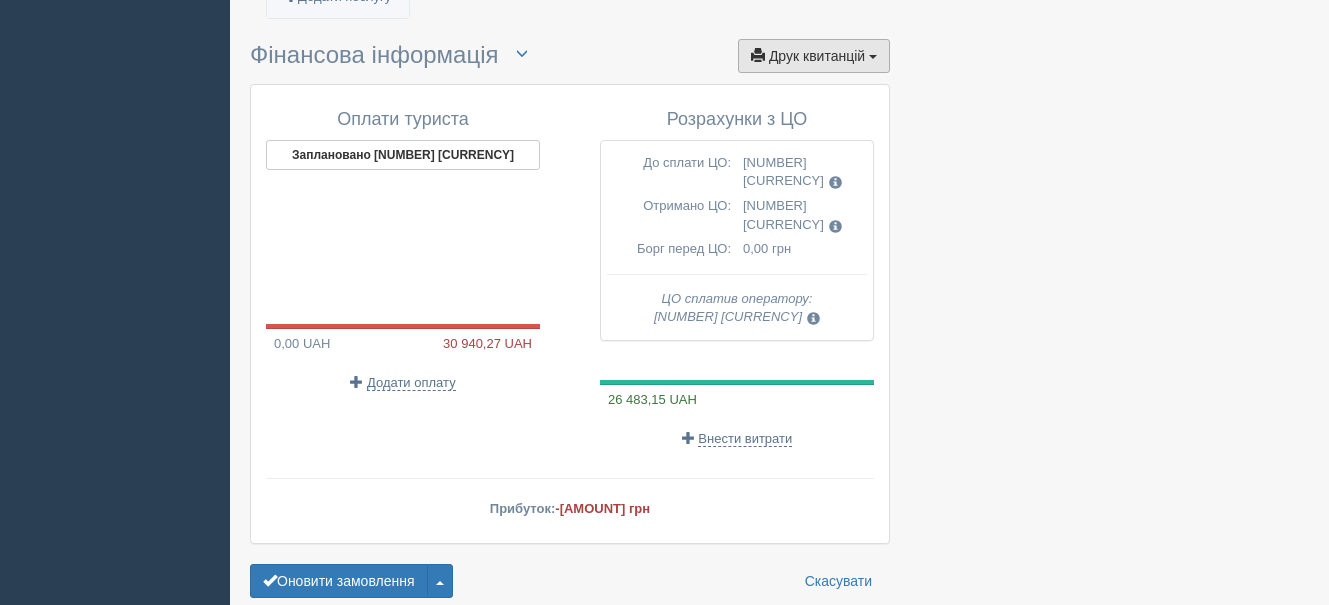 click on "Друк квитанцій" at bounding box center (817, 76) 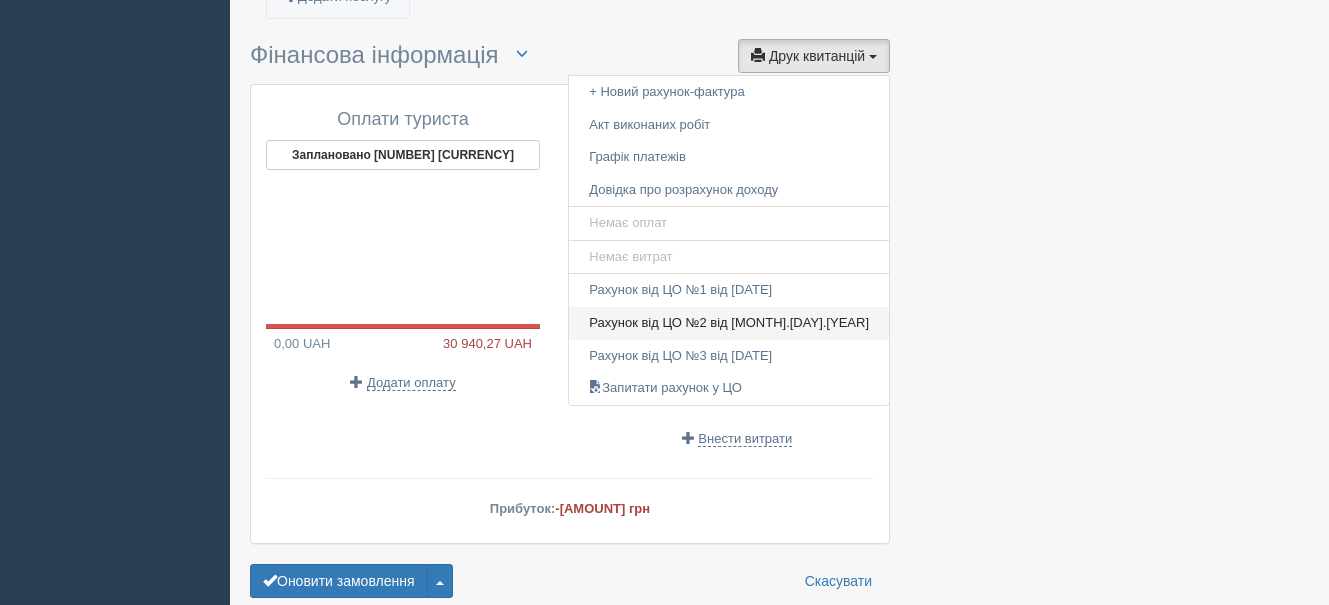 click on "Рахунок від ЦО №2 від 09.05.2025" at bounding box center (749, 343) 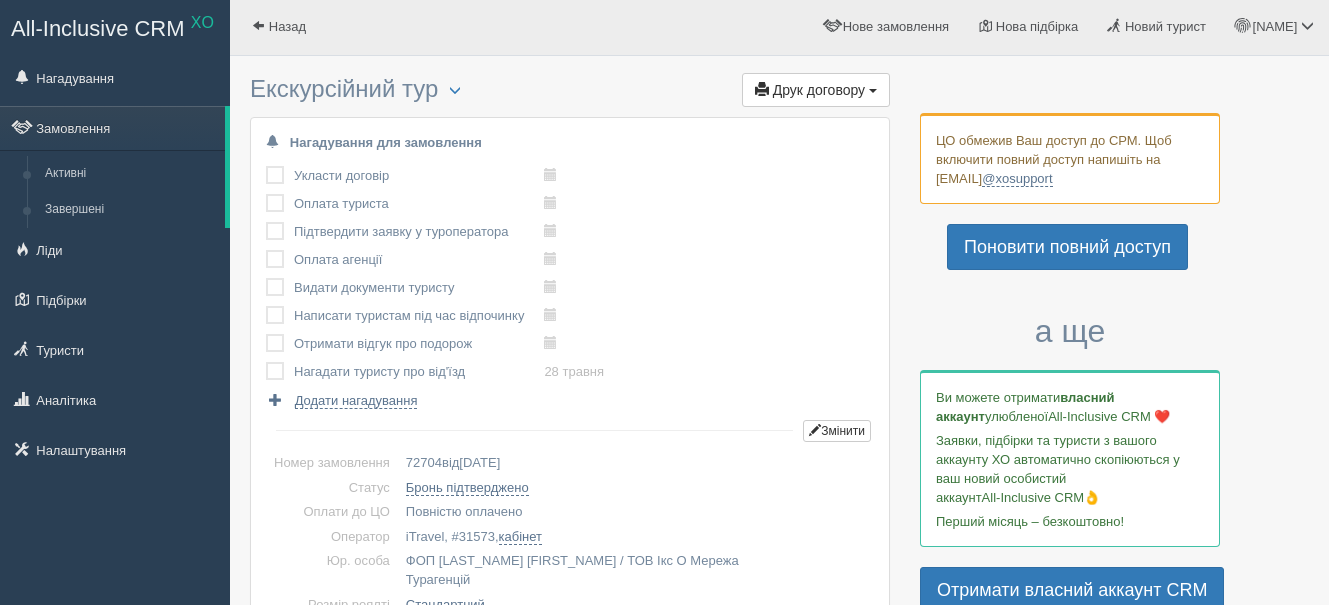 scroll, scrollTop: 0, scrollLeft: 0, axis: both 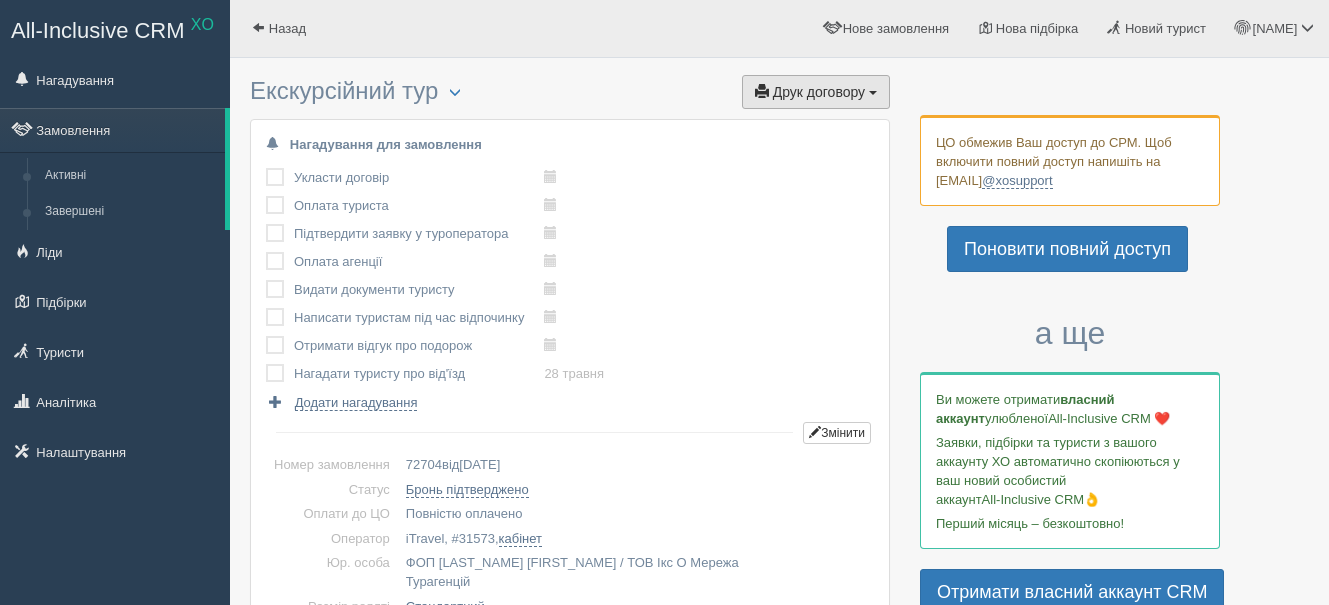 click on "Друк договору" at bounding box center [819, 92] 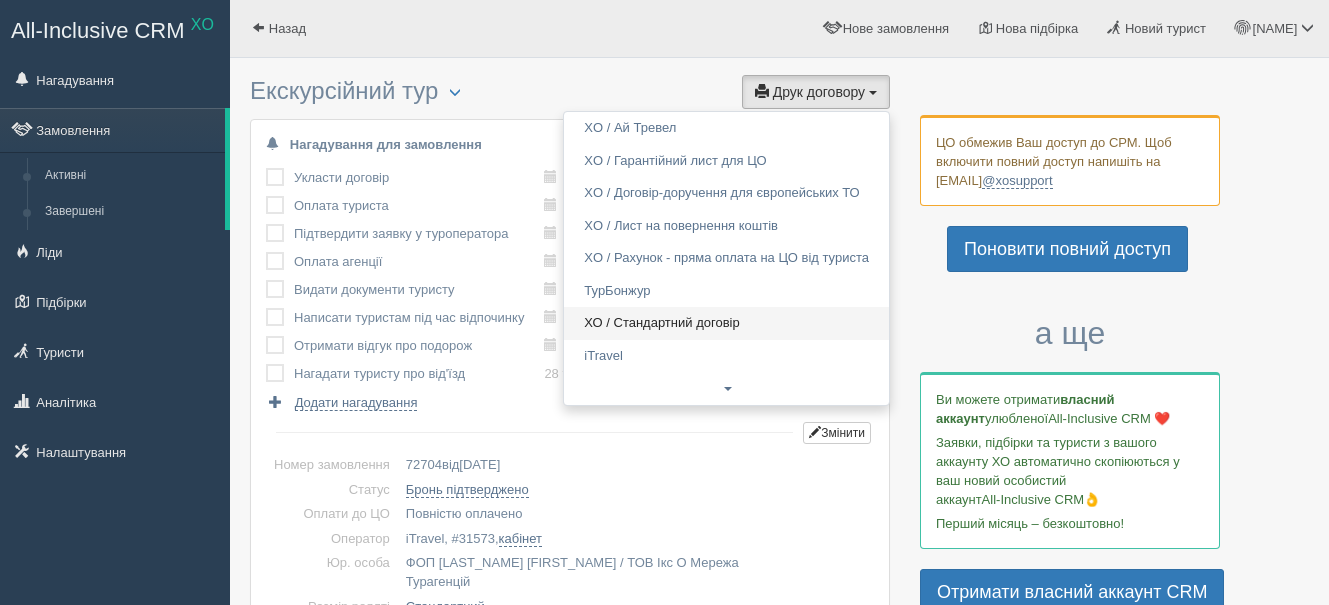click on "ХО / Стандартний договір" at bounding box center (726, 323) 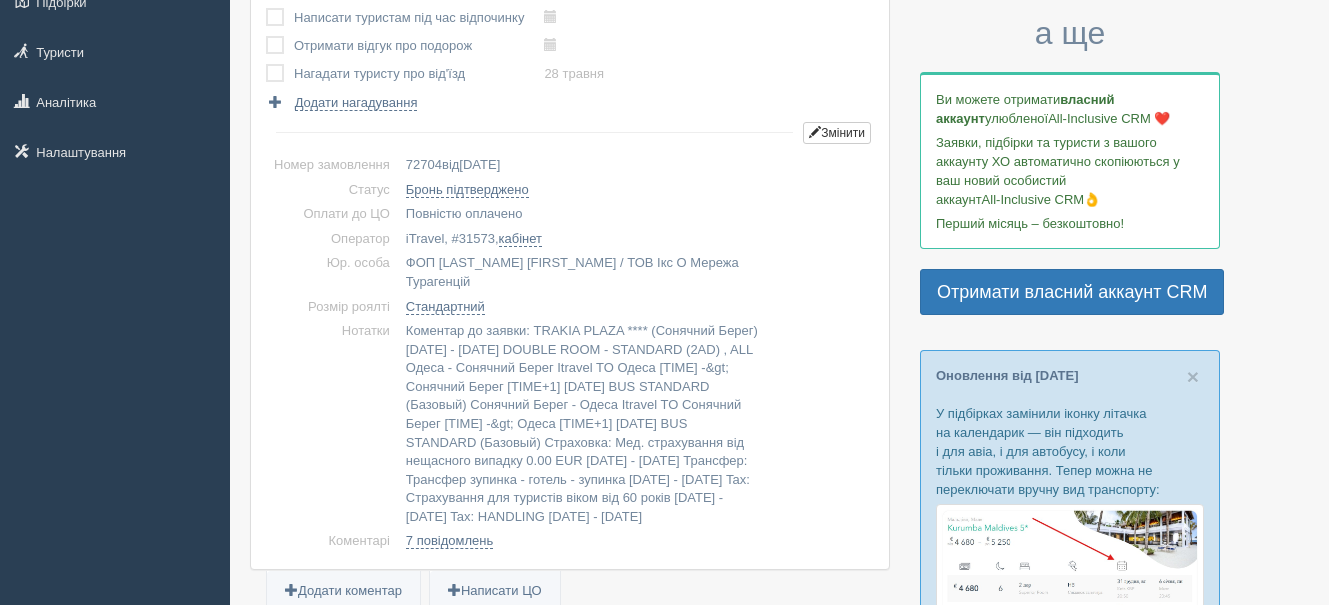 scroll, scrollTop: 0, scrollLeft: 0, axis: both 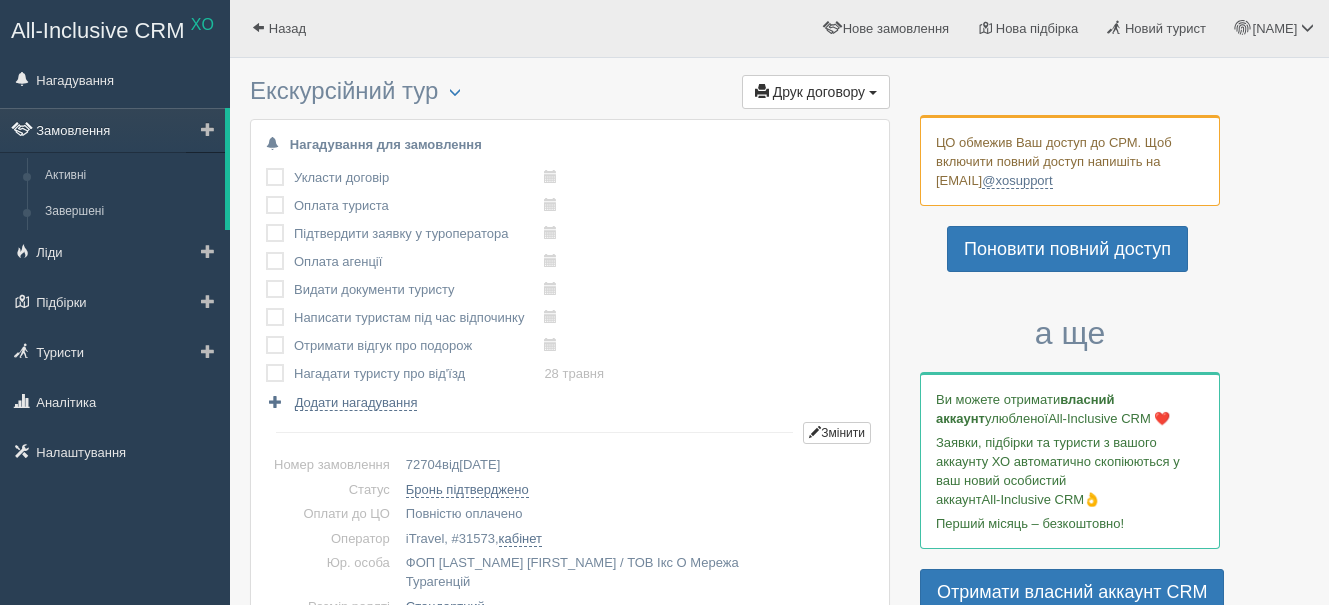 click on "Замовлення" at bounding box center [112, 130] 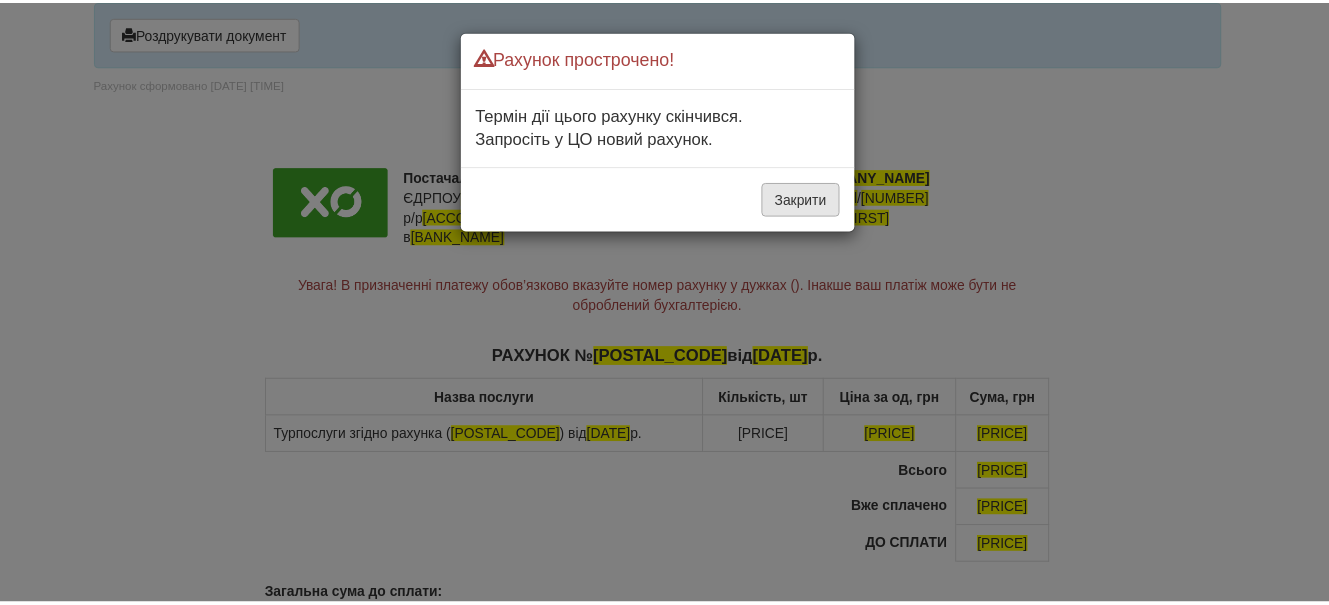 scroll, scrollTop: 0, scrollLeft: 0, axis: both 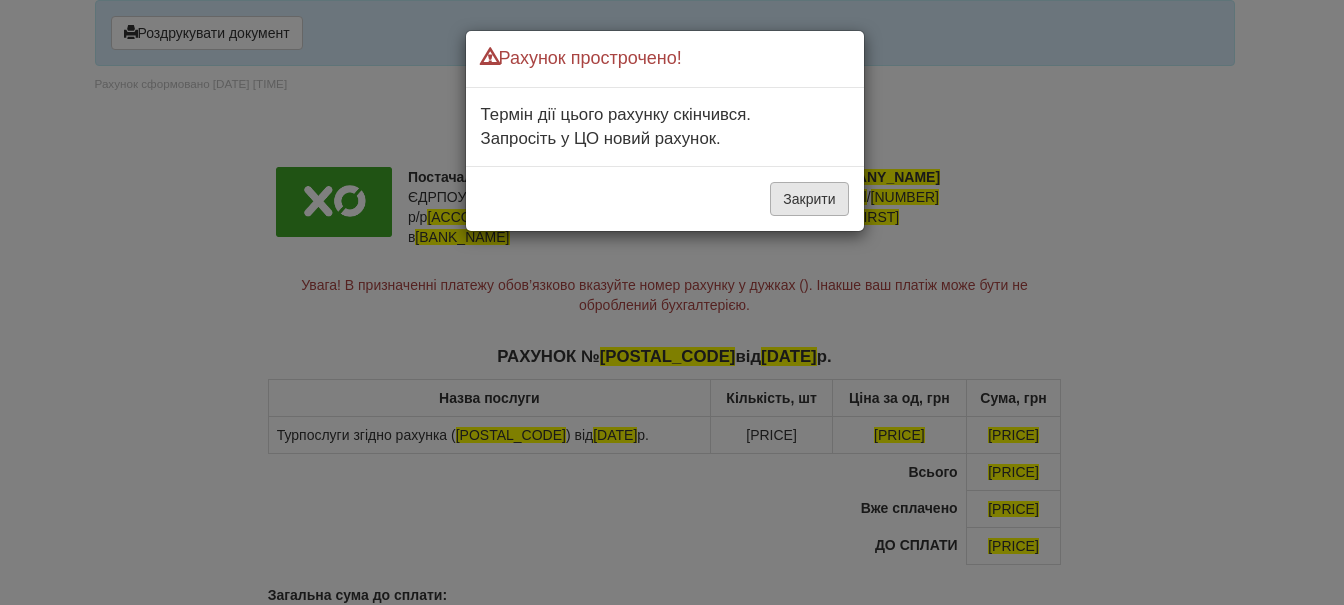 click on "Закрити" at bounding box center [809, 199] 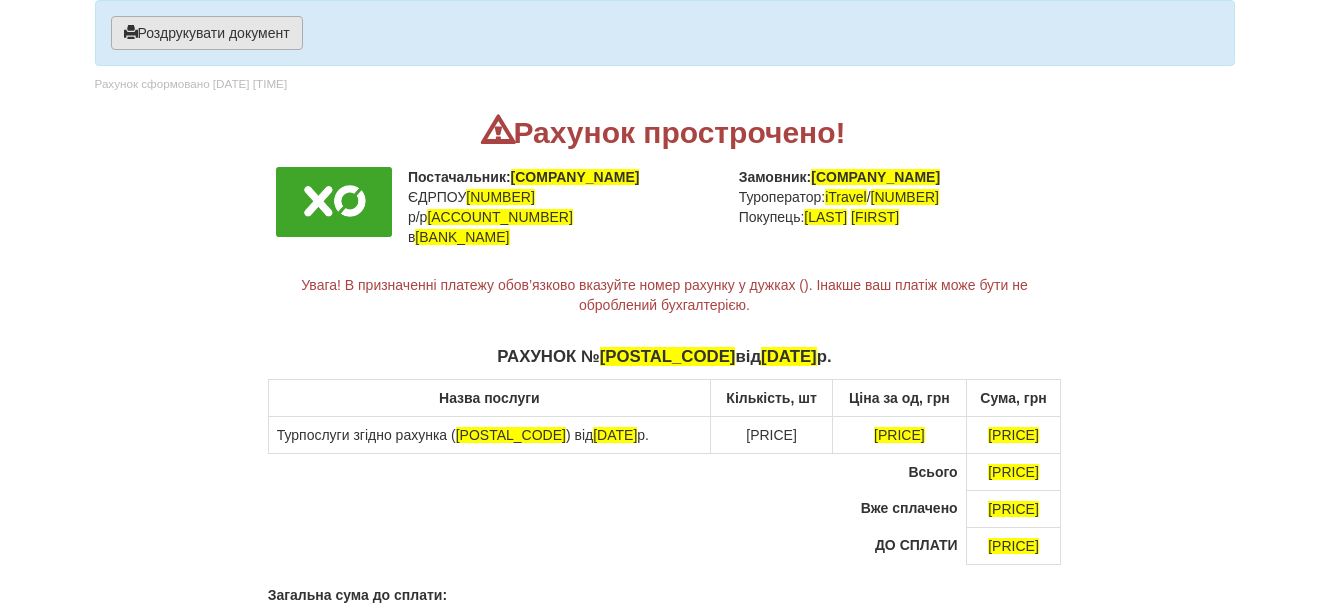 click on "Роздрукувати документ" at bounding box center (207, 33) 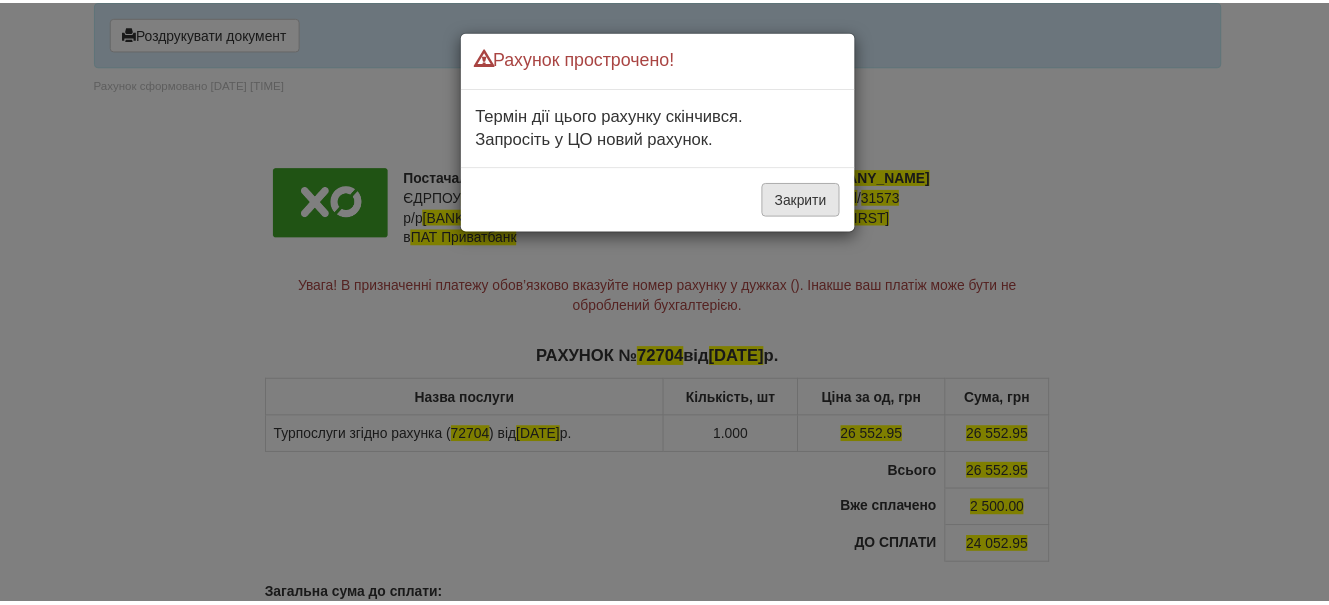 scroll, scrollTop: 0, scrollLeft: 0, axis: both 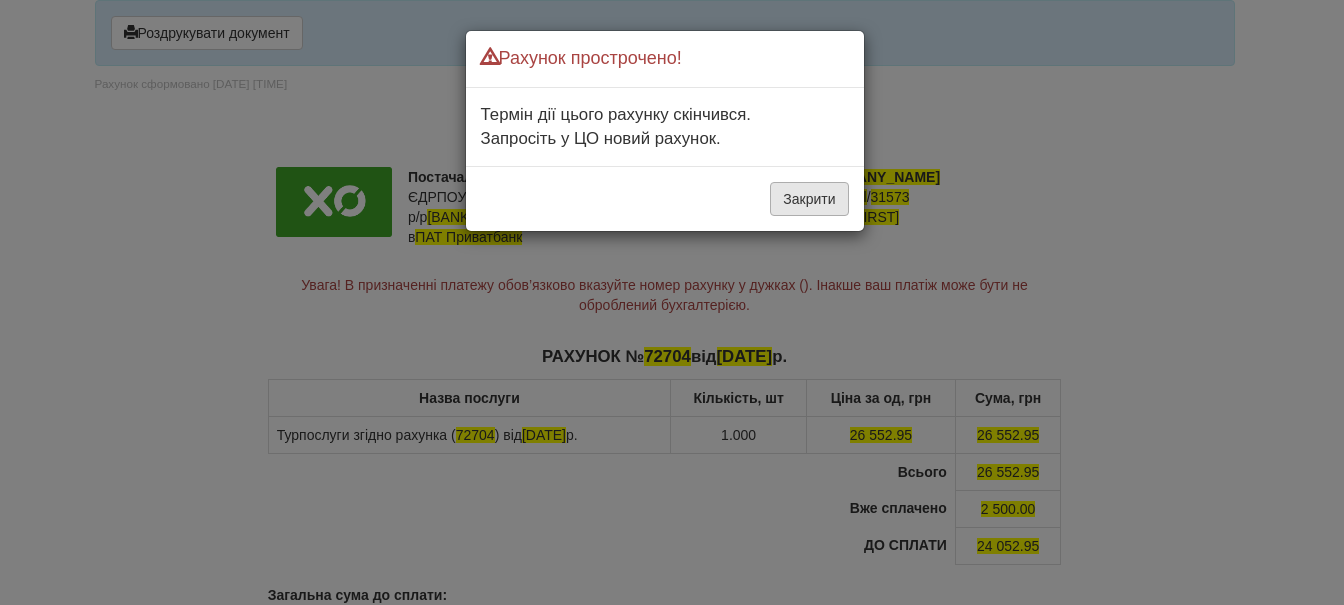 click on "Закрити" at bounding box center (809, 199) 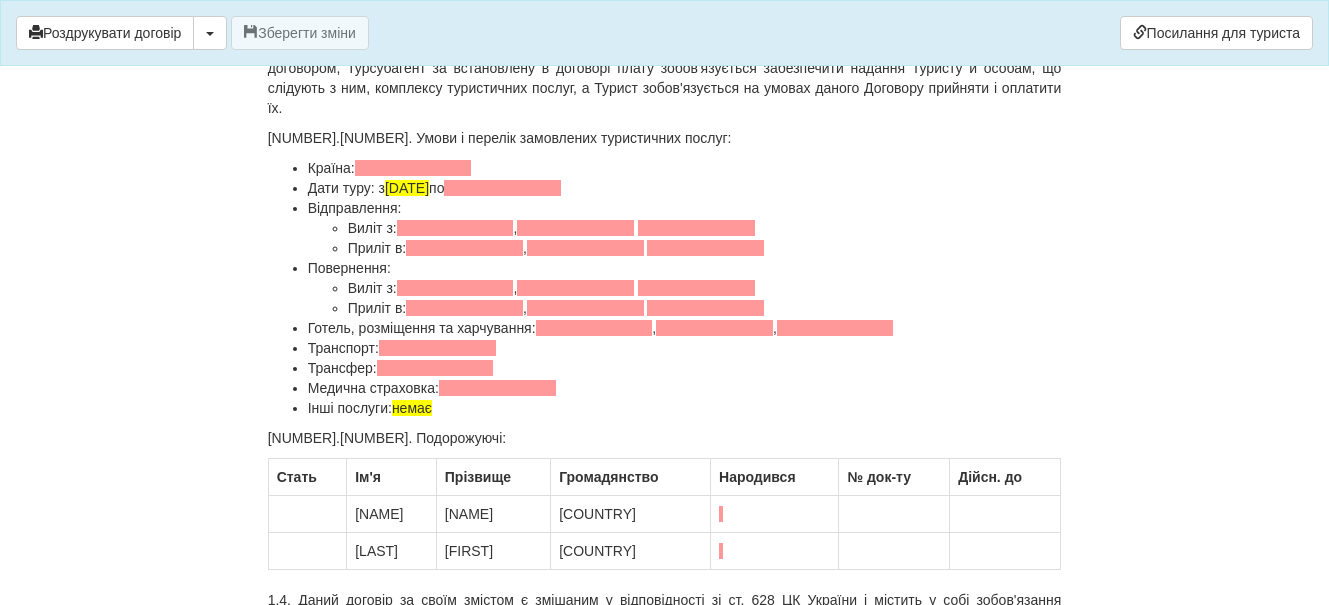 scroll, scrollTop: 300, scrollLeft: 0, axis: vertical 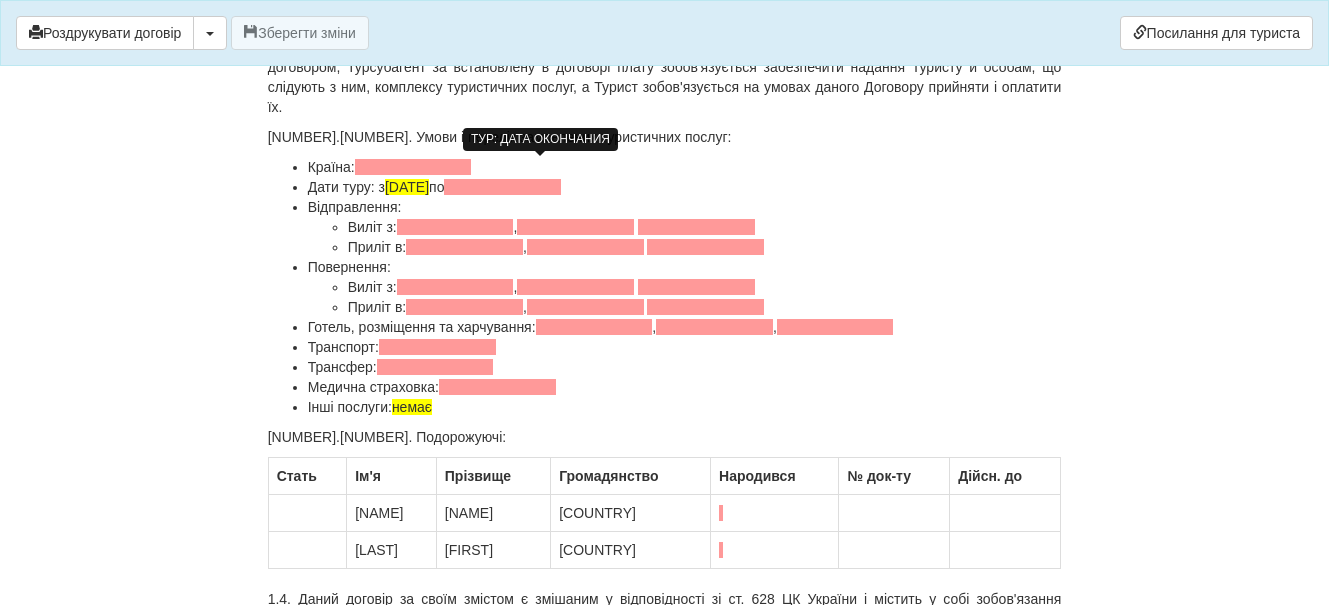 click at bounding box center [502, 187] 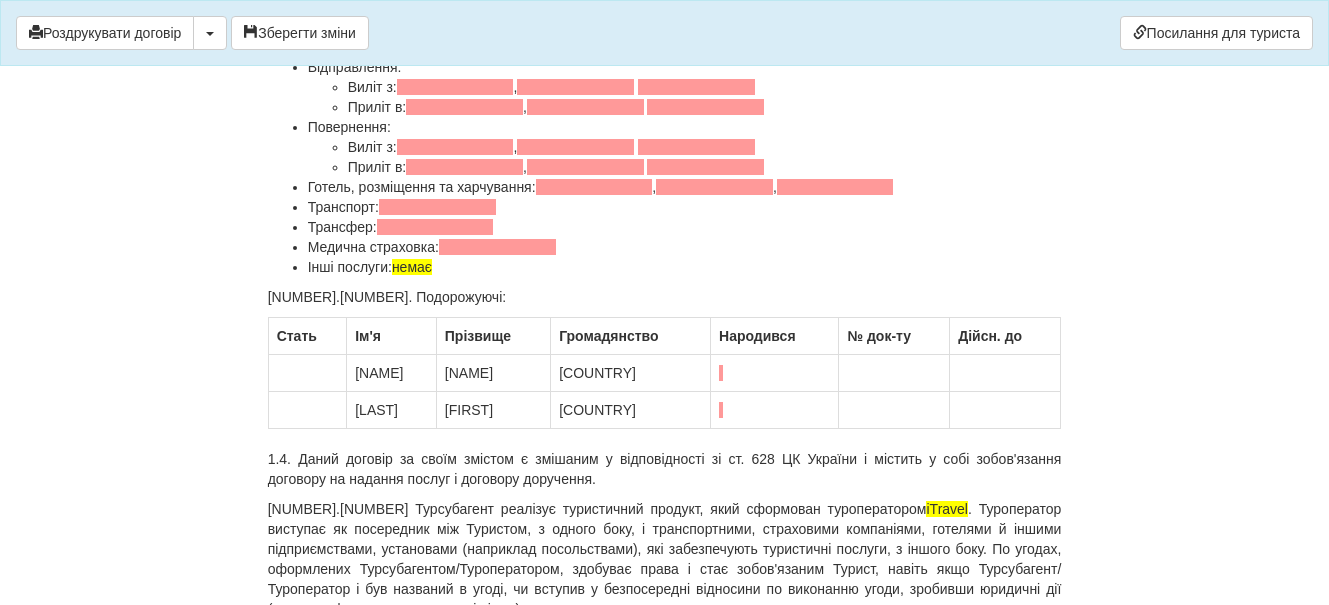 scroll, scrollTop: 500, scrollLeft: 0, axis: vertical 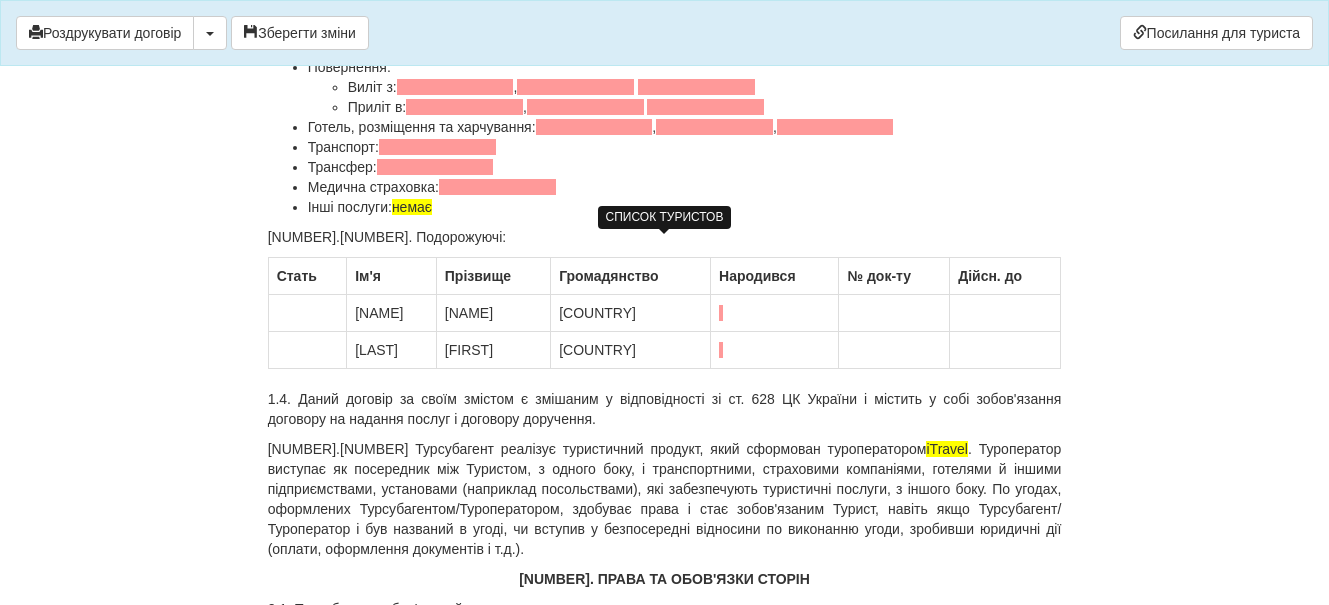 click on "[LAST]" at bounding box center (389, 313) 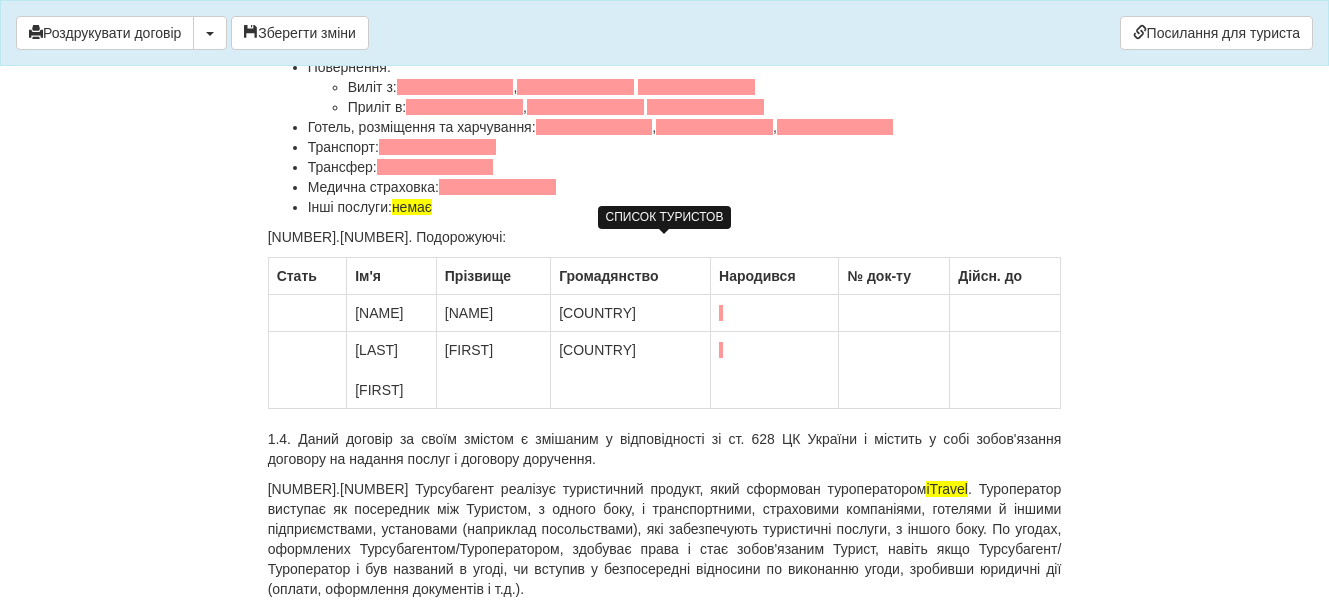 click on "[FIRST]" at bounding box center (496, 313) 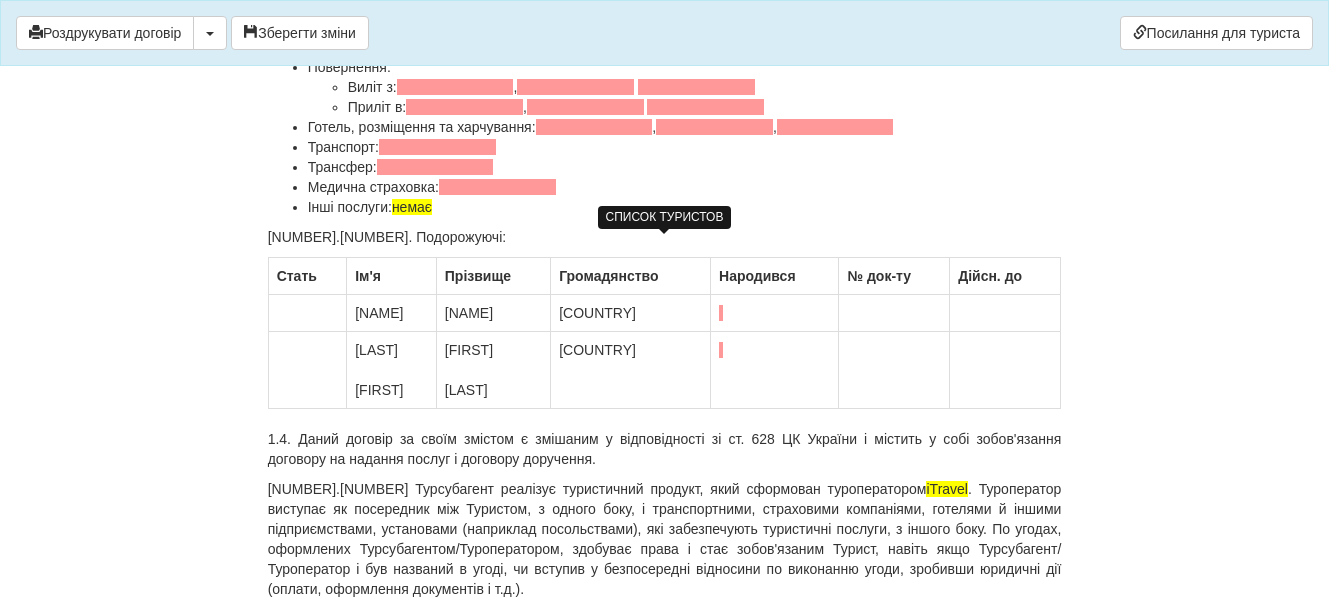 click on "Україна" at bounding box center (638, 313) 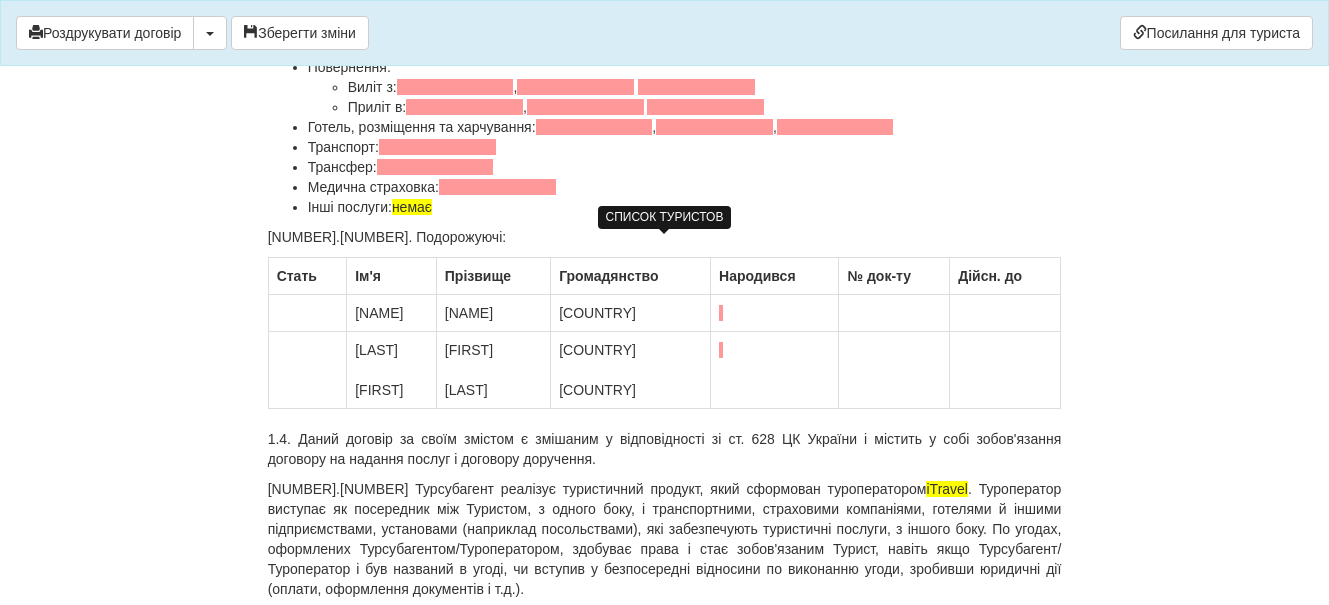 click at bounding box center (780, 313) 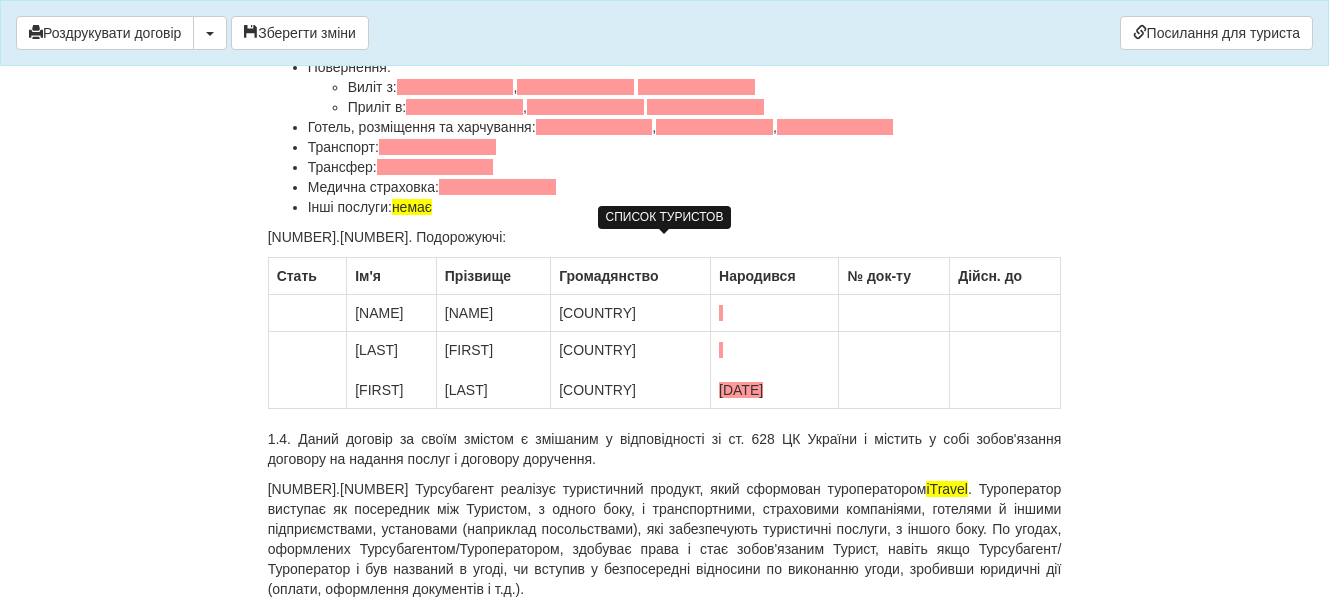 click at bounding box center [897, 313] 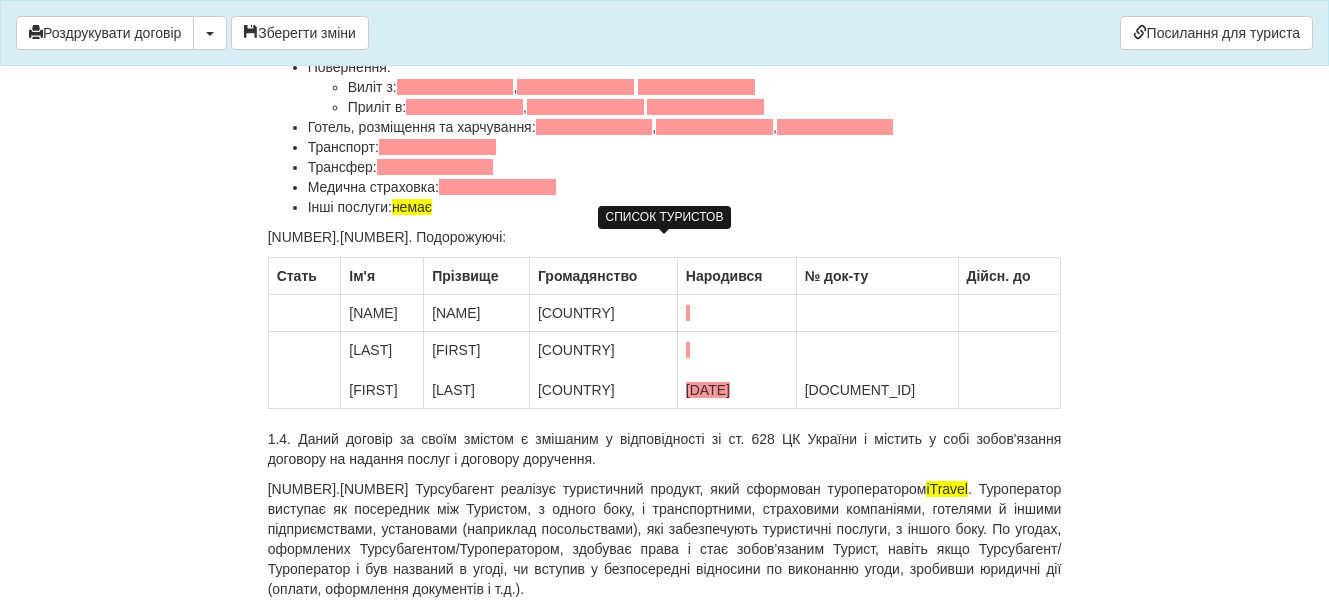 click at bounding box center [1014, 313] 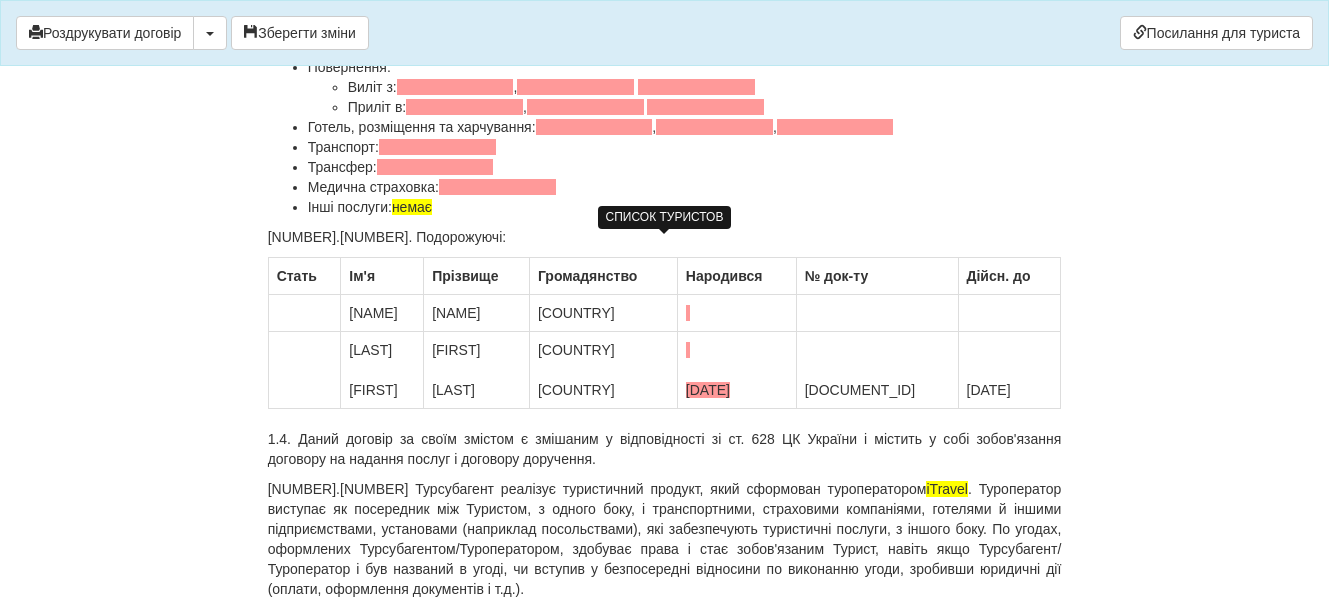 click on "27.08.1964" at bounding box center [709, 313] 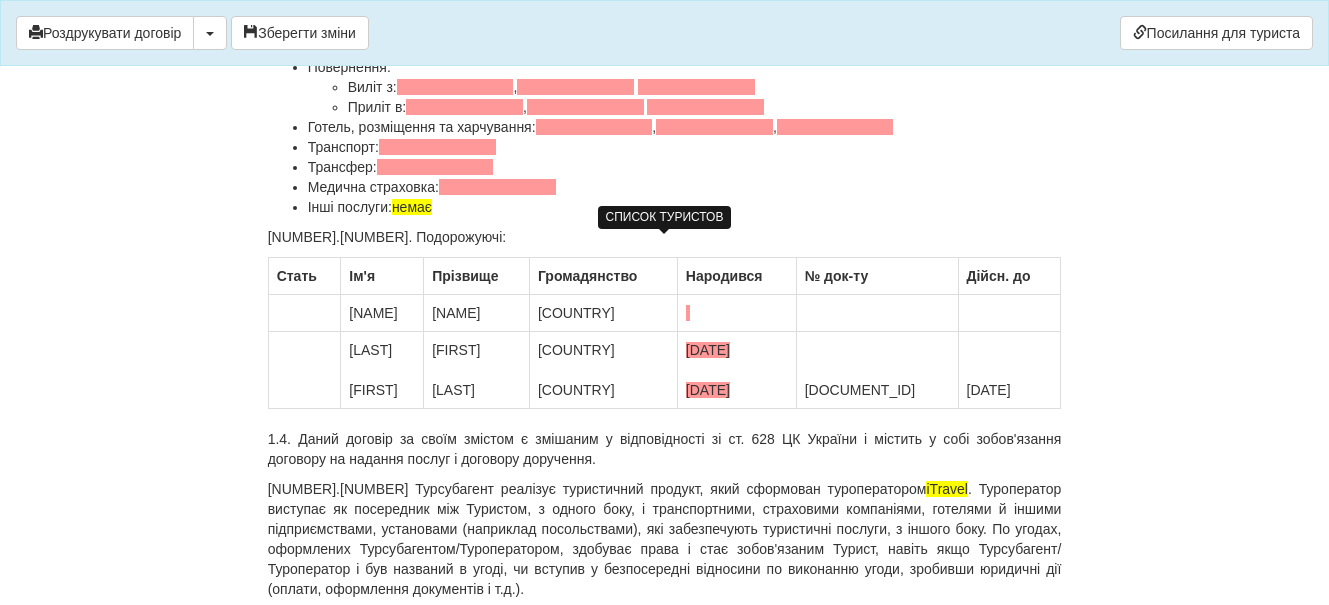 click on "FN093276" at bounding box center (865, 313) 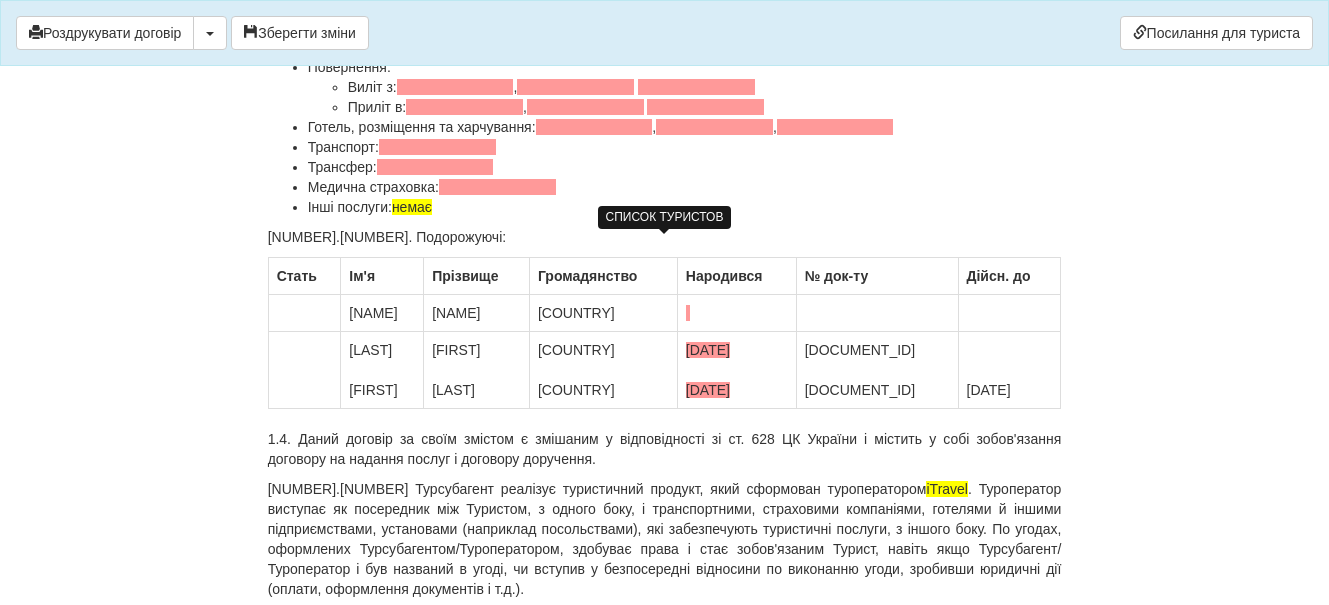 click on "11.04.2028" at bounding box center (1014, 313) 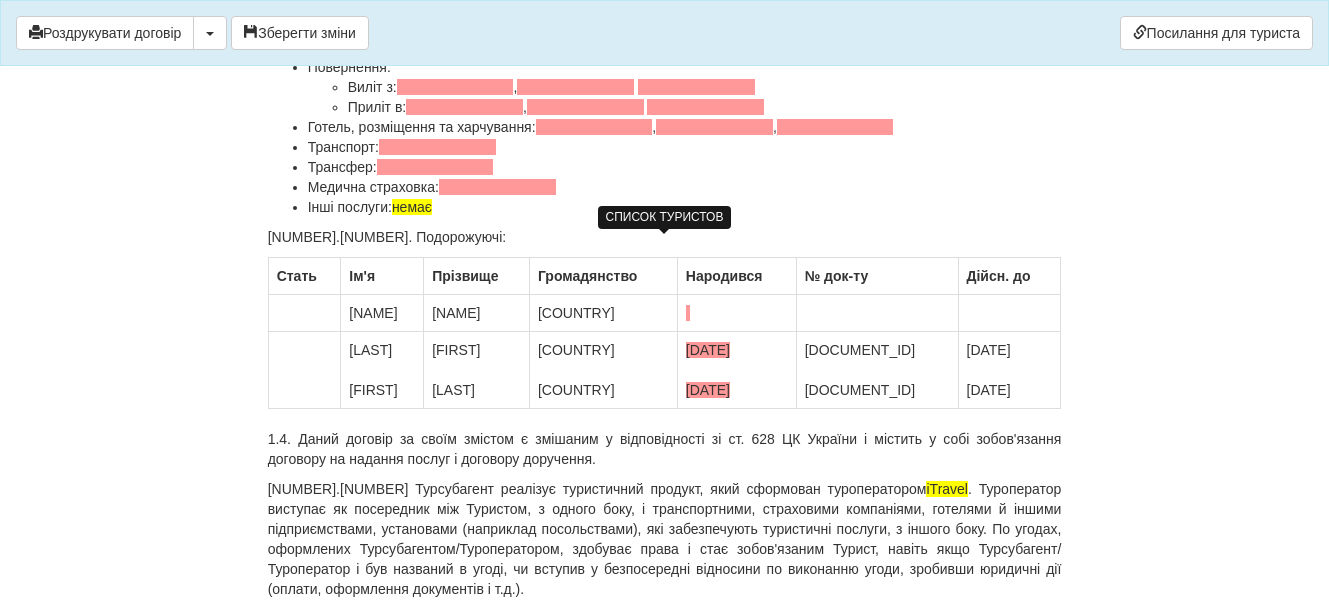 click at bounding box center [709, 313] 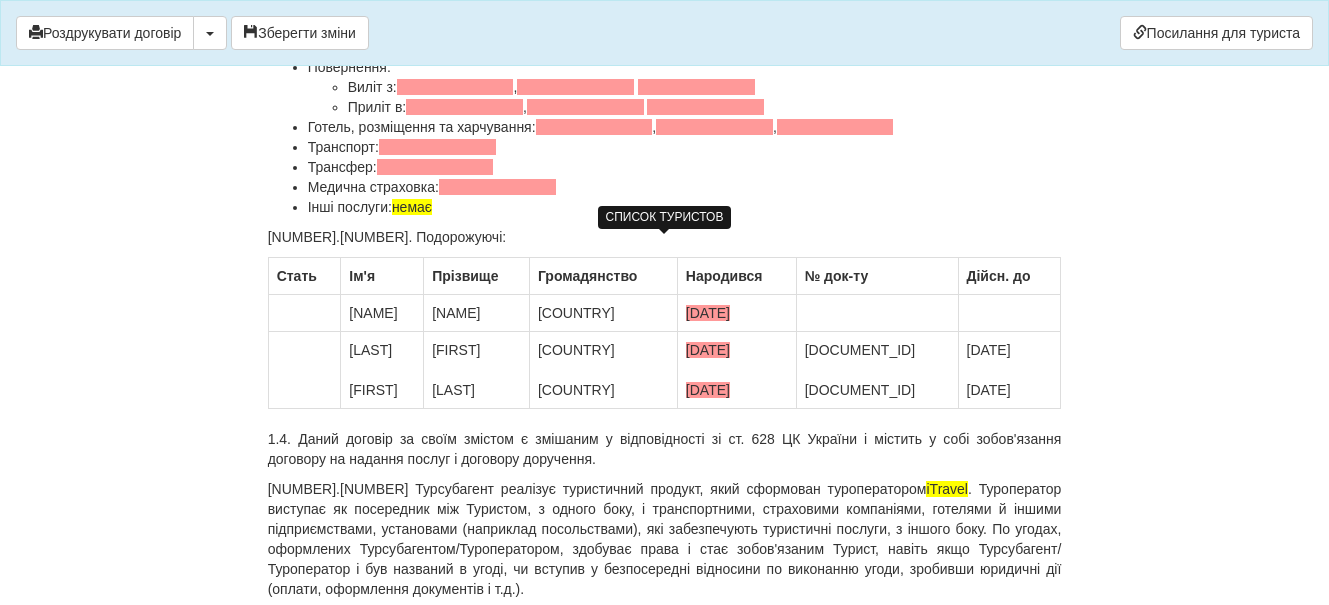 click on "12.09.68     27.08.1964" at bounding box center (686, 313) 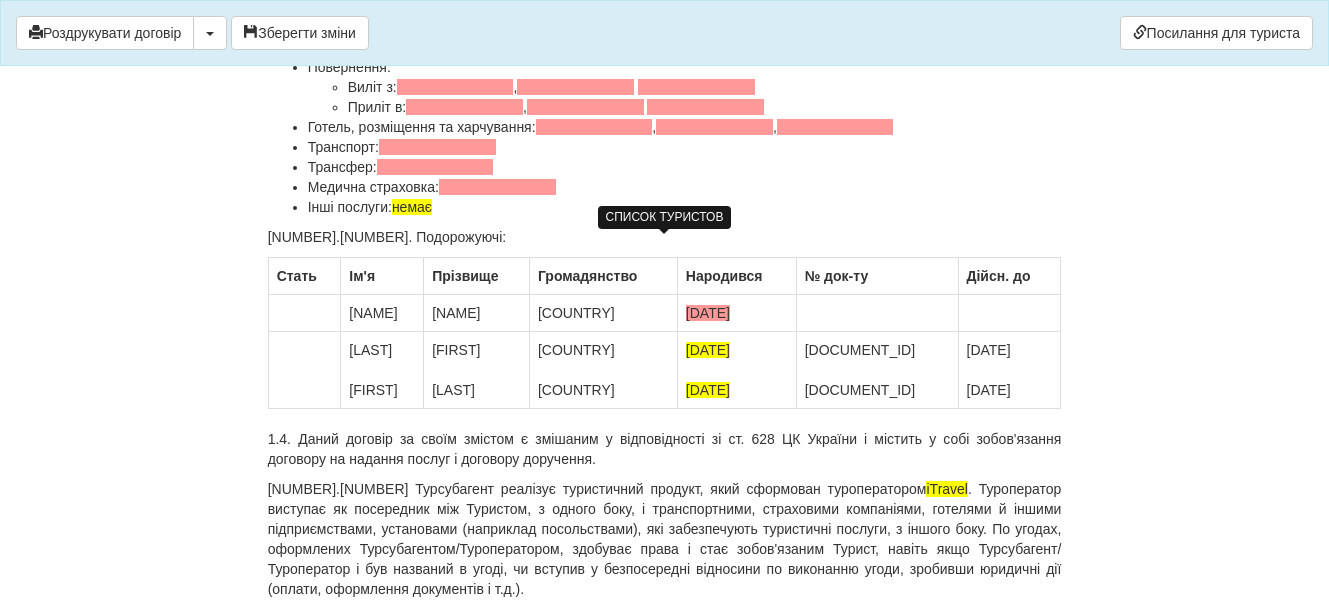 click on "12.09.68     27.08.1964" at bounding box center [709, 313] 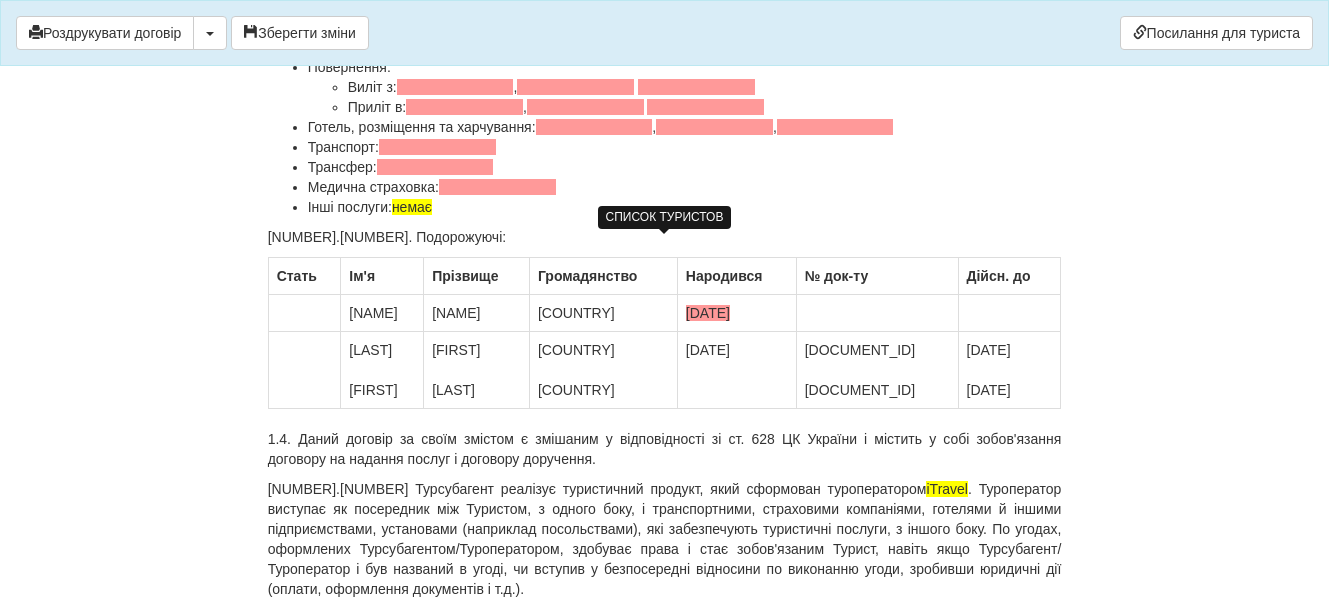 click on "19.02.1968" at bounding box center (709, 313) 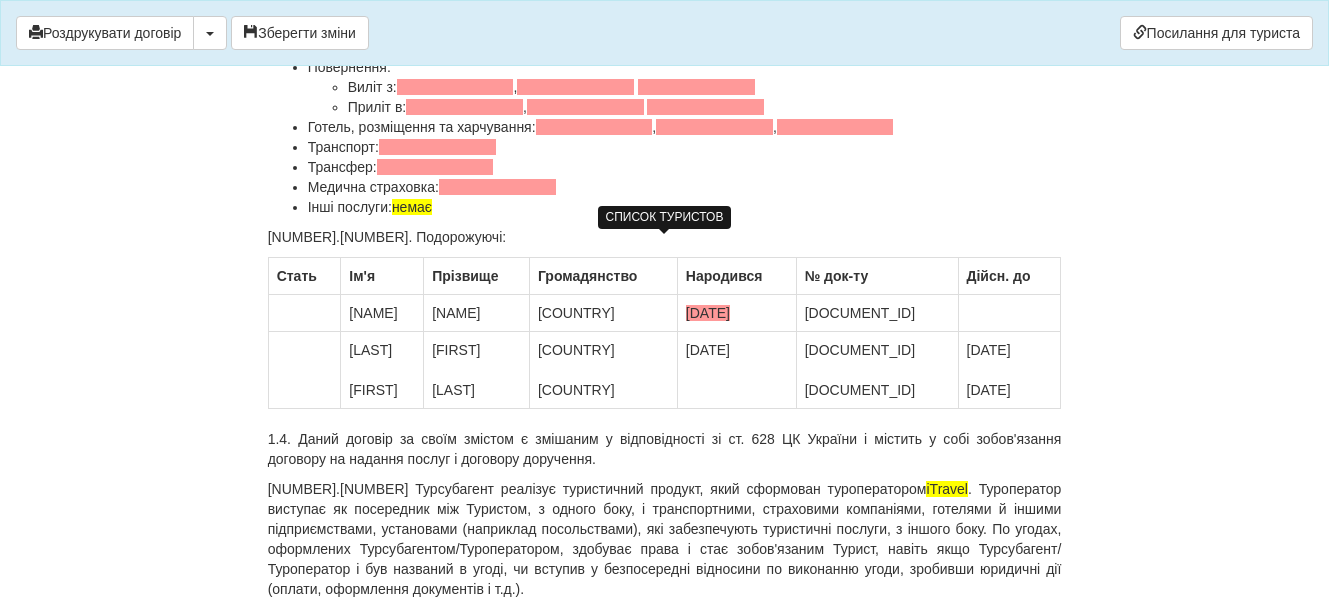 click at bounding box center (1014, 313) 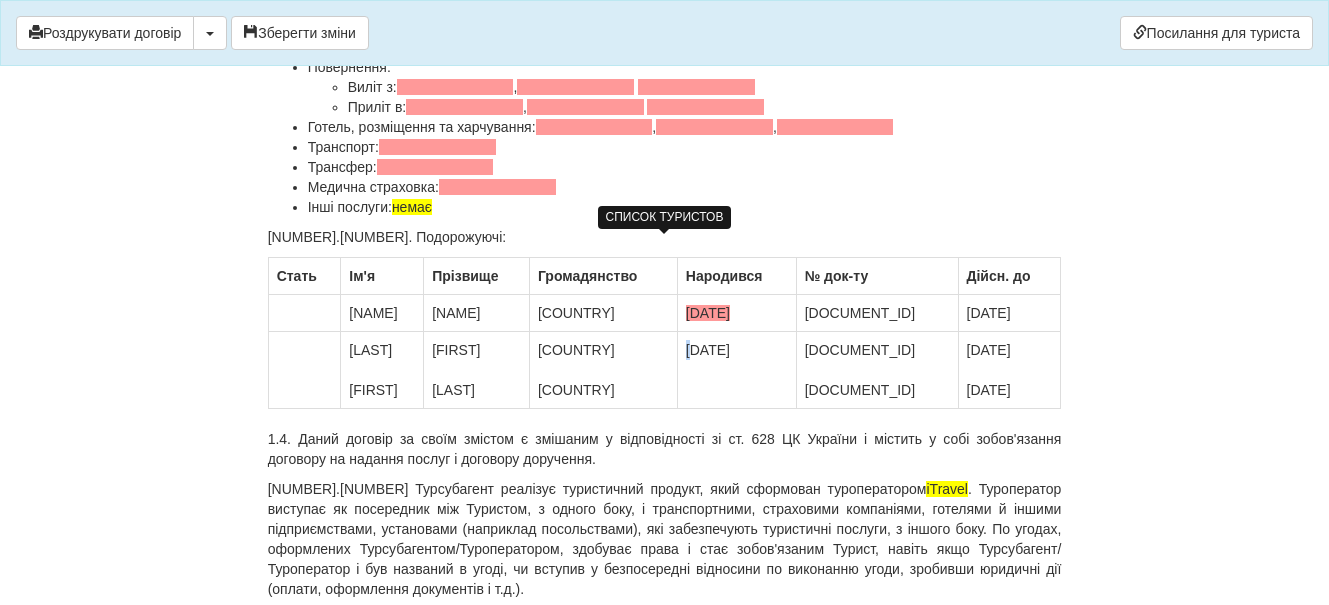 click on "19.02.1968" at bounding box center (706, 313) 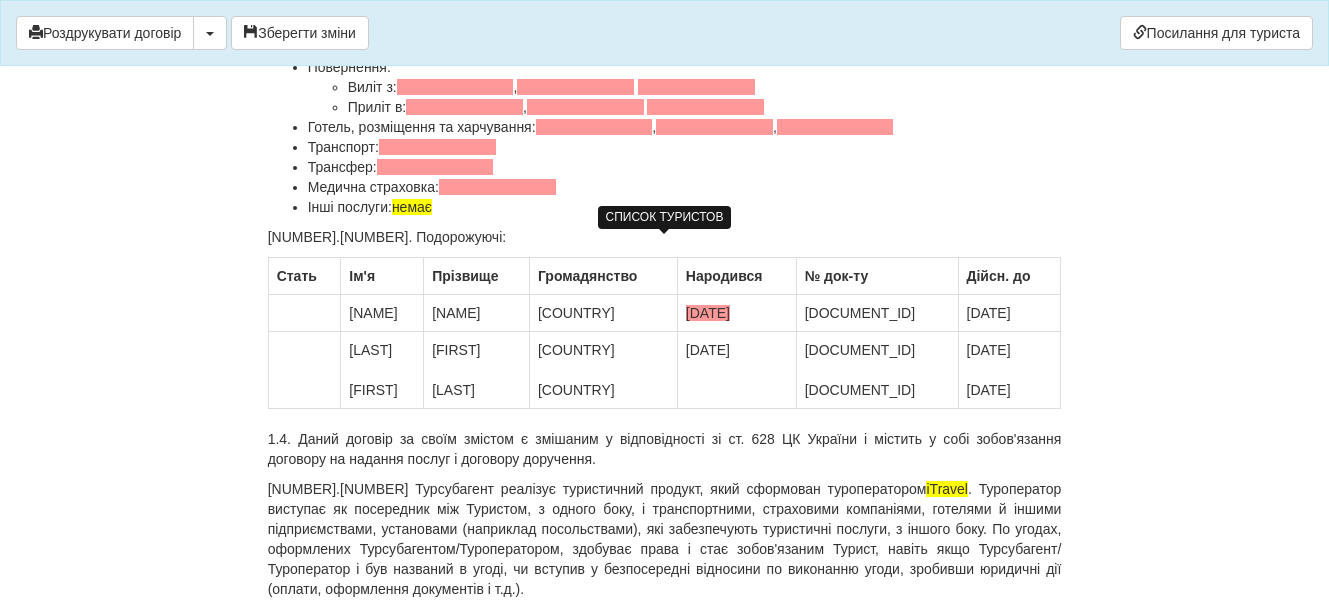 click on "19.02.1968" at bounding box center (706, 313) 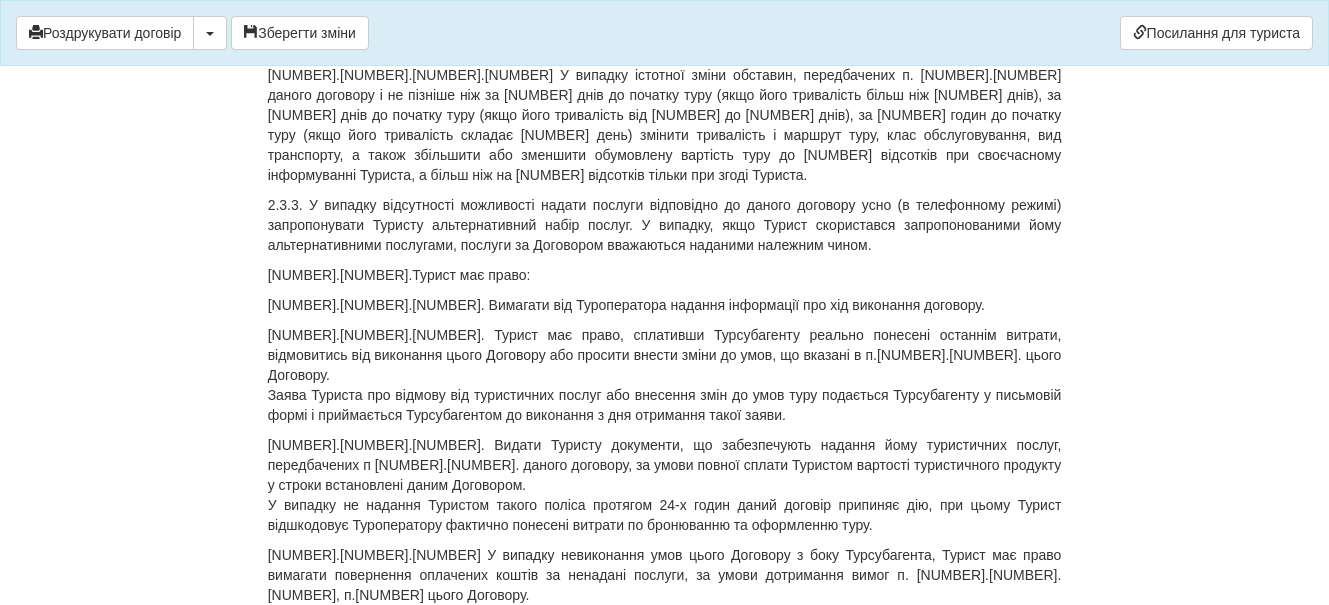 scroll, scrollTop: 2400, scrollLeft: 0, axis: vertical 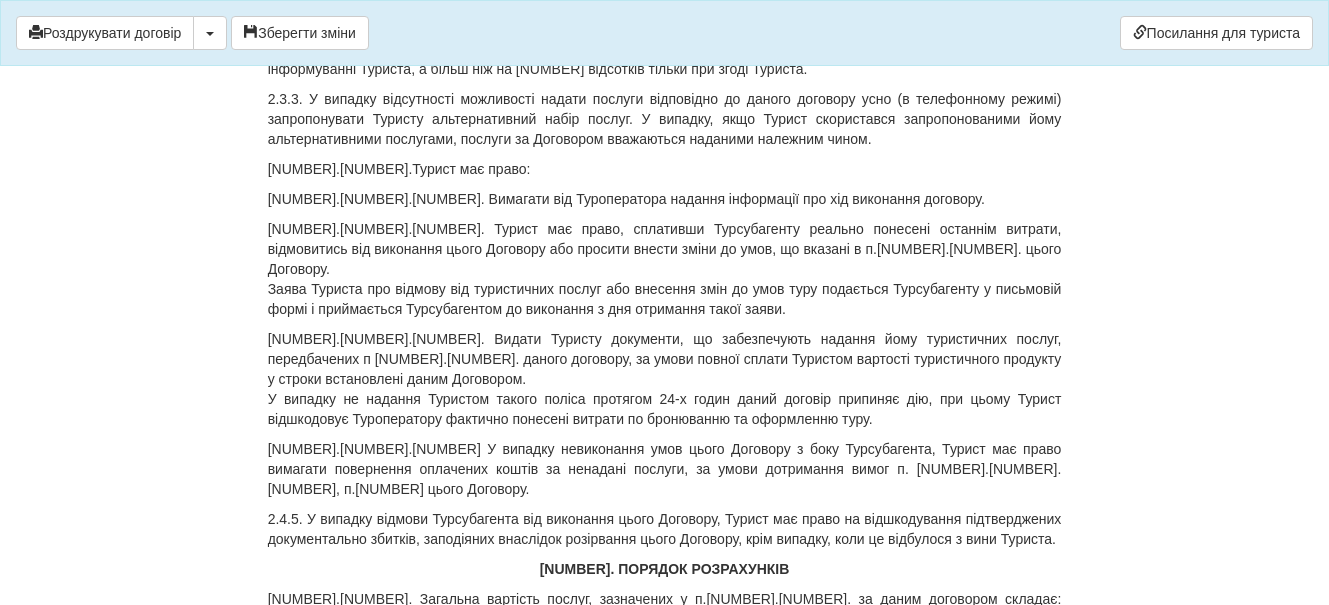 click on "3.1. Загальна вартість послуг, зазначених у п.1.2. за даним договором складає:  27 457.95  грн. ( Двадцять сім тисяч чотириста пʼятдесят сім  грн.  95  коп.).
Підставою для оплати є рахунок, виставлений Турсубагентом. Рахунок підлягає оплаті у строки зазначені у рахунку." at bounding box center [665, 479] 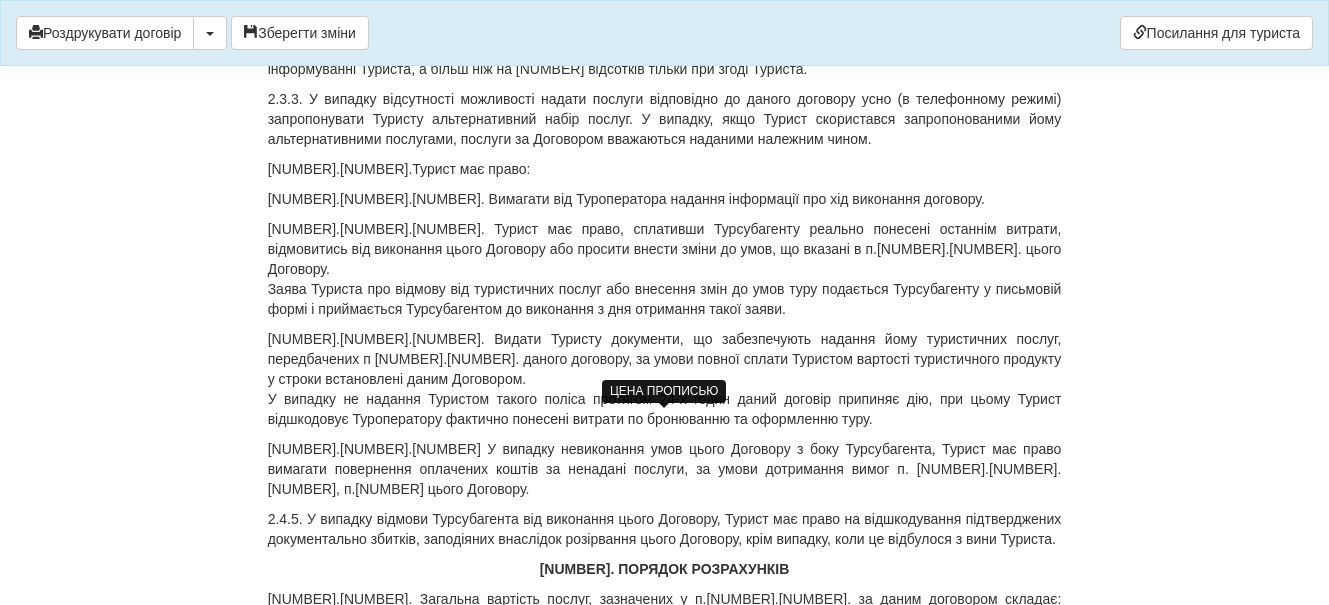 click on "Двадцять сім тисяч чотириста пʼятдесят сім" at bounding box center (665, 469) 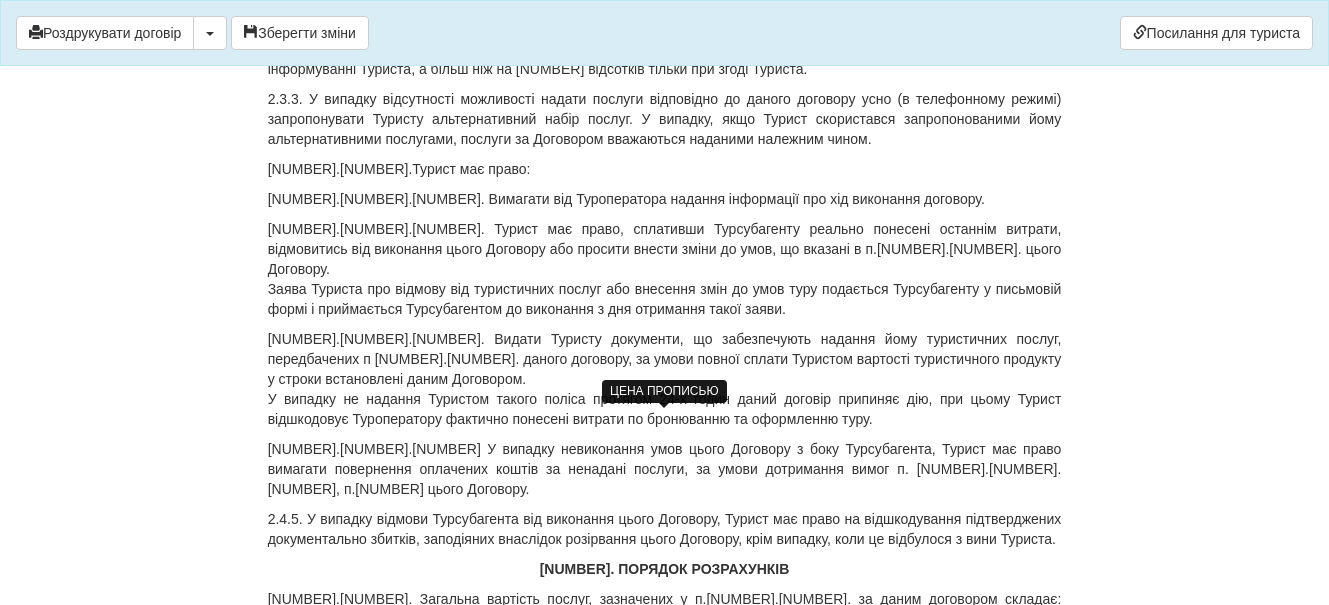click on "сім тисяч чотириста пʼятдесят сім" at bounding box center [665, 469] 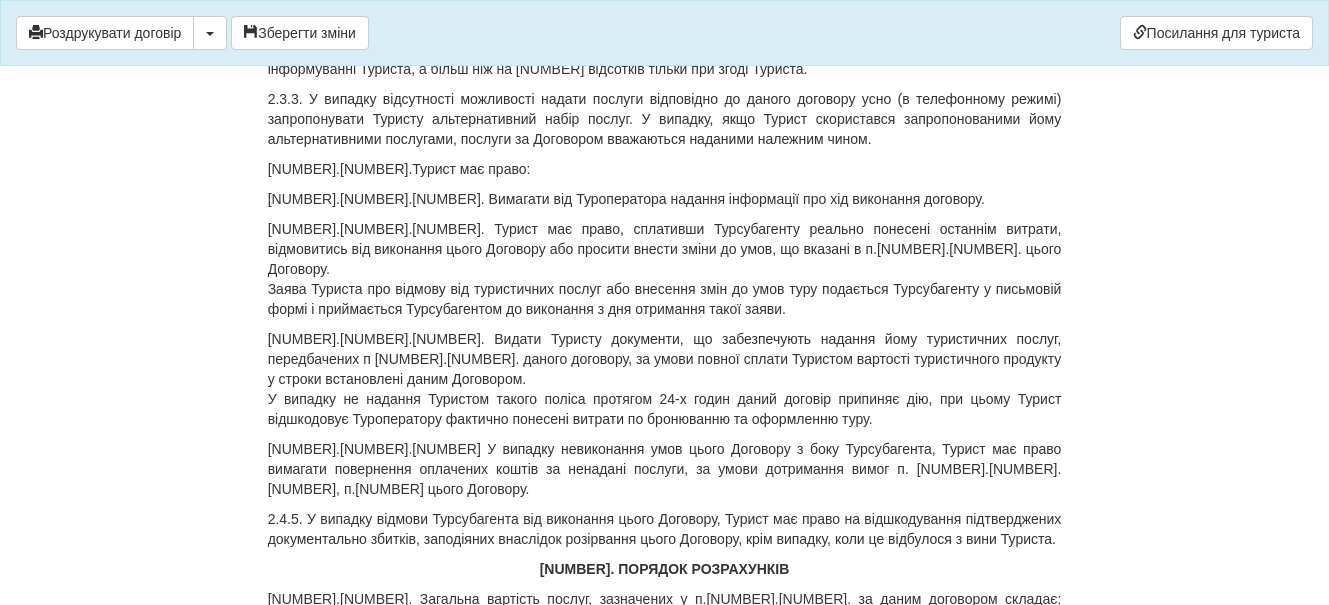 click on "3.1. Загальна вартість послуг, зазначених у п.1.2. за даним договором складає:  46749.04  грн. (Сорок  шість тисяч сімсот сорок девʼять   грн.  95  коп.).
Підставою для оплати є рахунок, виставлений Турсубагентом. Рахунок підлягає оплаті у строки зазначені у рахунку." at bounding box center [665, 479] 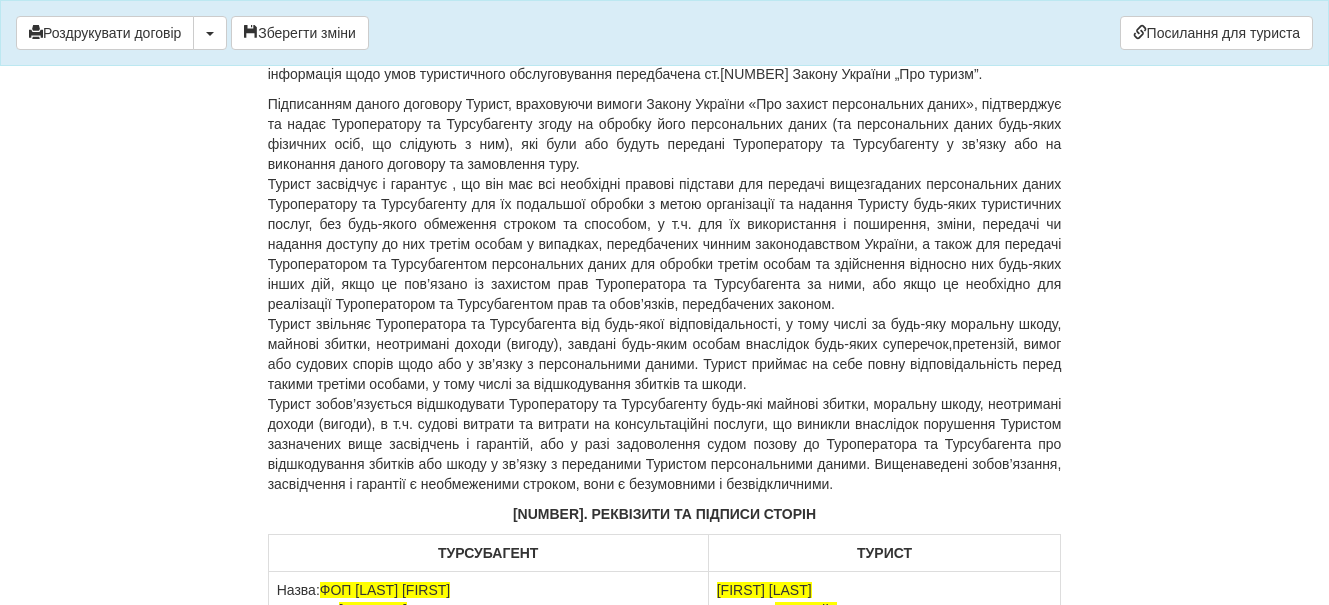 scroll, scrollTop: 5877, scrollLeft: 0, axis: vertical 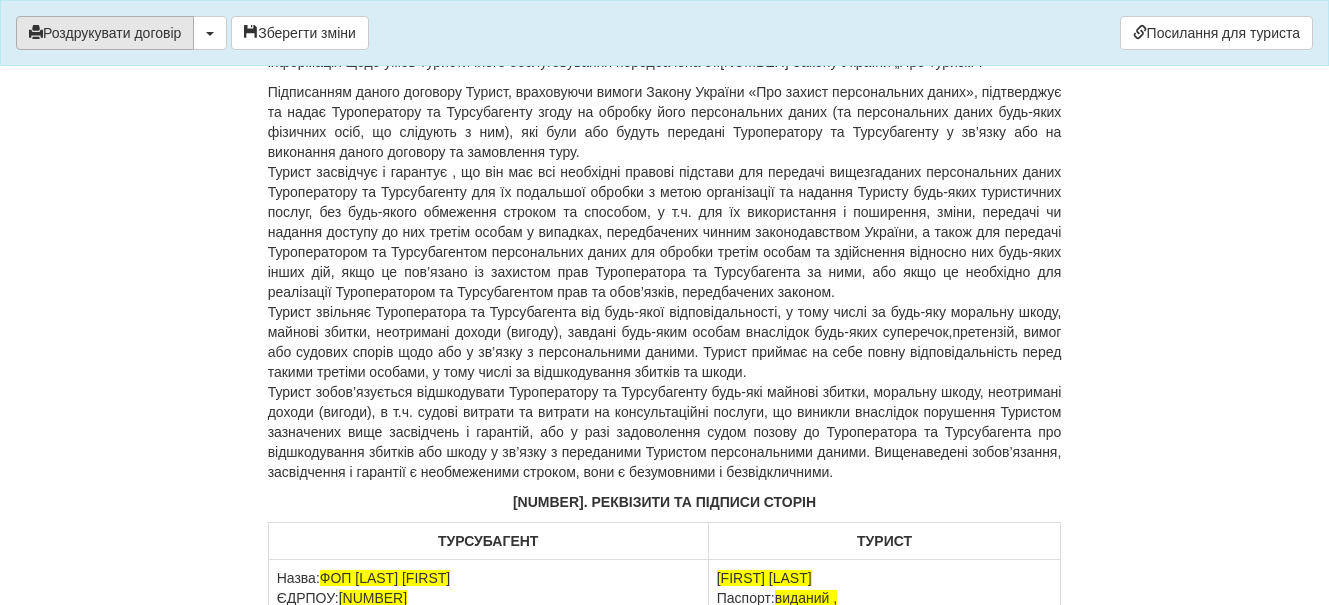 click on "Роздрукувати договір" at bounding box center [105, 33] 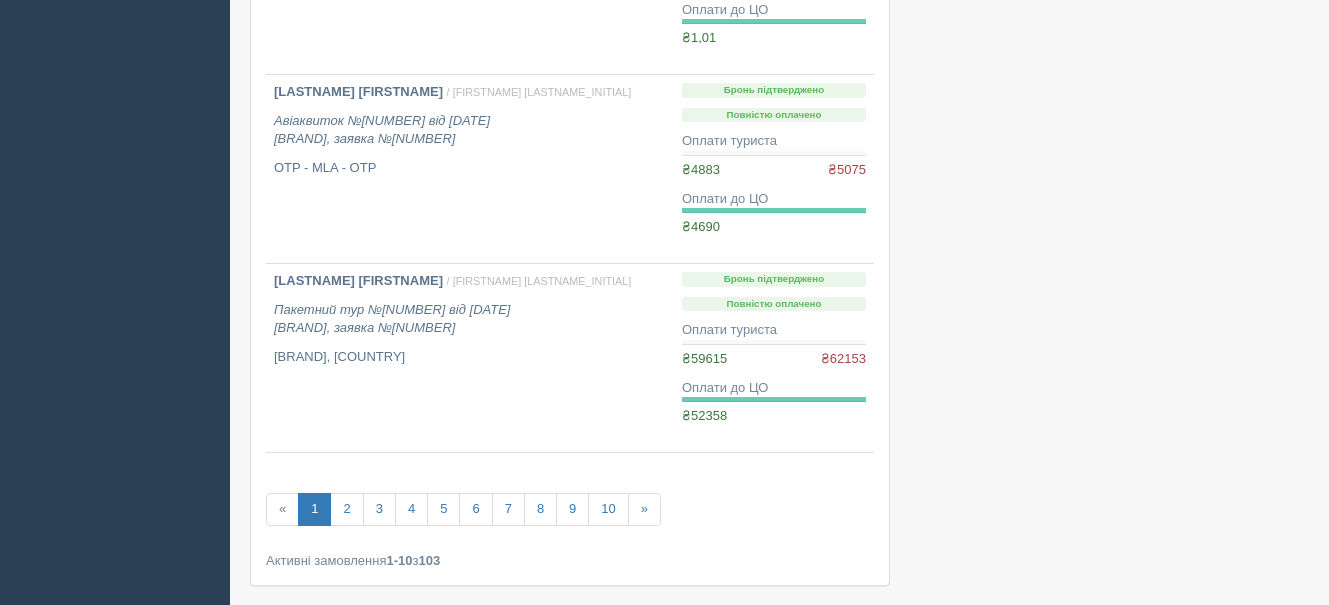 scroll, scrollTop: 1600, scrollLeft: 0, axis: vertical 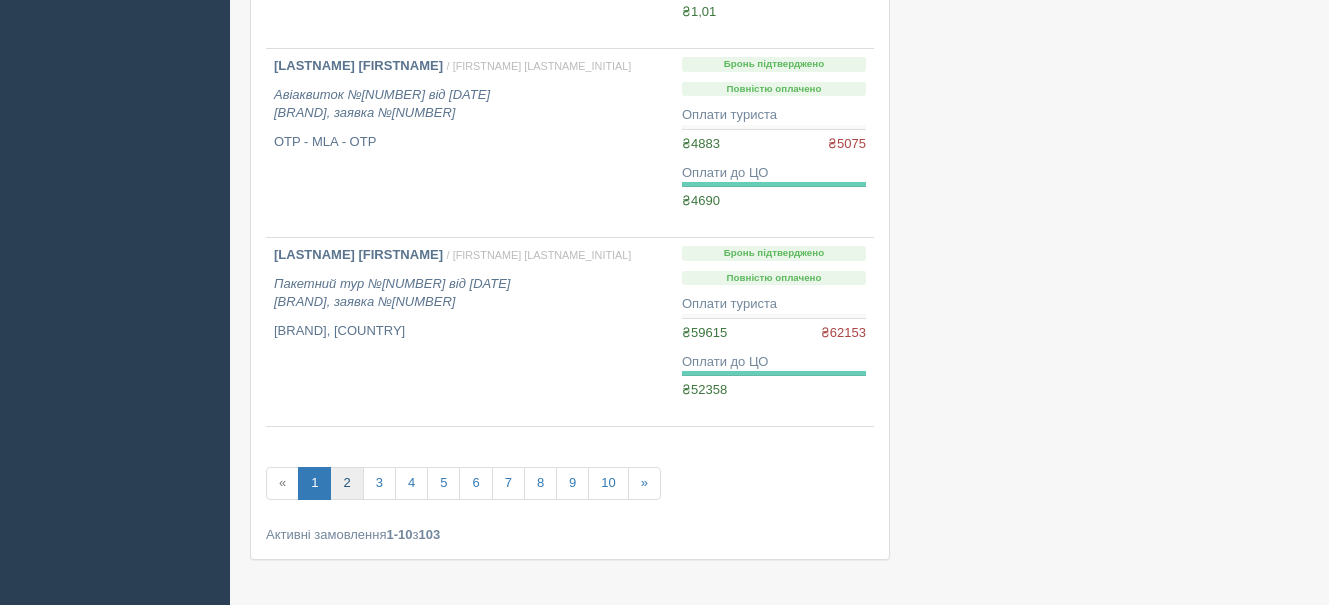 click on "2" at bounding box center (346, 483) 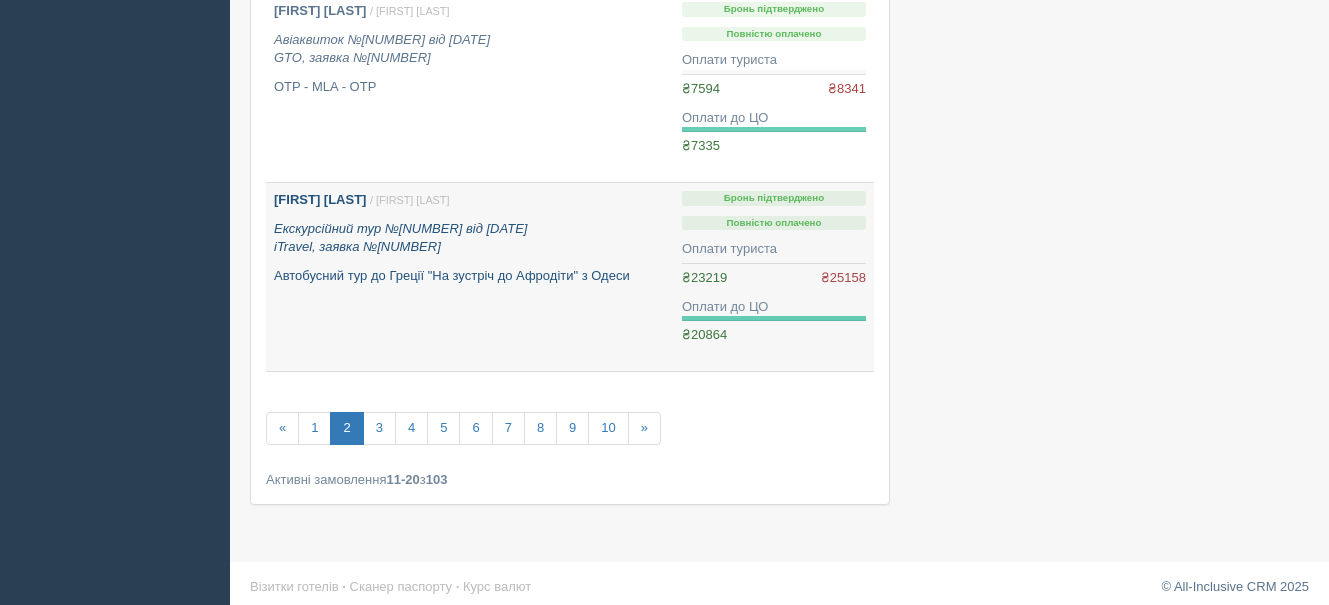 scroll, scrollTop: 1757, scrollLeft: 0, axis: vertical 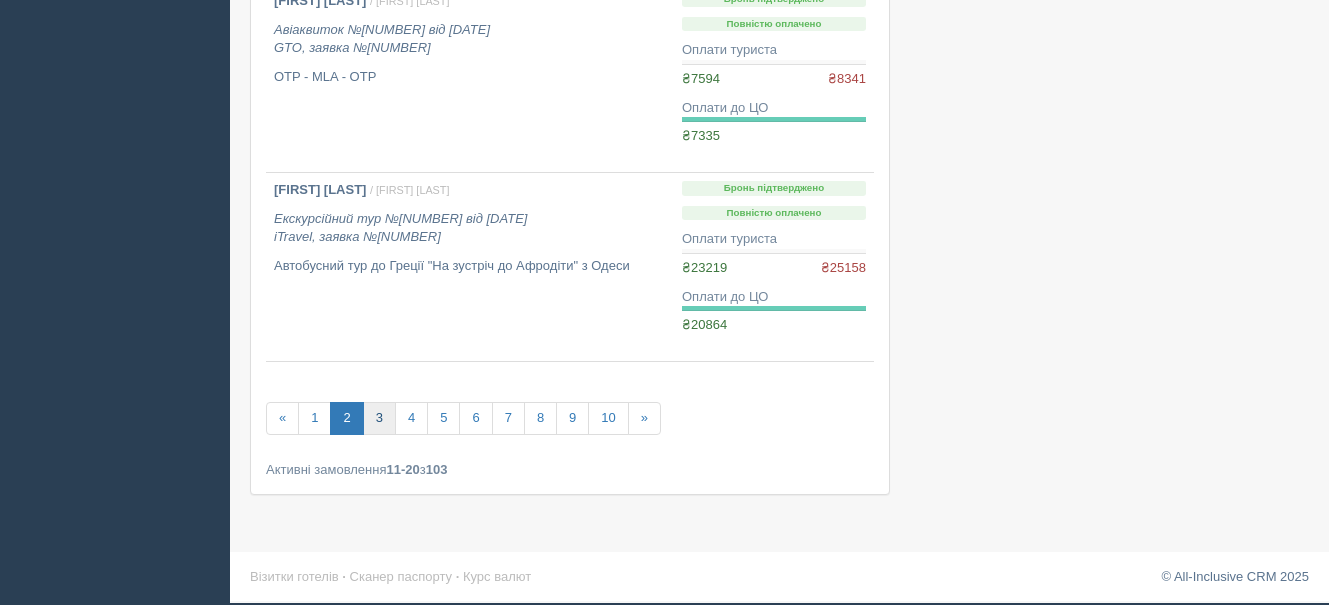 click on "3" at bounding box center (379, 418) 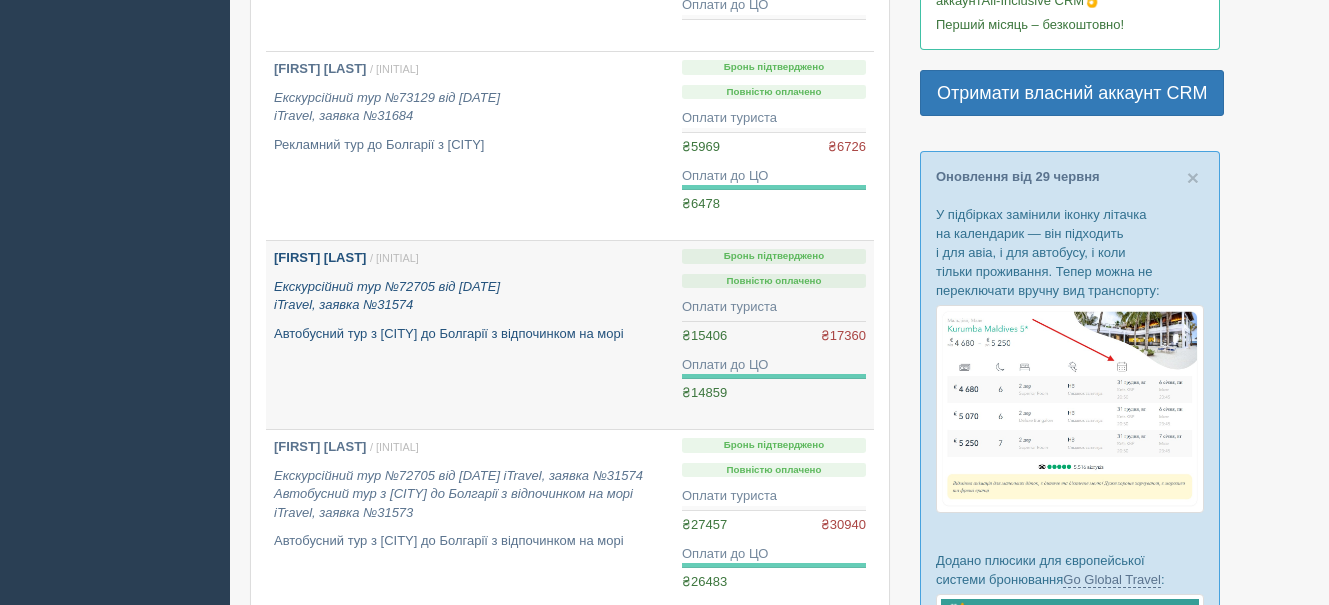 scroll, scrollTop: 500, scrollLeft: 0, axis: vertical 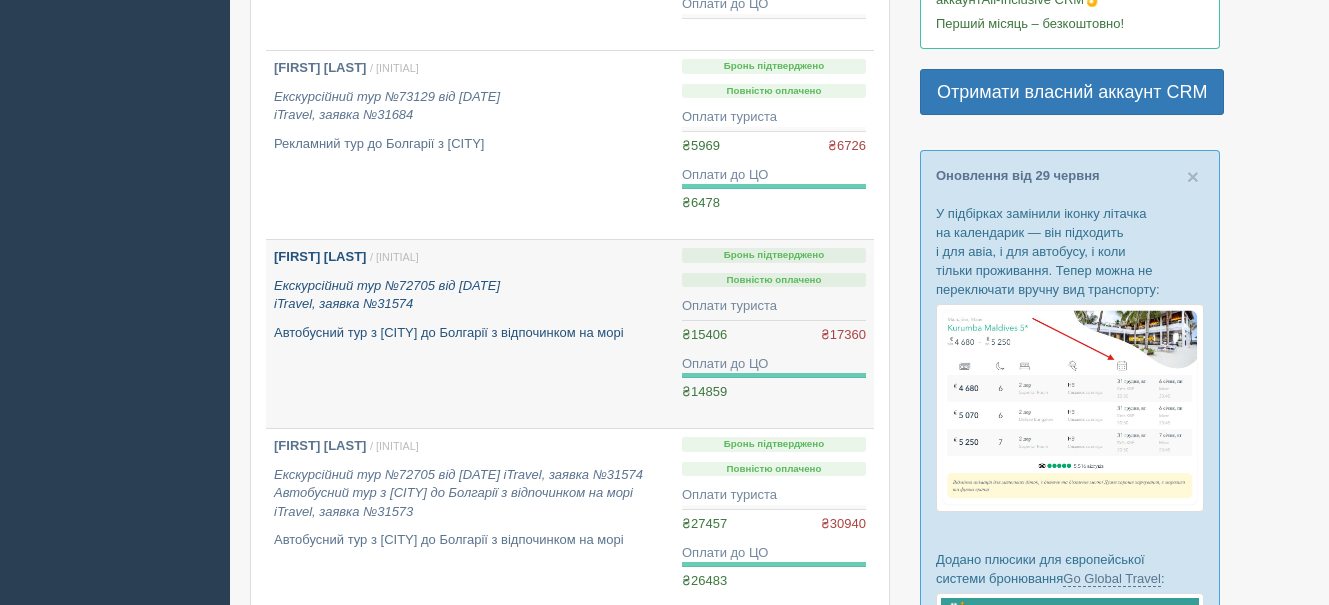 click on "Екскурсійний тур №72705 від 22.02.2025
iTravel, заявка №31574" at bounding box center [470, 295] 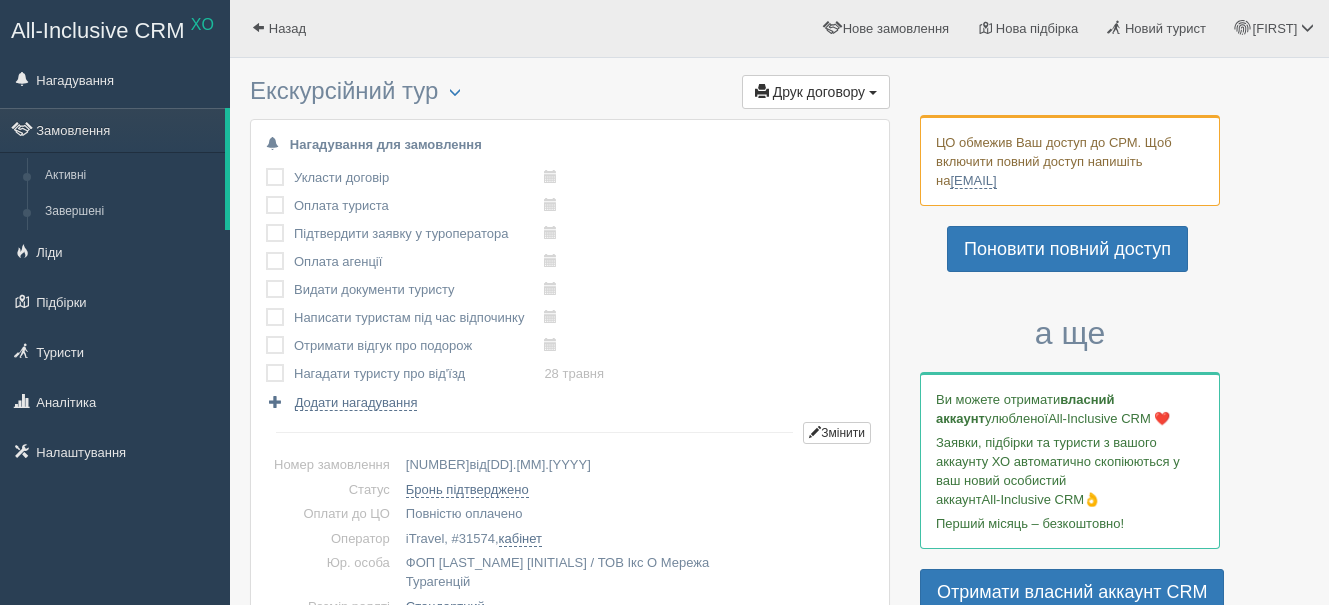 scroll, scrollTop: 0, scrollLeft: 0, axis: both 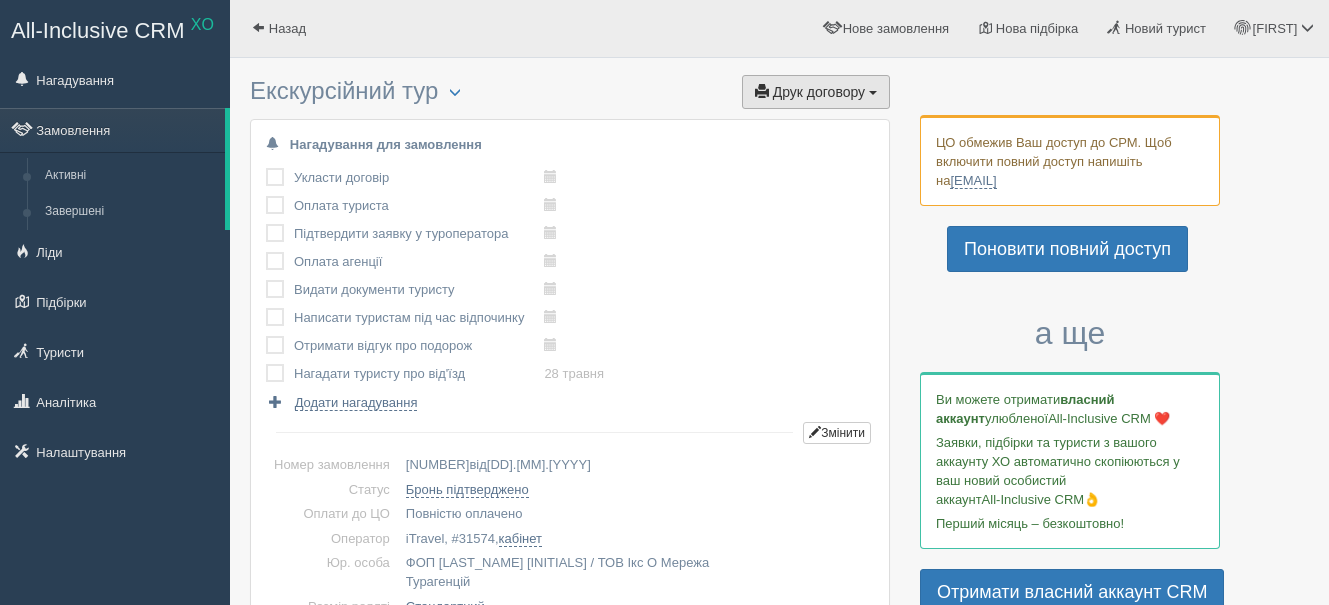 click on "Друк договору" at bounding box center (819, 92) 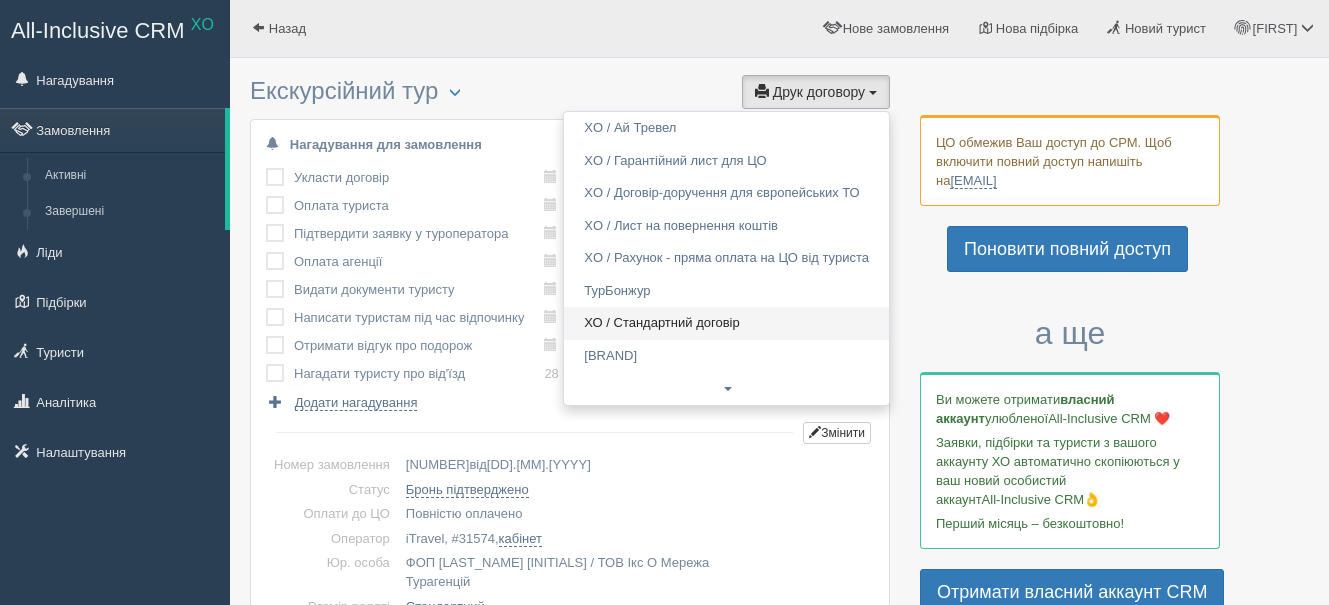 click on "ХО / Стандартний договір" at bounding box center (726, 323) 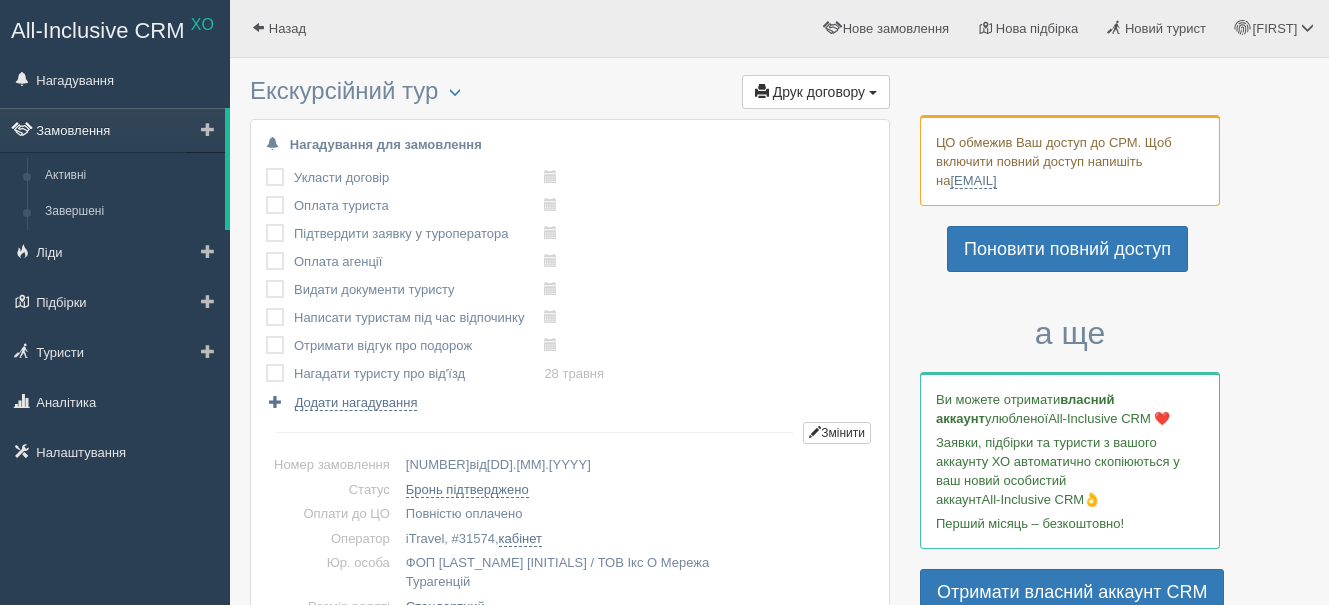 click on "Замовлення" at bounding box center [112, 130] 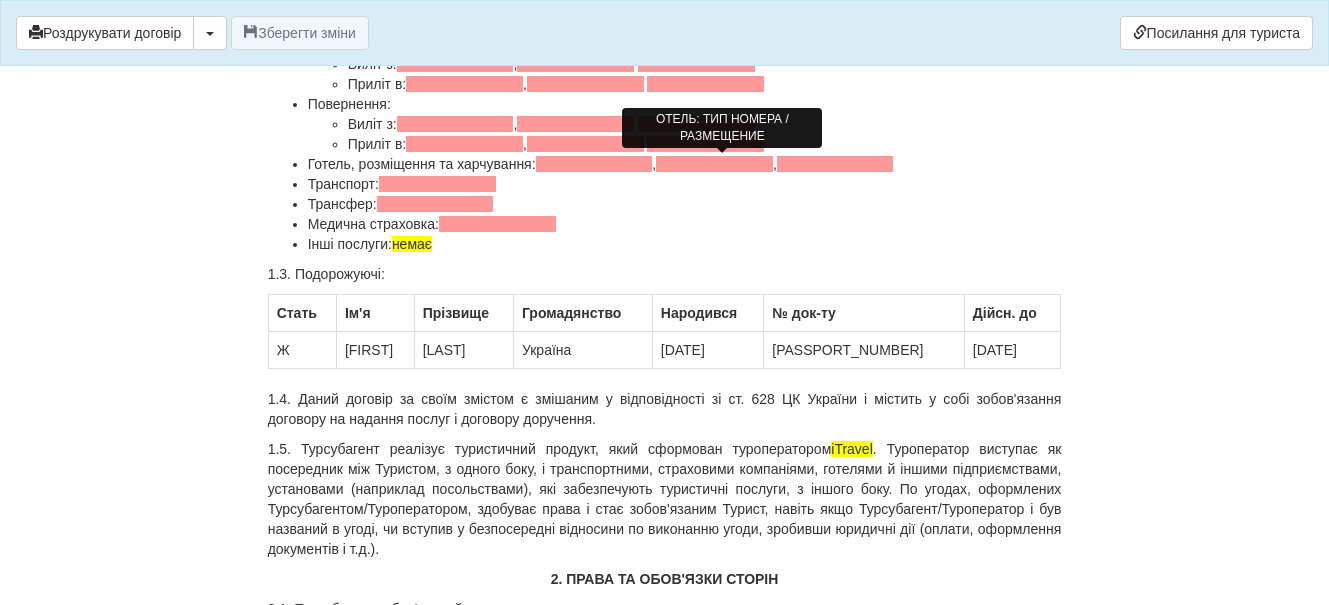 scroll, scrollTop: 500, scrollLeft: 0, axis: vertical 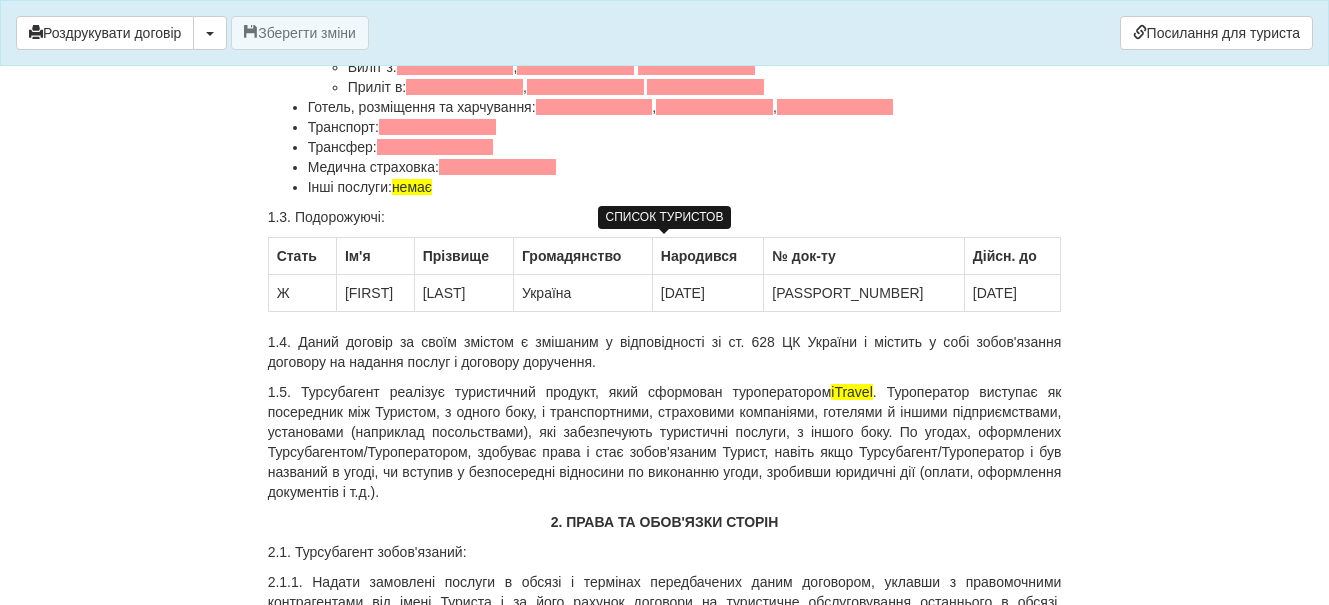 drag, startPoint x: 352, startPoint y: 293, endPoint x: 401, endPoint y: 295, distance: 49.0408 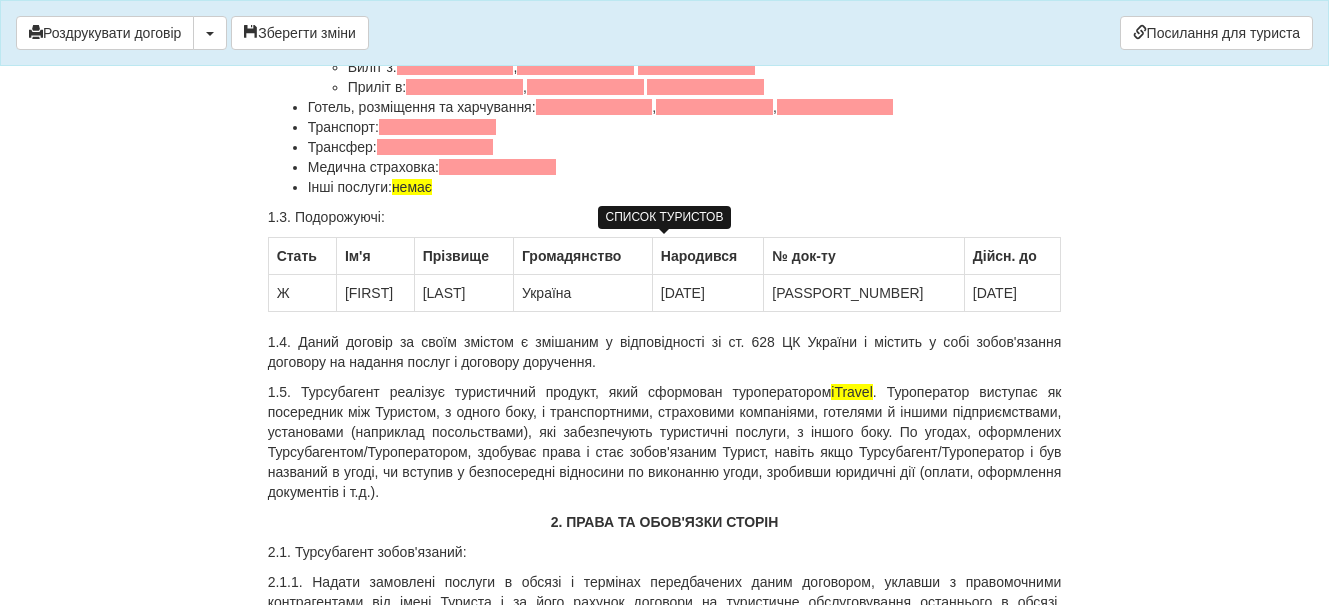 drag, startPoint x: 442, startPoint y: 290, endPoint x: 506, endPoint y: 291, distance: 64.00781 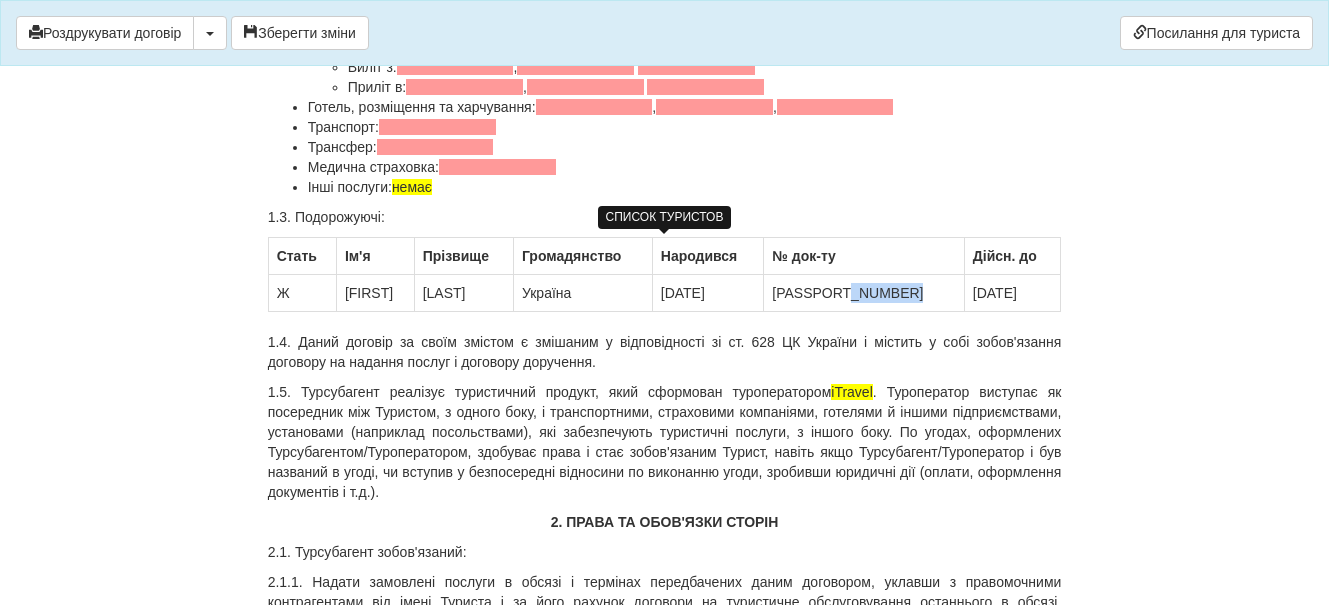 drag, startPoint x: 842, startPoint y: 291, endPoint x: 924, endPoint y: 294, distance: 82.05486 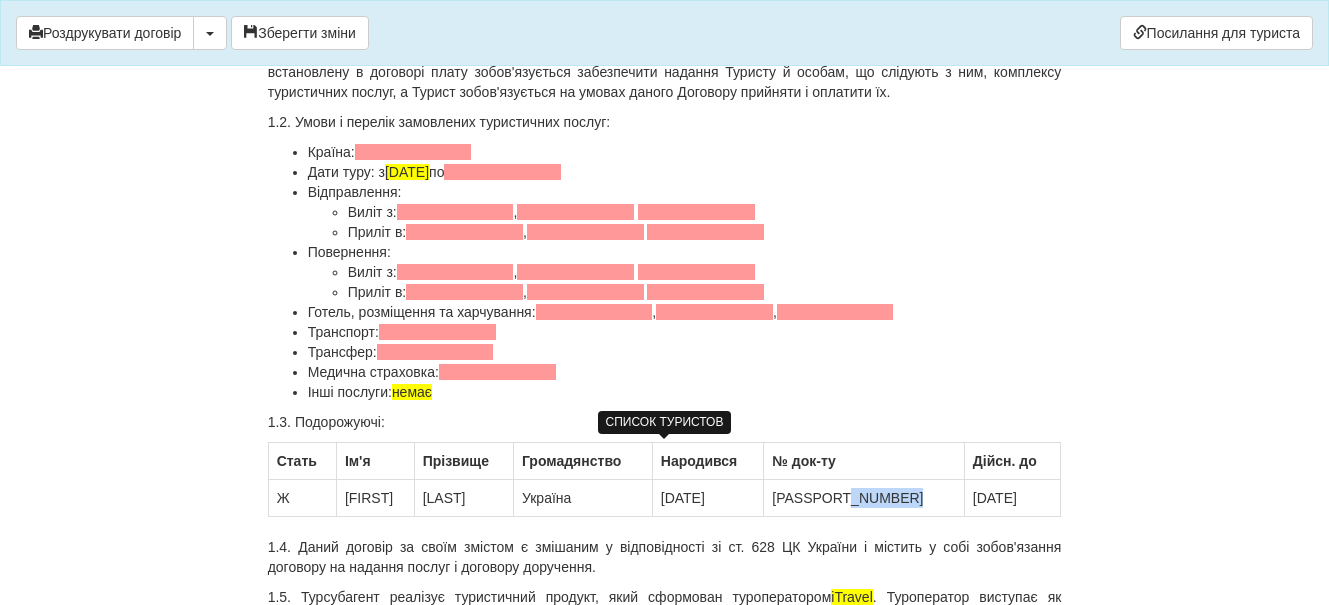 scroll, scrollTop: 0, scrollLeft: 0, axis: both 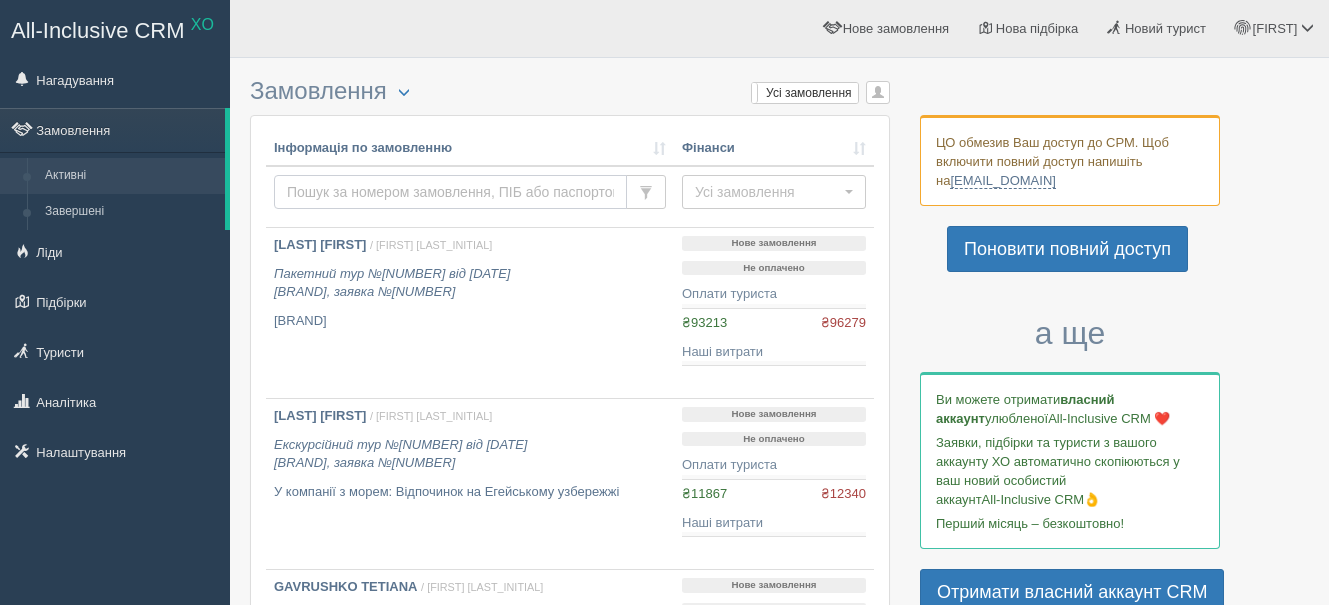 click at bounding box center [450, 192] 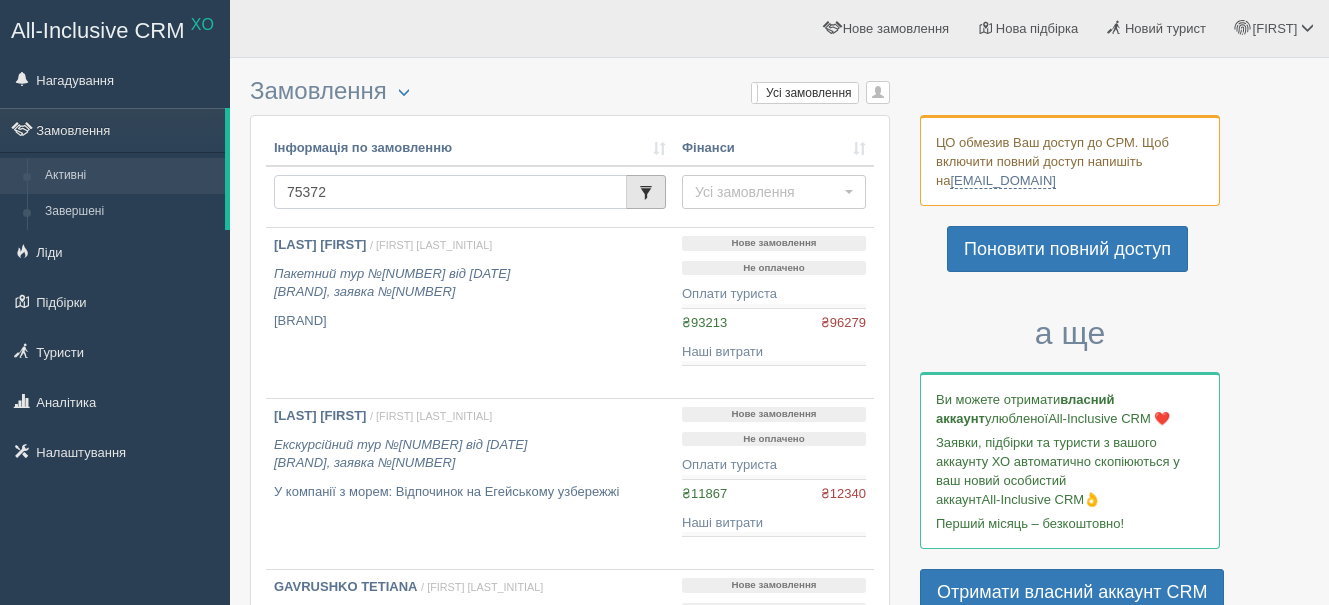 type on "75372" 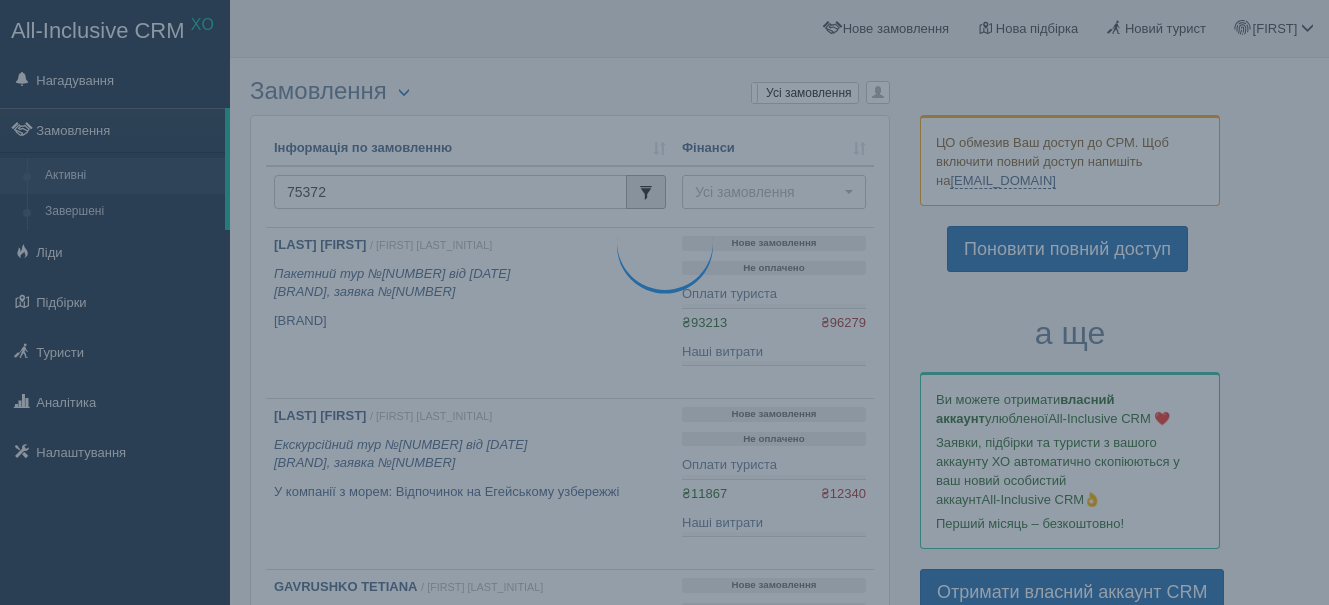 click on "All-Inclusive CRM
XO
Нагадування
Замовлення
Активні" at bounding box center [664, 302] 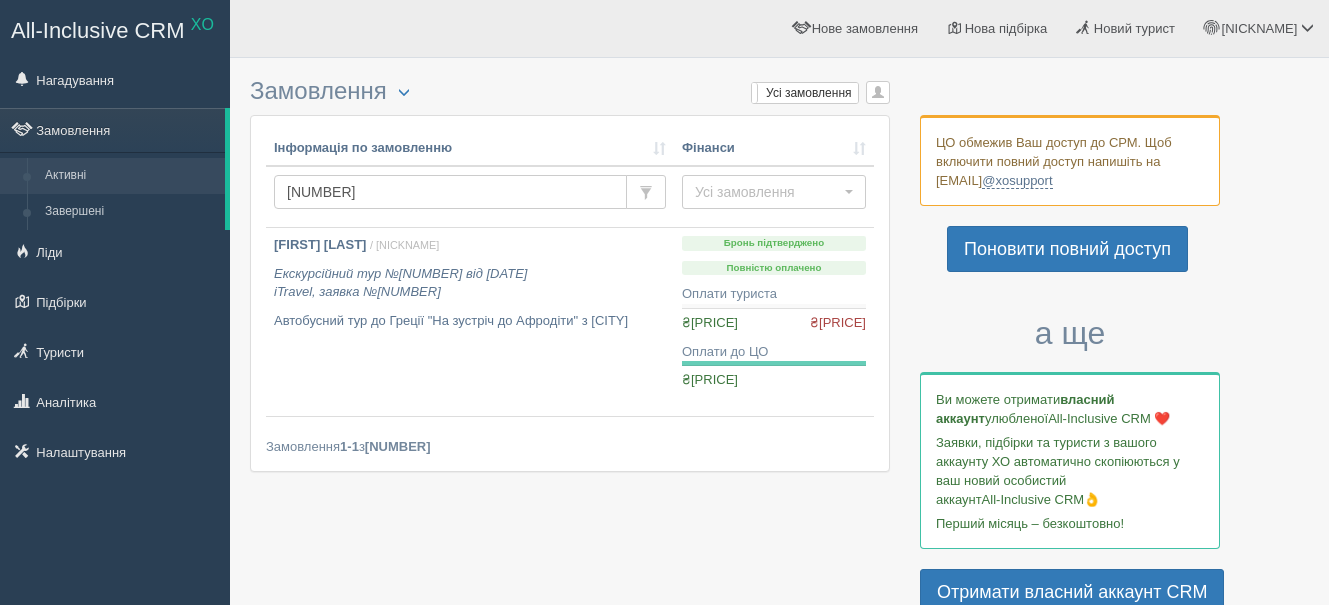 scroll, scrollTop: 0, scrollLeft: 0, axis: both 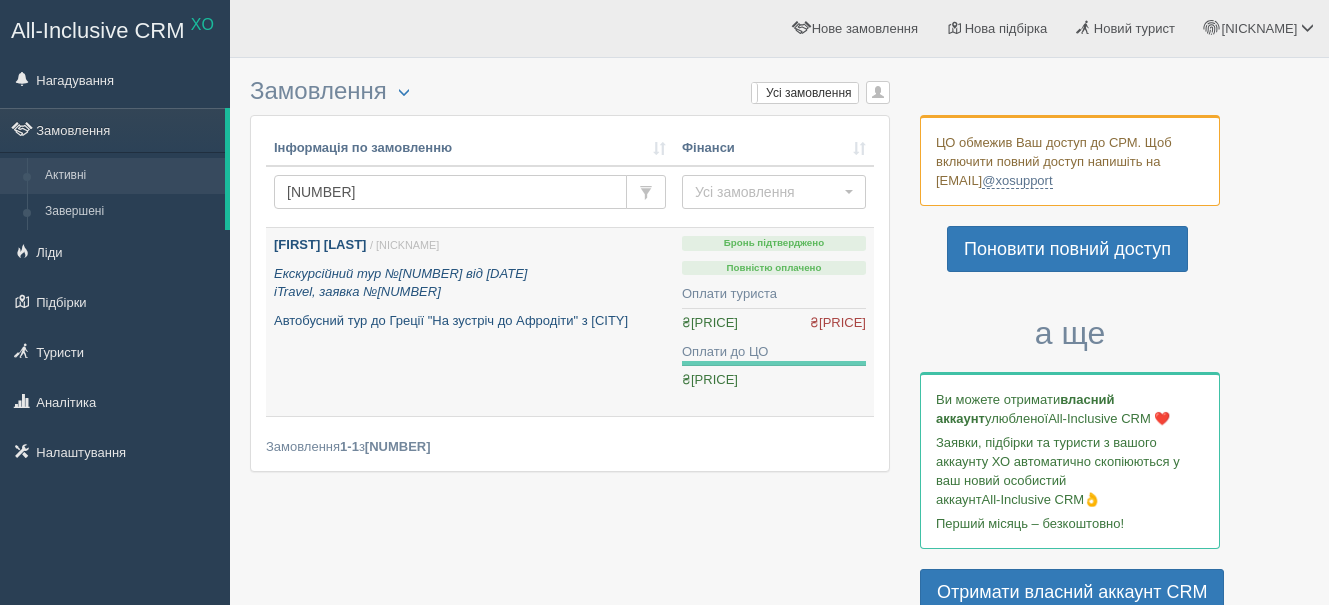 click on "KHILAI NATALIIA" at bounding box center (320, 244) 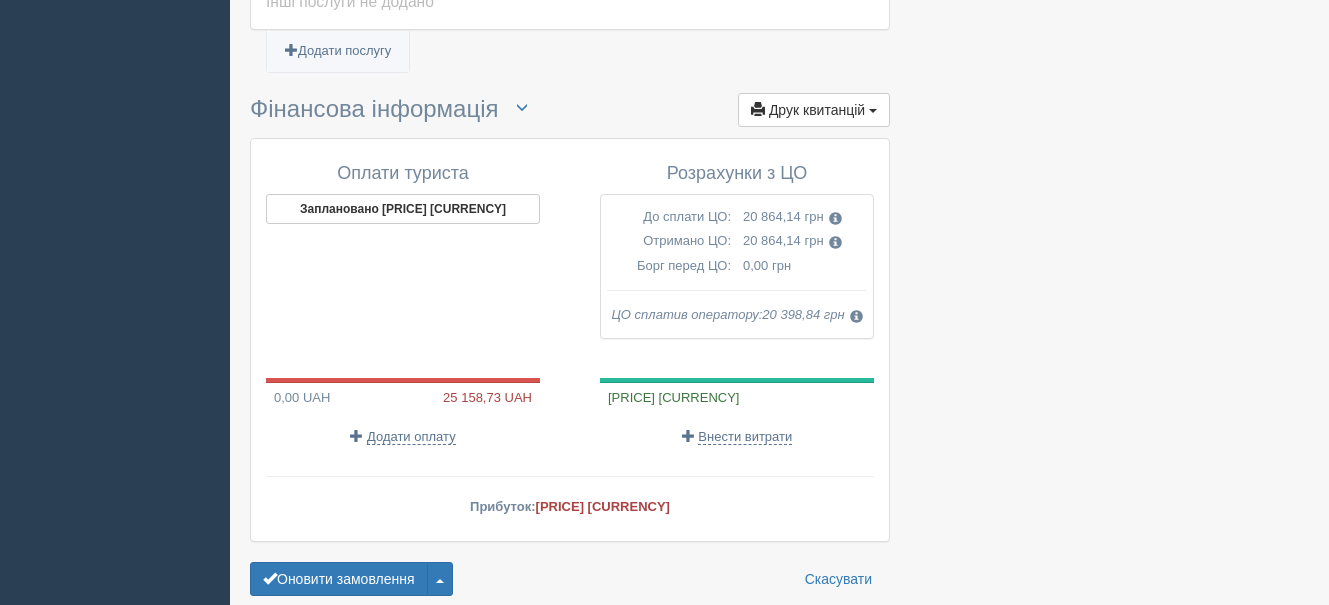 scroll, scrollTop: 1600, scrollLeft: 0, axis: vertical 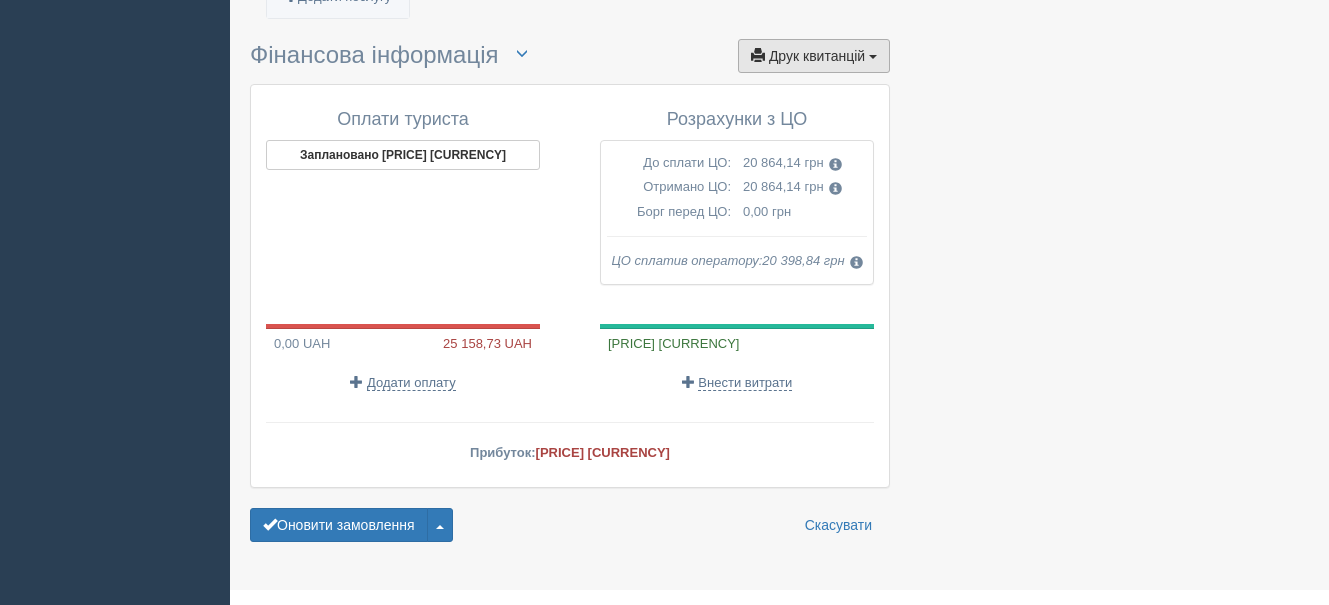 click on "Друк квитанцій" at bounding box center (817, 112) 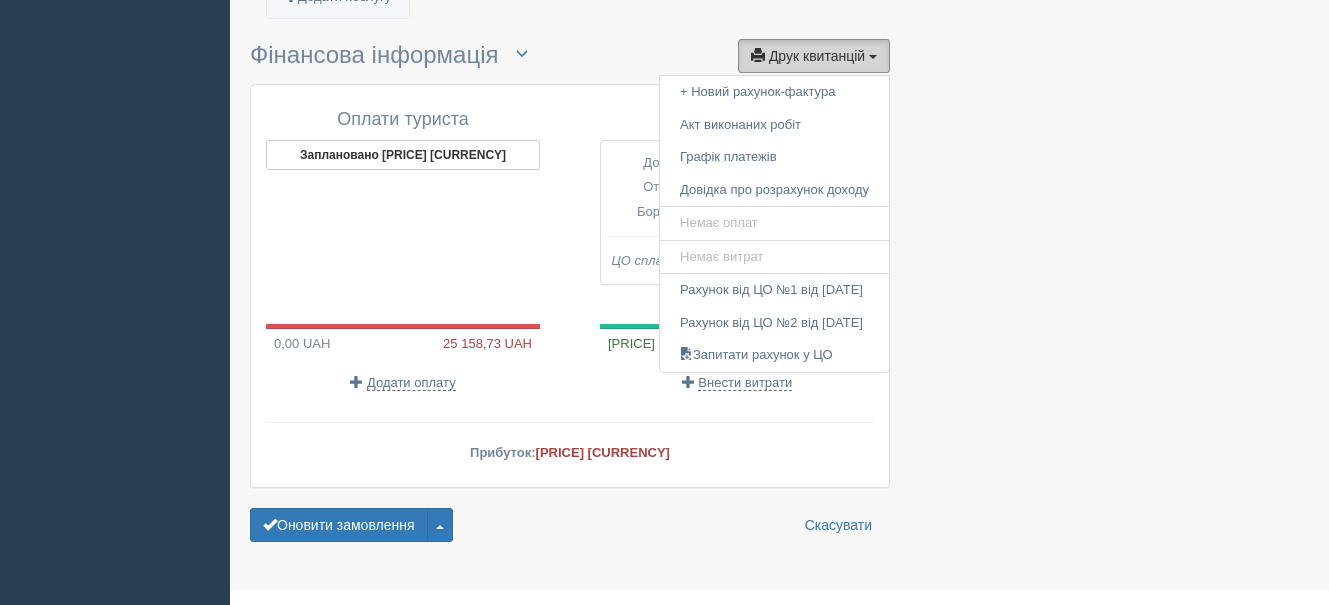 click on "Друк квитанцій" at bounding box center [817, 112] 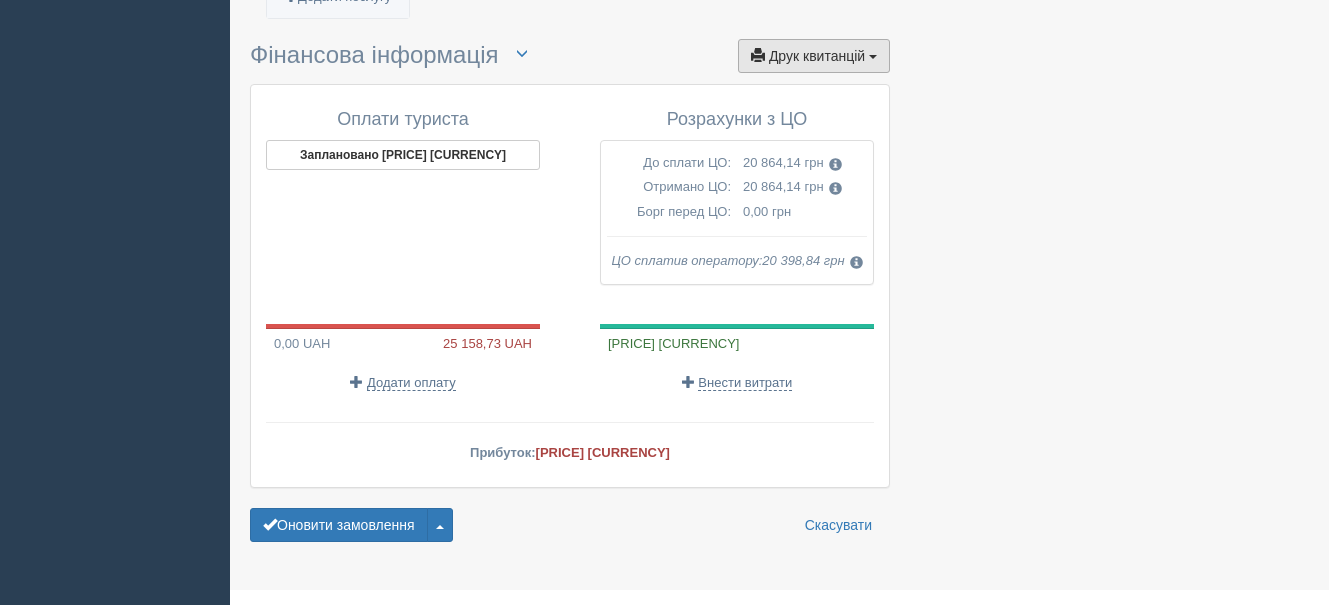 click on "Друк квитанцій" at bounding box center [817, 112] 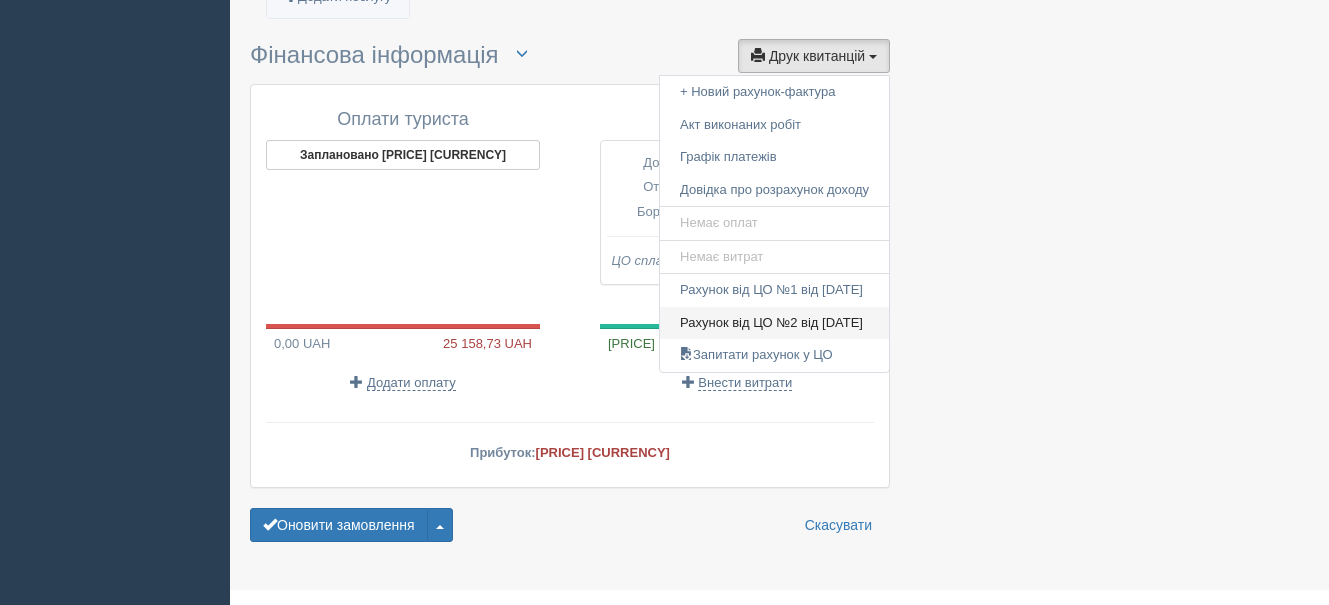 click on "Рахунок від ЦО №2 від 09.05.2025" at bounding box center [765, 379] 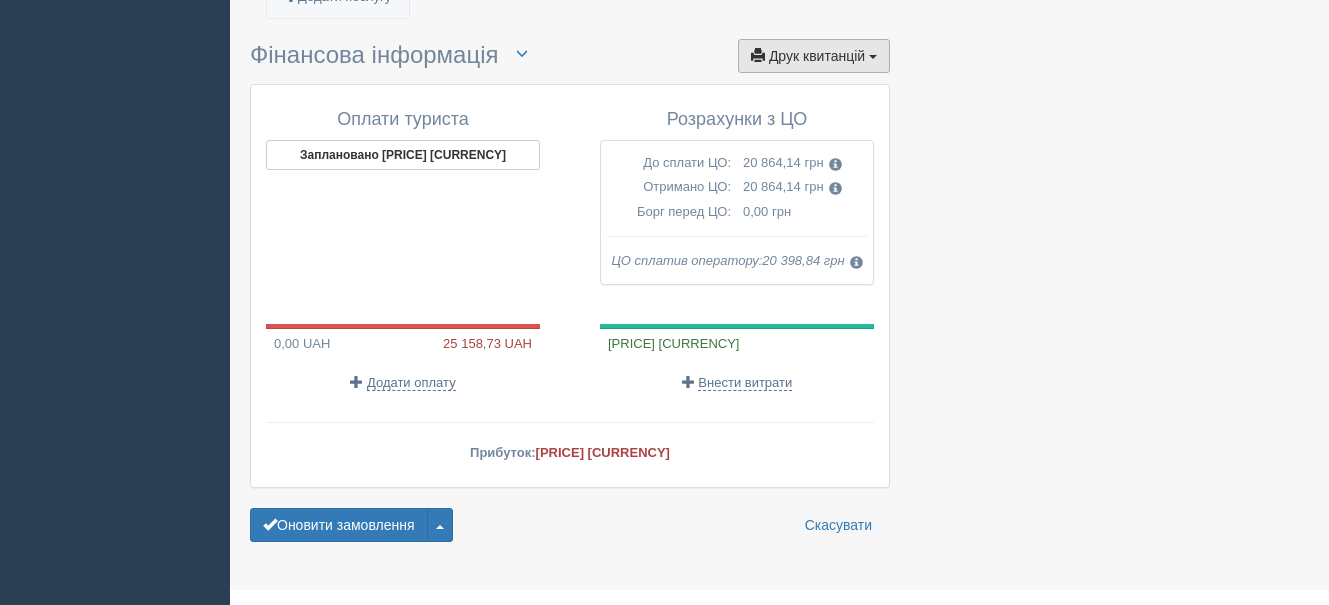 click on "Друк квитанцій" at bounding box center (817, 112) 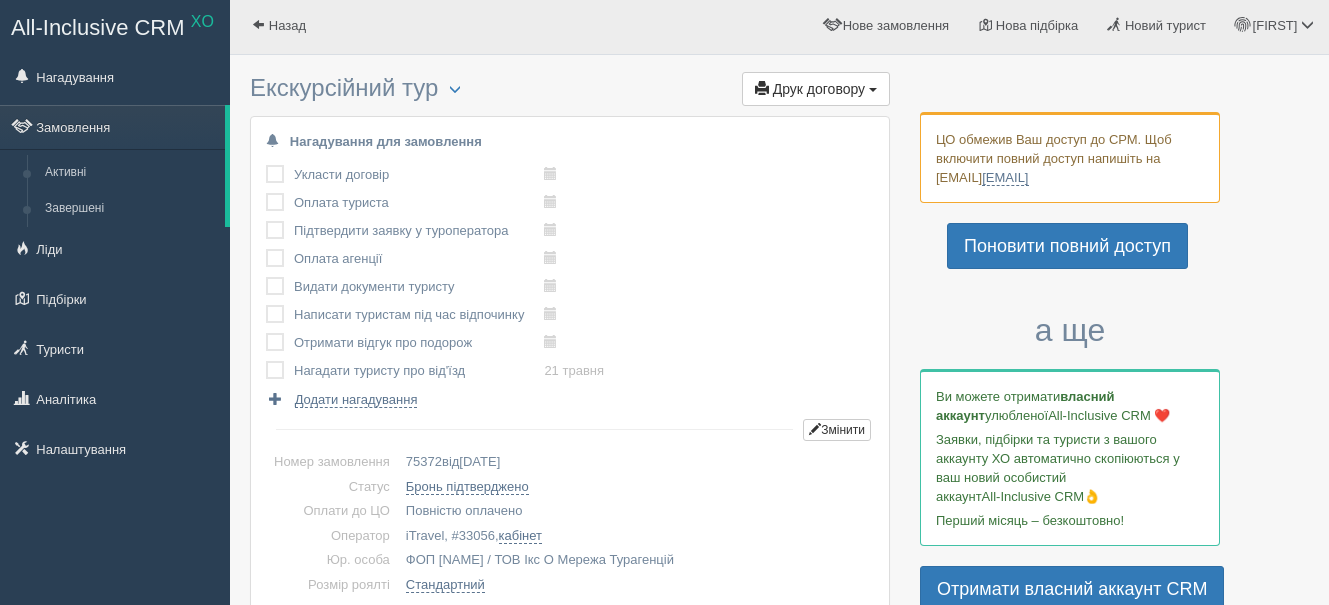 scroll, scrollTop: 0, scrollLeft: 0, axis: both 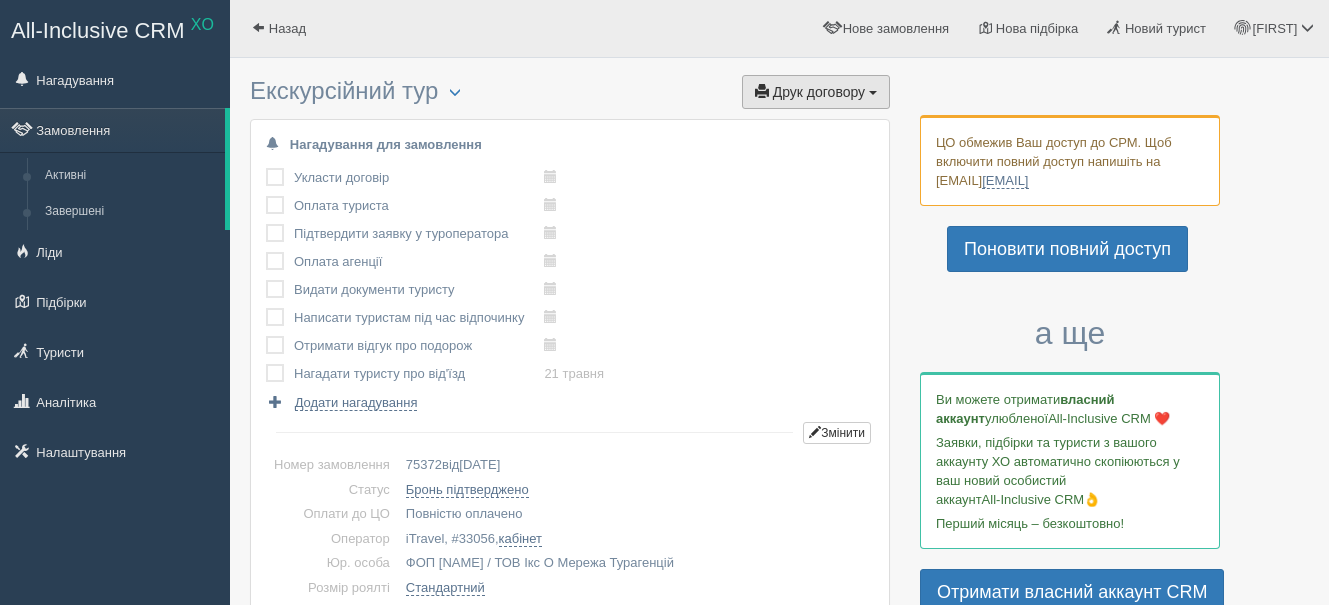 click on "Друк договору" at bounding box center [819, 92] 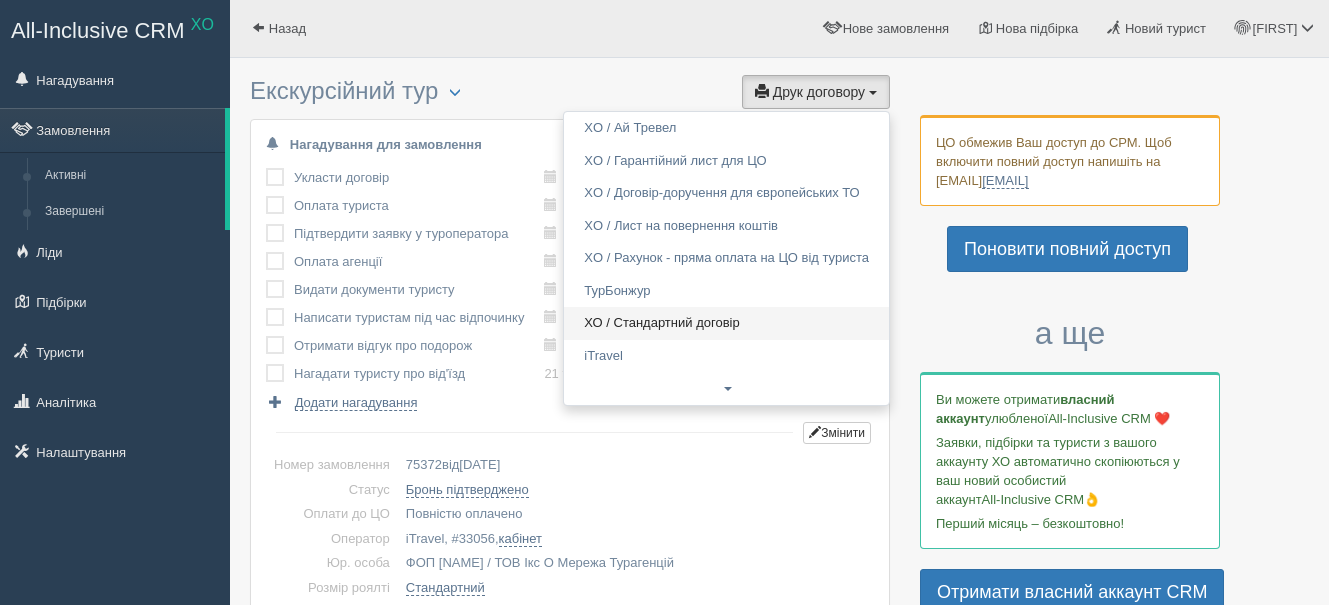 click on "ХО / Стандартний договір" at bounding box center [726, 323] 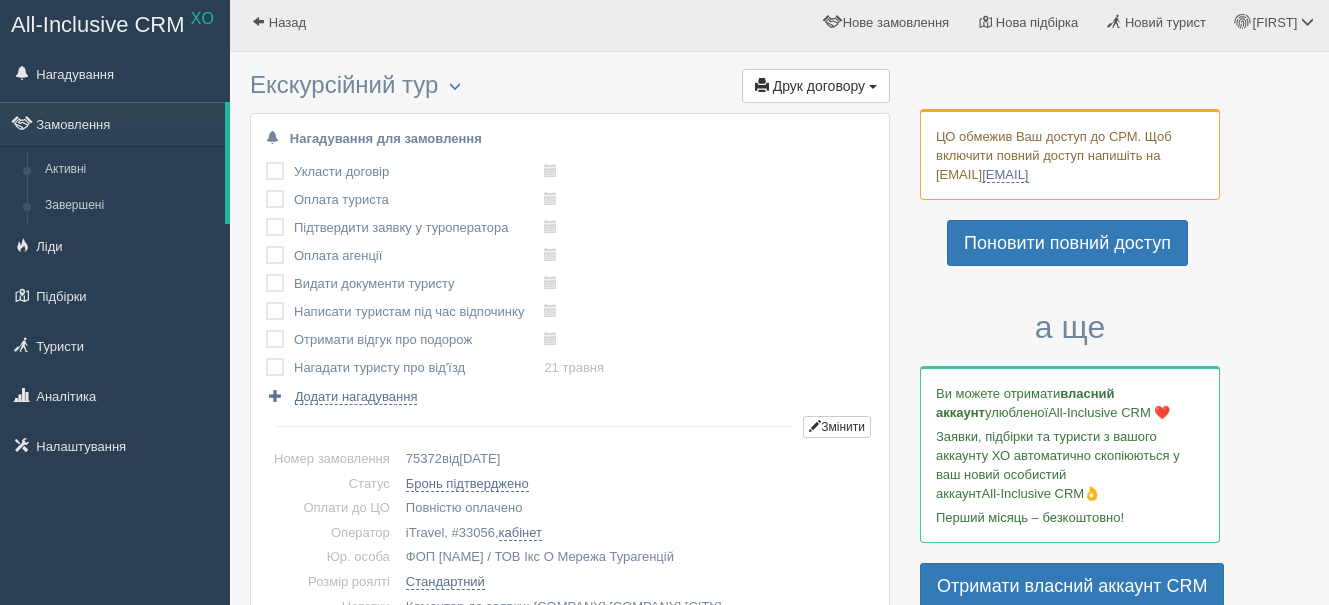 scroll, scrollTop: 0, scrollLeft: 0, axis: both 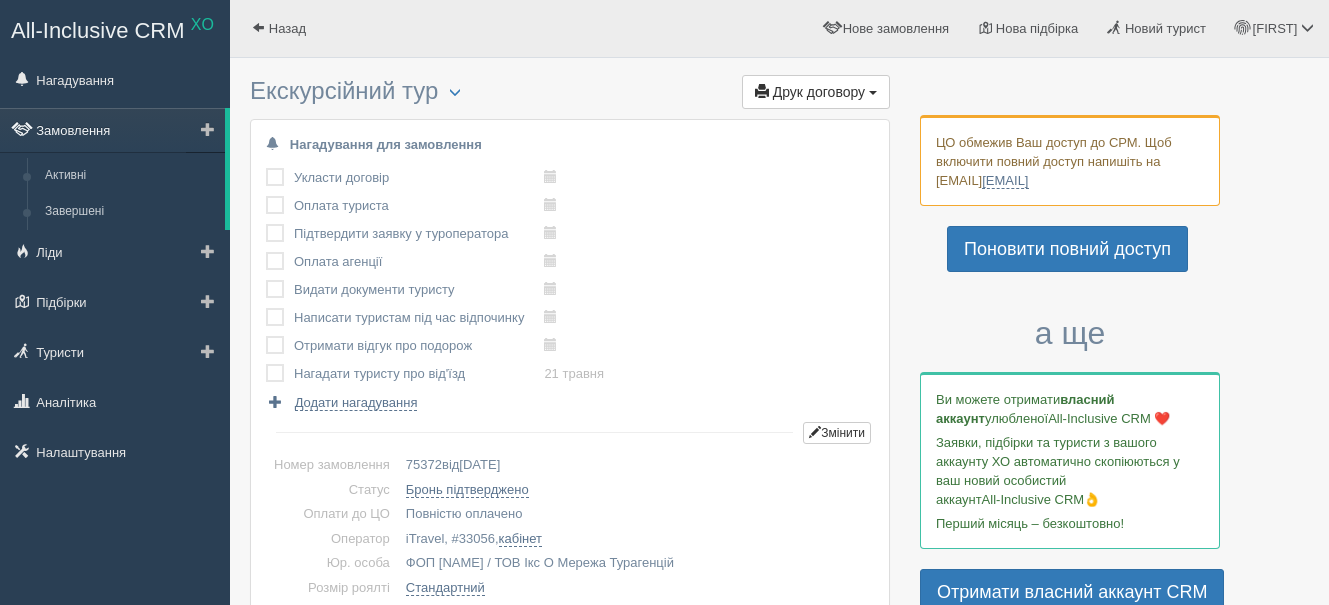 click on "Замовлення" at bounding box center [112, 130] 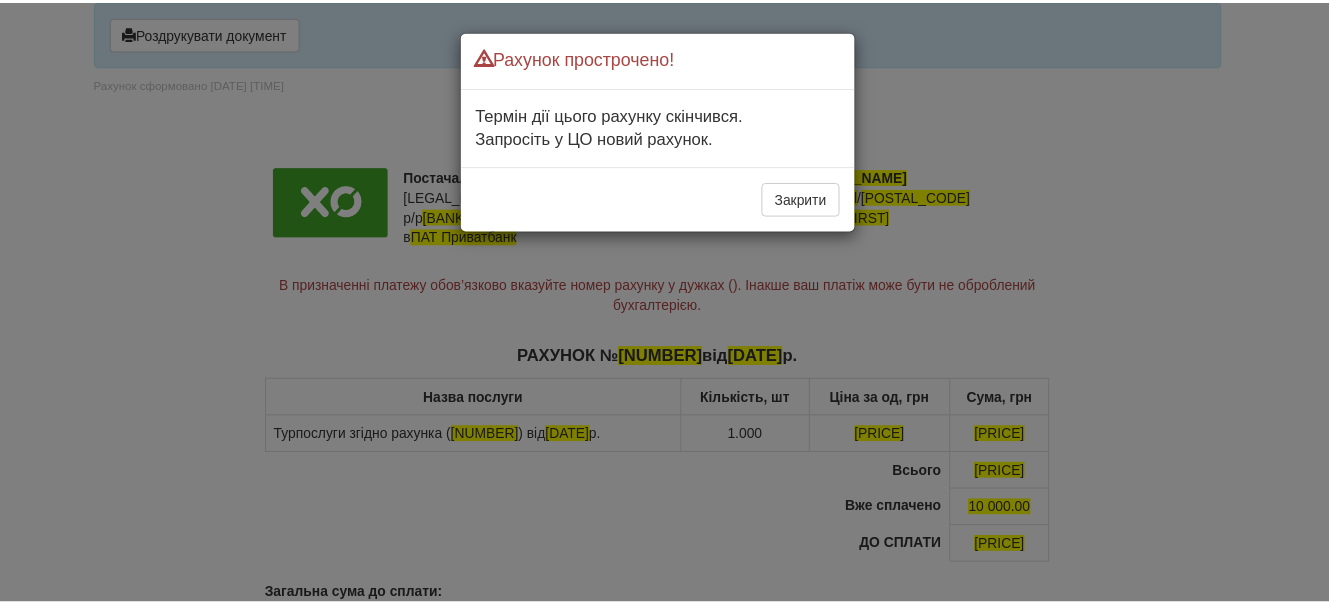 scroll, scrollTop: 0, scrollLeft: 0, axis: both 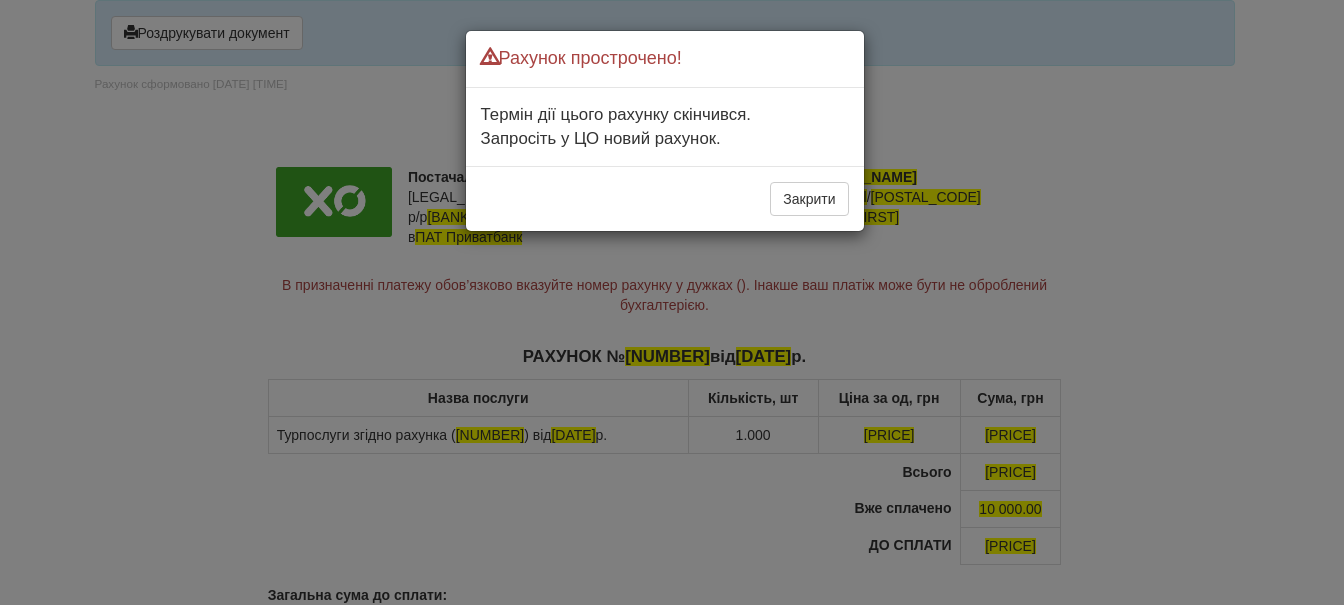 click on "Закрити" at bounding box center (809, 199) 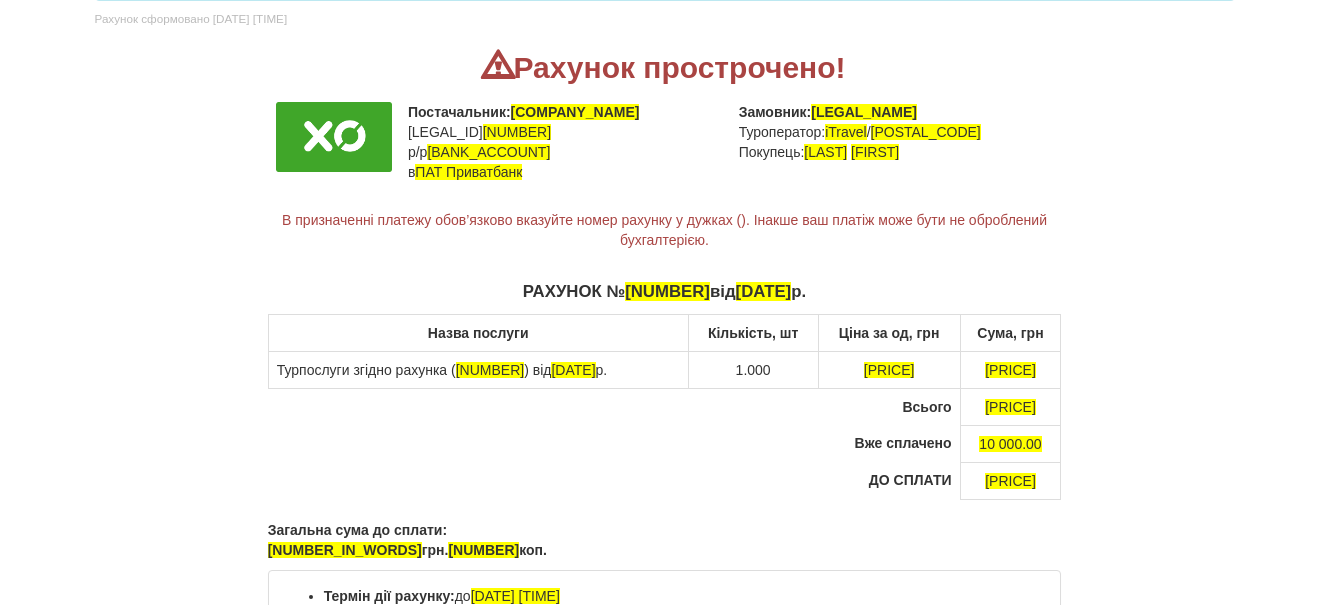 scroll, scrollTop: 100, scrollLeft: 0, axis: vertical 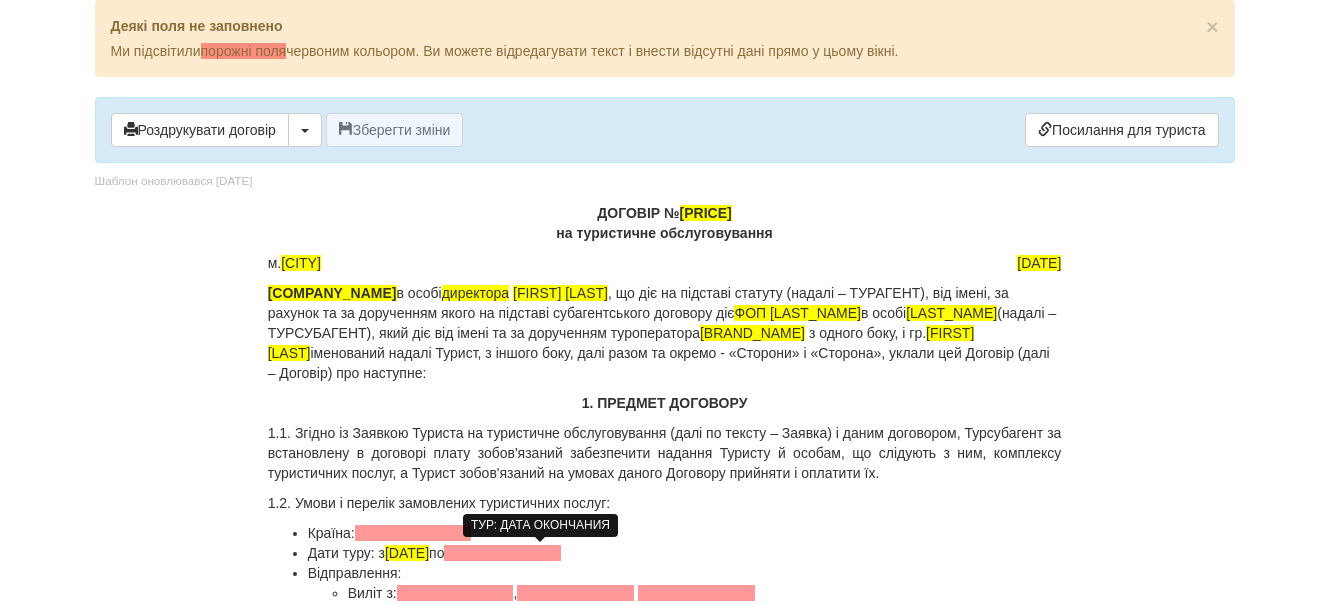 click at bounding box center [502, 553] 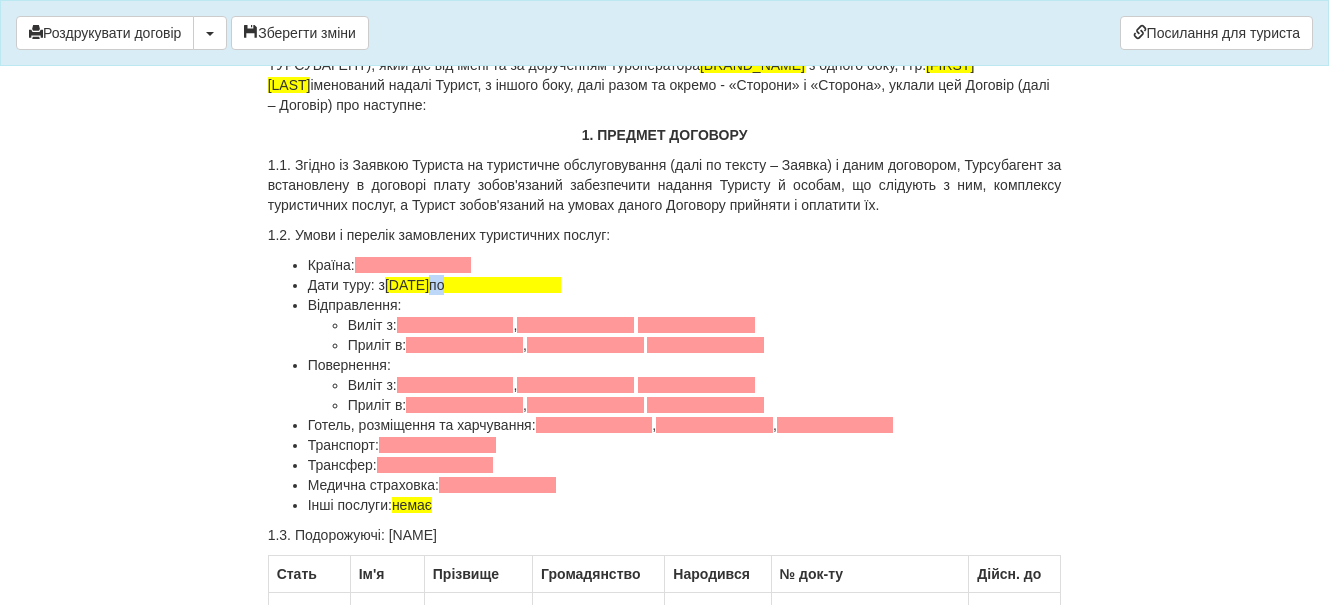 scroll, scrollTop: 200, scrollLeft: 0, axis: vertical 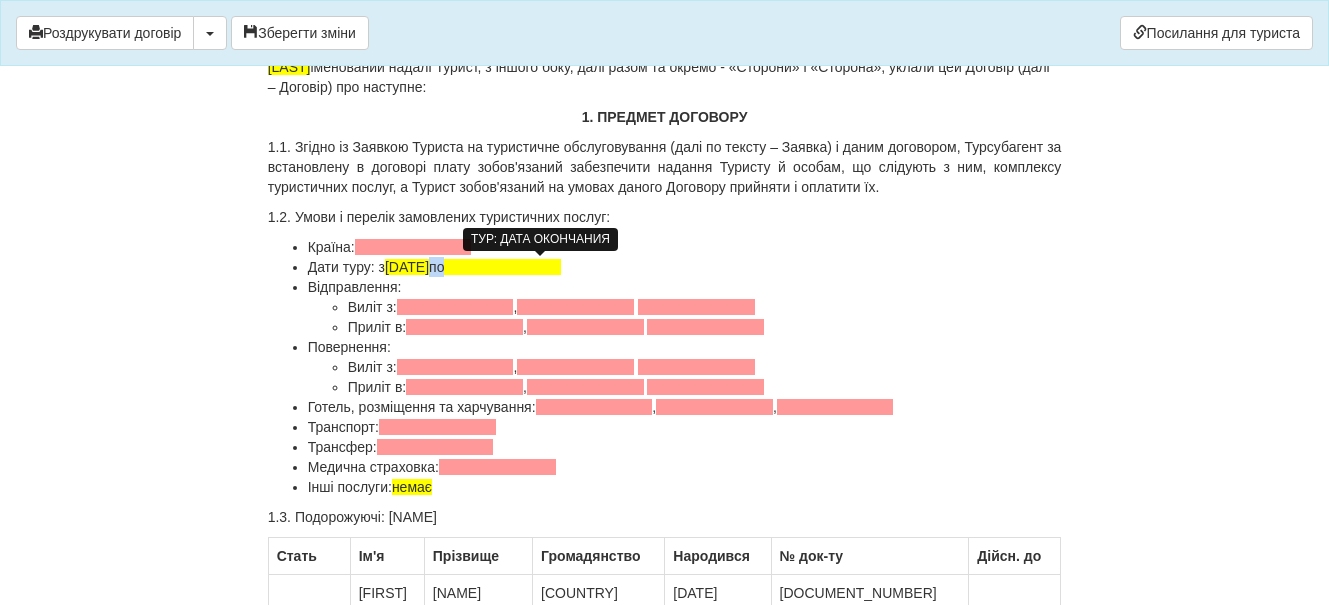 click at bounding box center [502, 267] 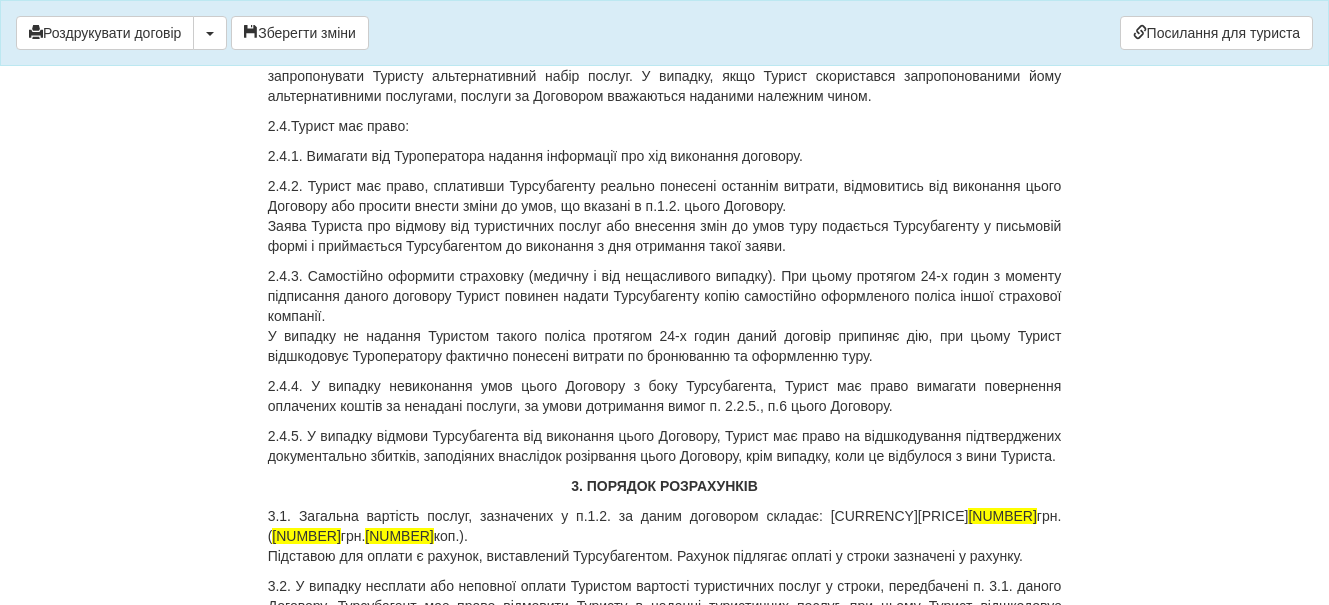 scroll, scrollTop: 2500, scrollLeft: 0, axis: vertical 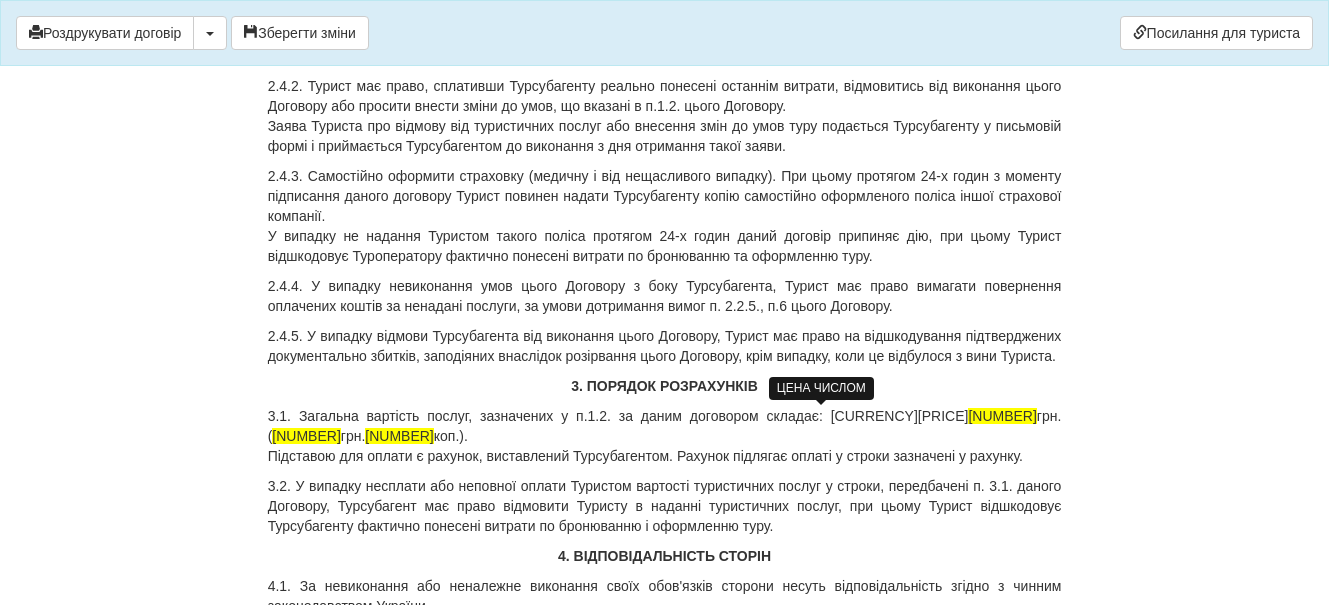 click on "23 219.21" at bounding box center [825, 436] 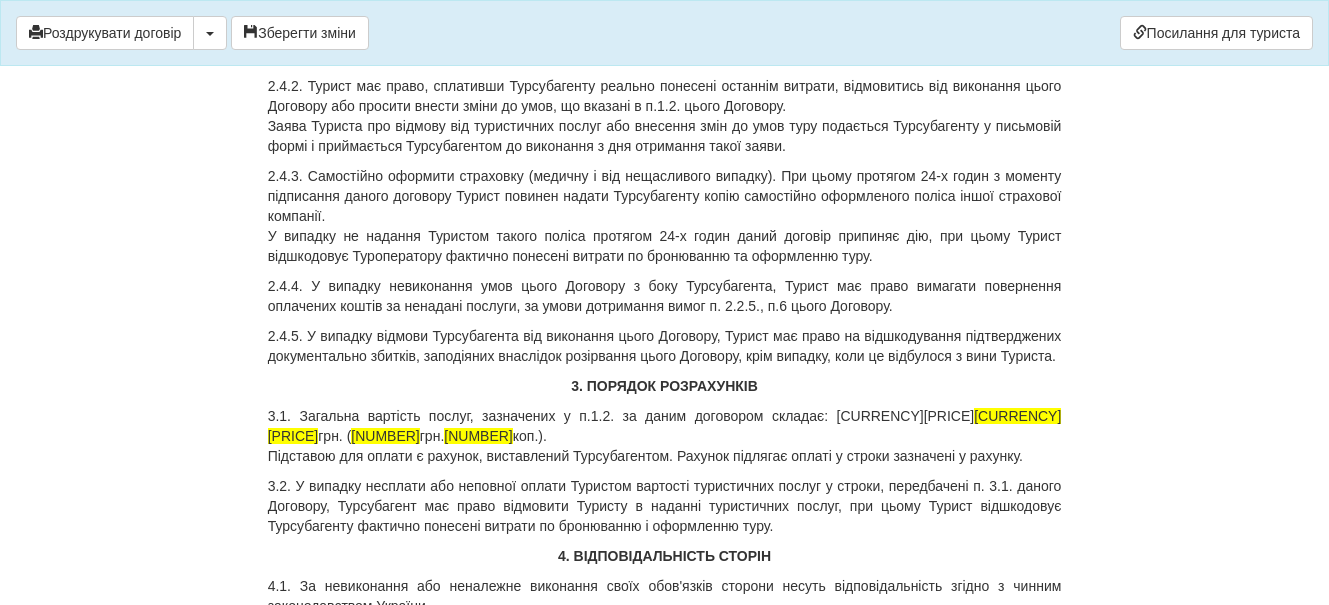 click on "3.1. Загальна вартість послуг, зазначених у п.1.2. за даним договором складає:  23 826,00  грн. ( Двадцять три тисячі двісті девʼятнадцять  грн.  21  коп.).
Підставою для оплати є рахунок, виставлений Турсубагентом. Рахунок підлягає оплаті у строки зазначені у рахунку." at bounding box center [665, 456] 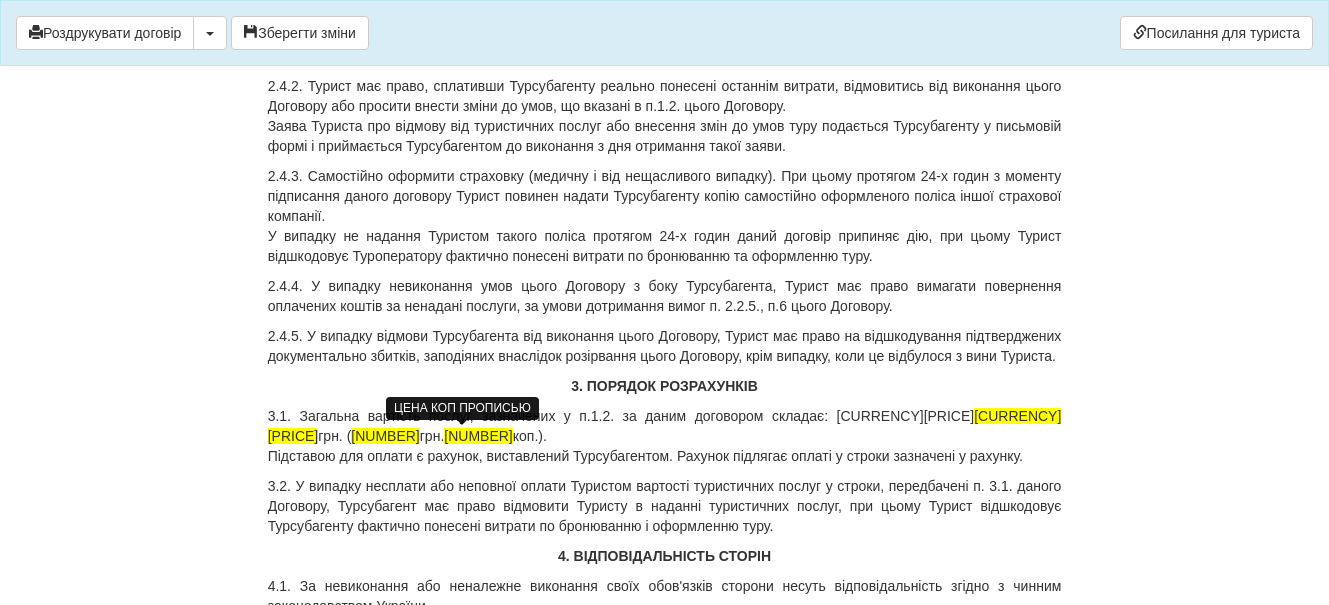 click on "21" at bounding box center (426, 456) 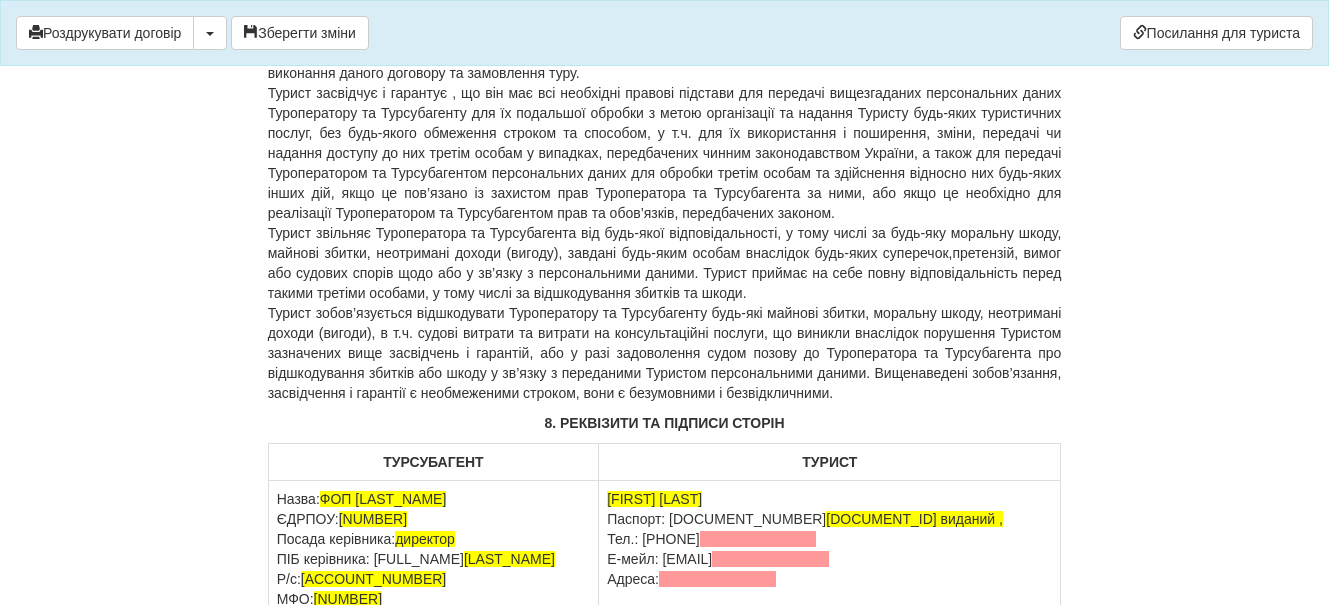 scroll, scrollTop: 5874, scrollLeft: 0, axis: vertical 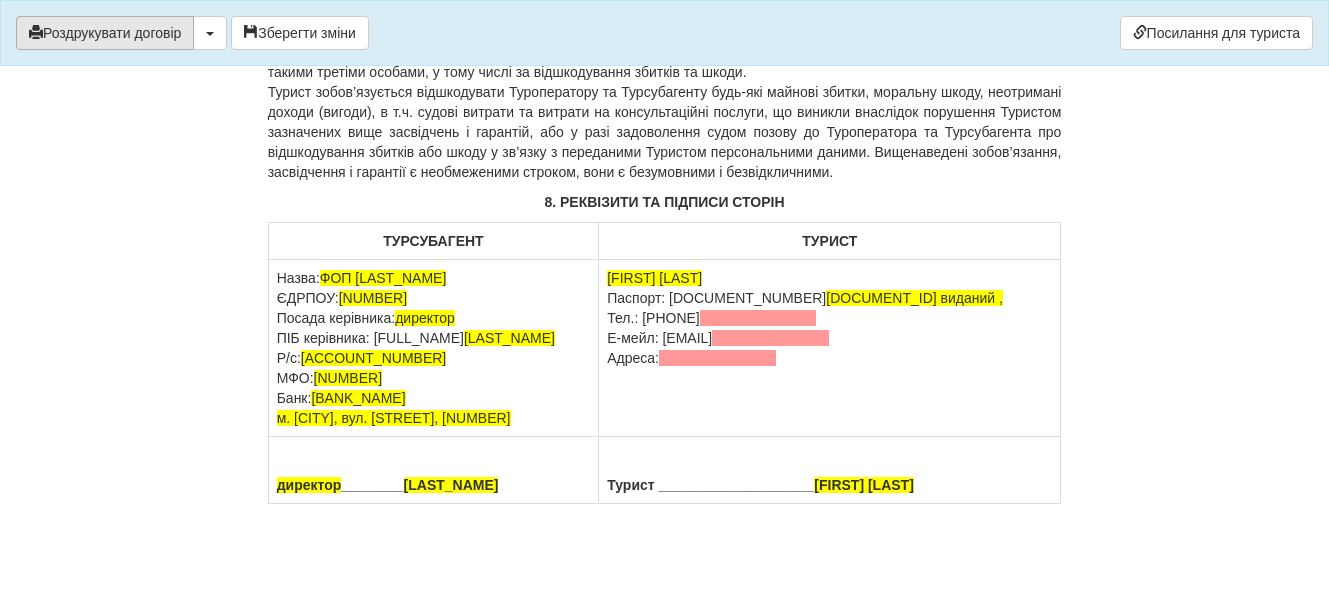 click on "Роздрукувати договір" at bounding box center [105, 33] 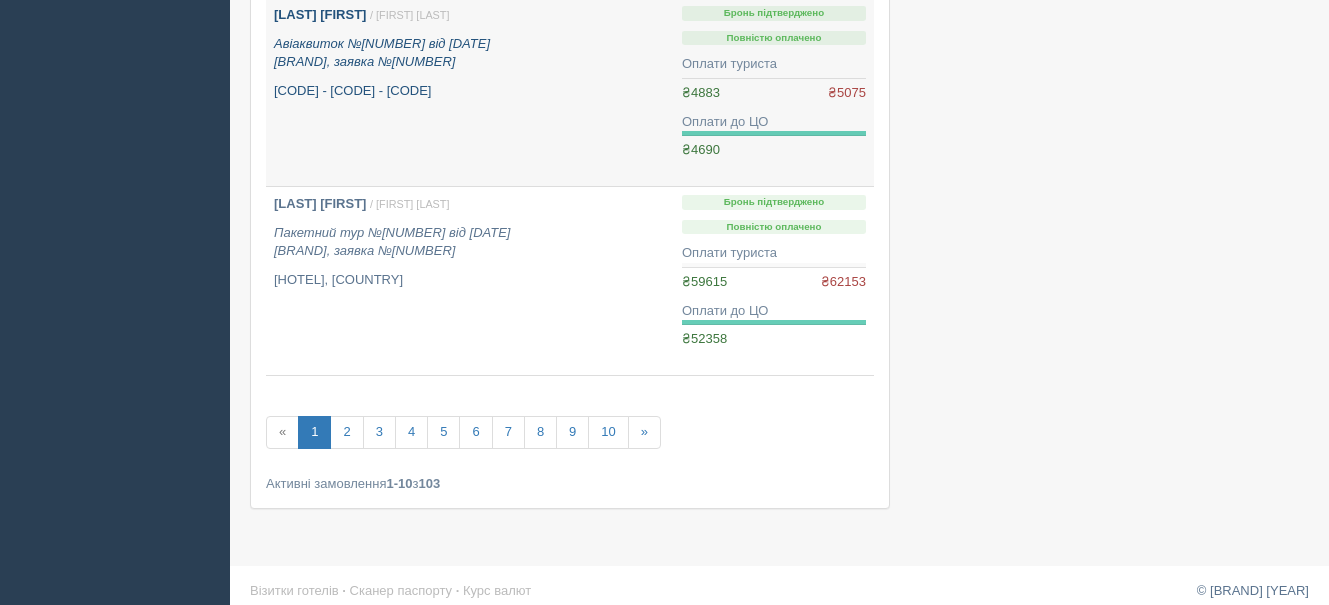 scroll, scrollTop: 1666, scrollLeft: 0, axis: vertical 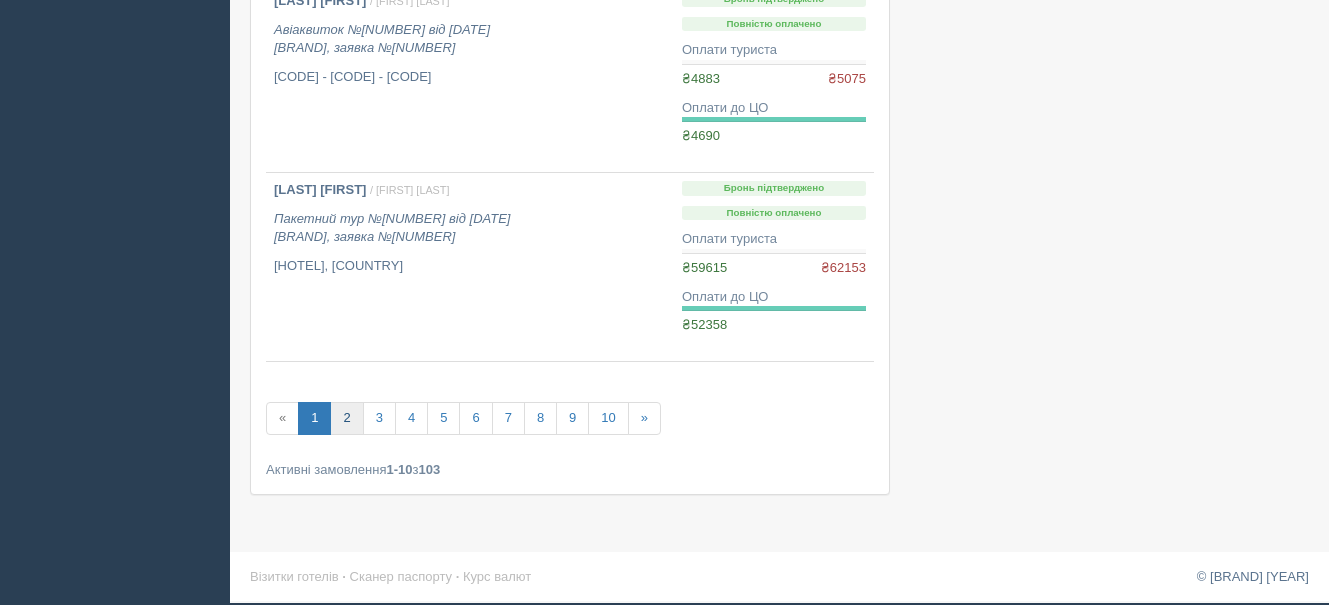 click on "2" at bounding box center (346, 418) 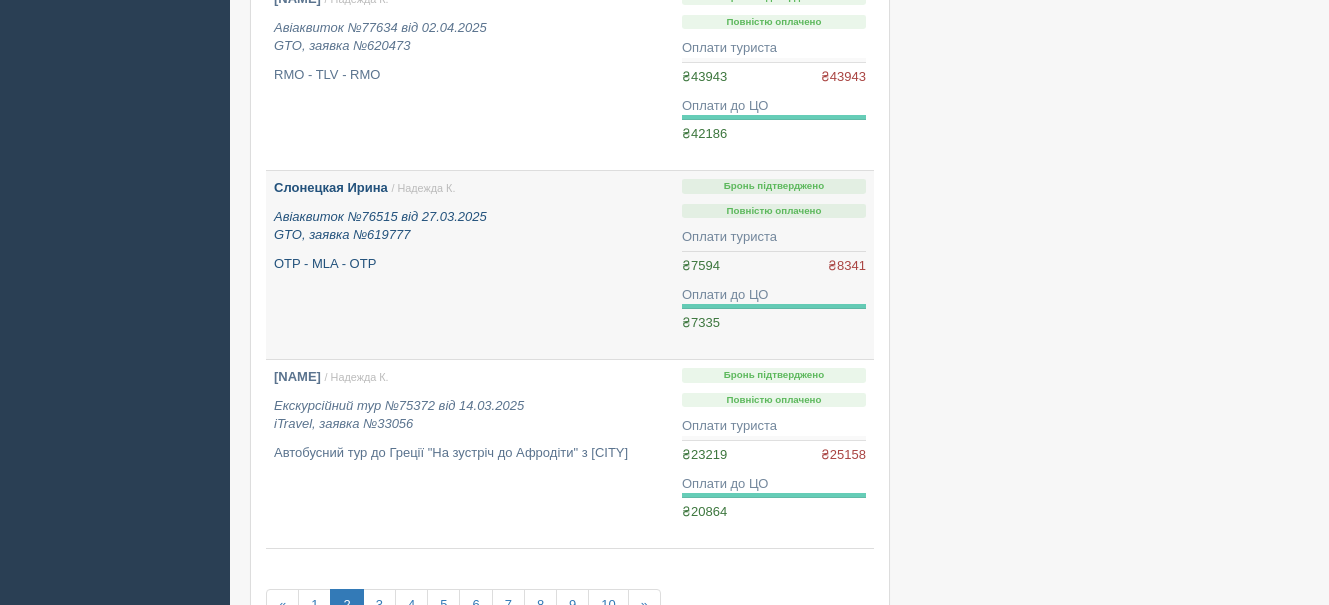 scroll, scrollTop: 1600, scrollLeft: 0, axis: vertical 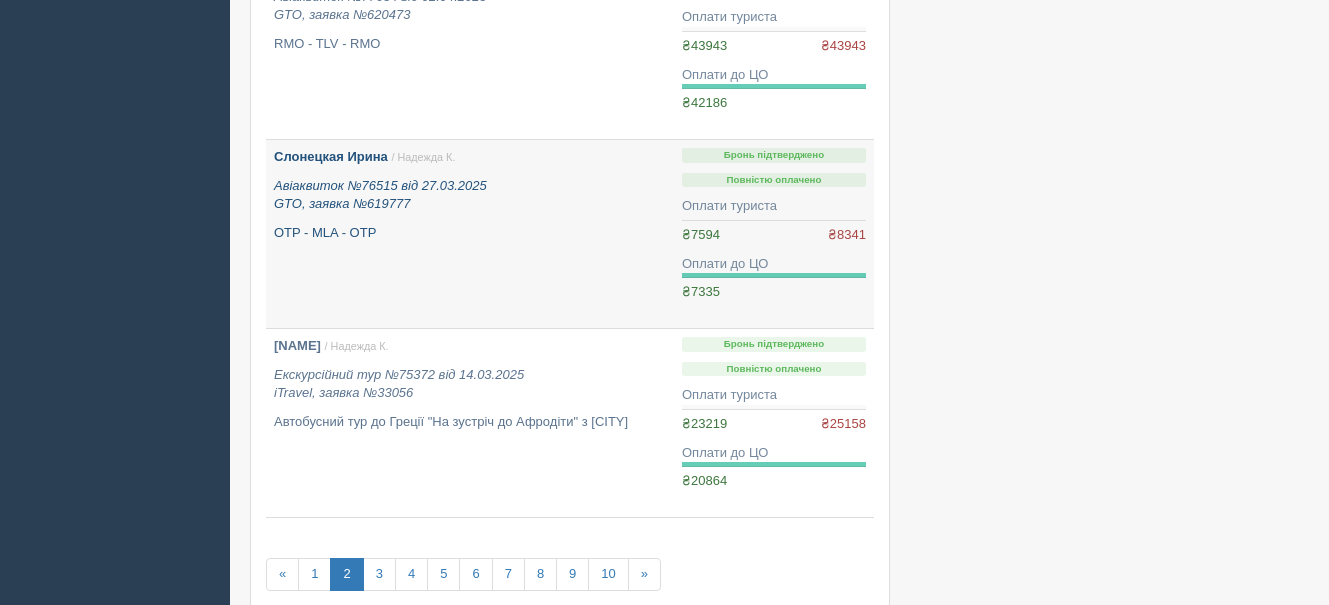 click on "Слонецкая Ирина" at bounding box center (365, 156) 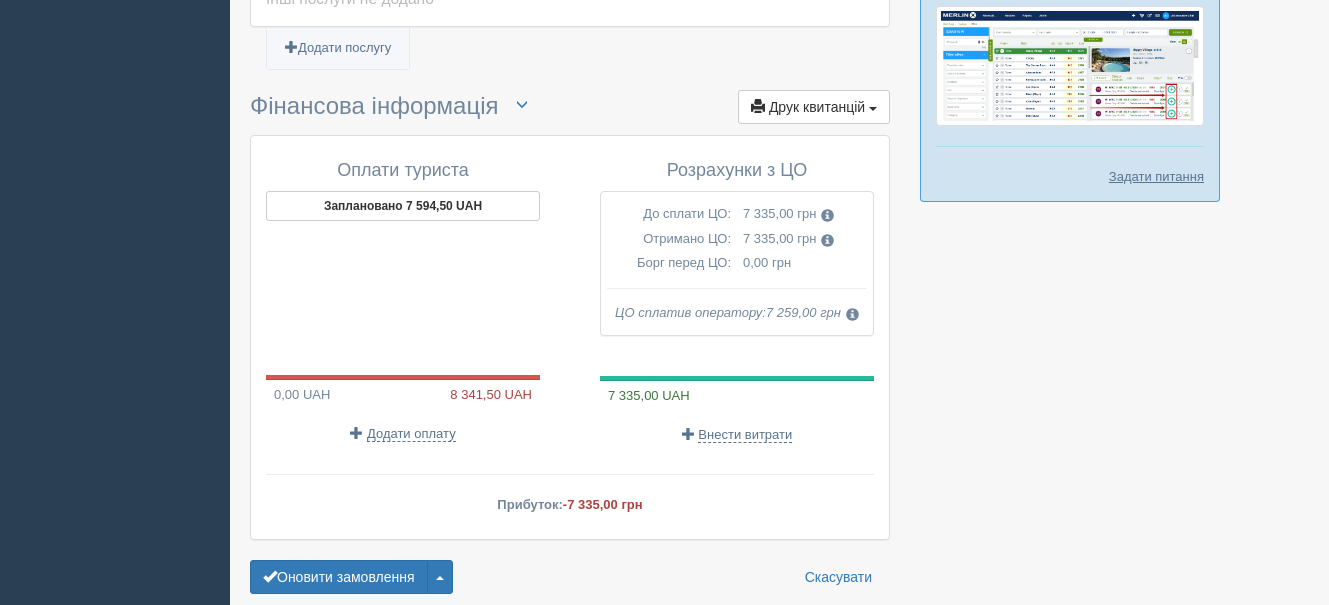 scroll, scrollTop: 1300, scrollLeft: 0, axis: vertical 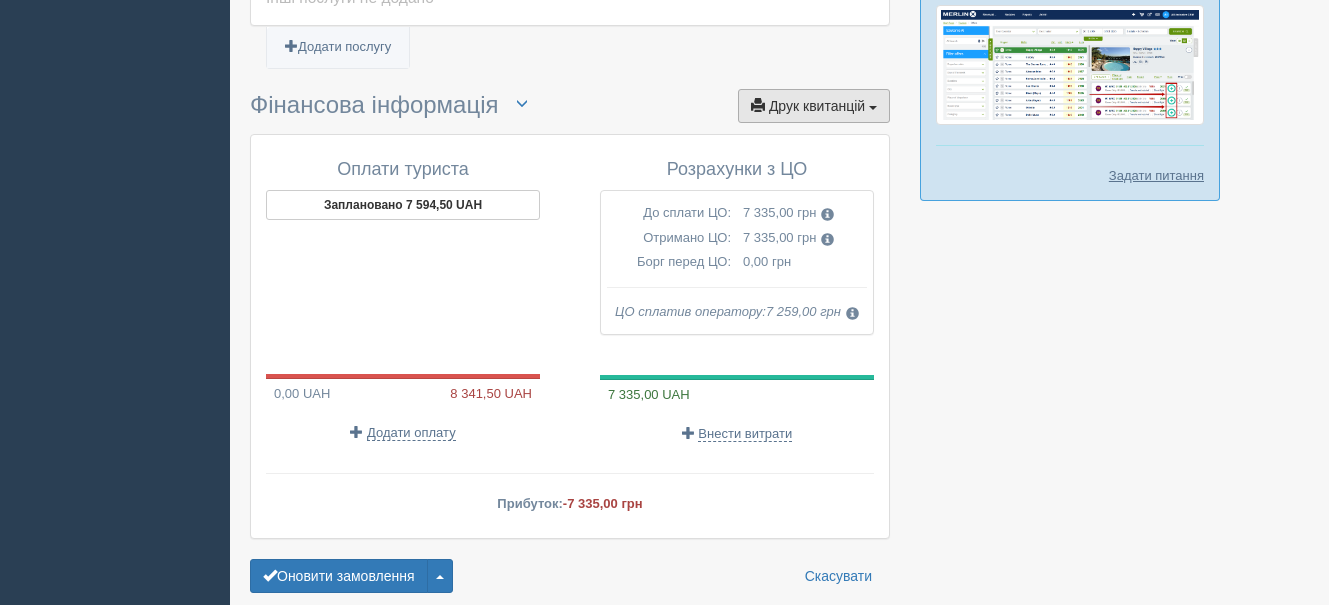 click on "Друк квитанцій" at bounding box center (817, 106) 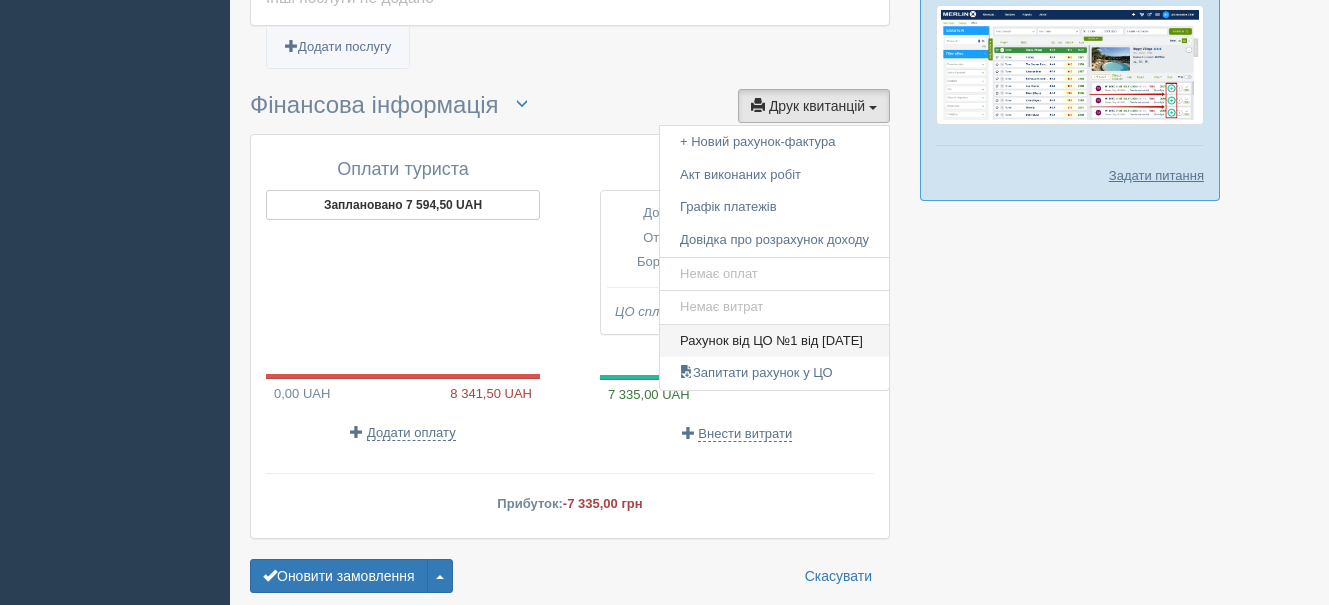 click on "Рахунок від ЦО №1 від 27.03.2025" at bounding box center [774, 341] 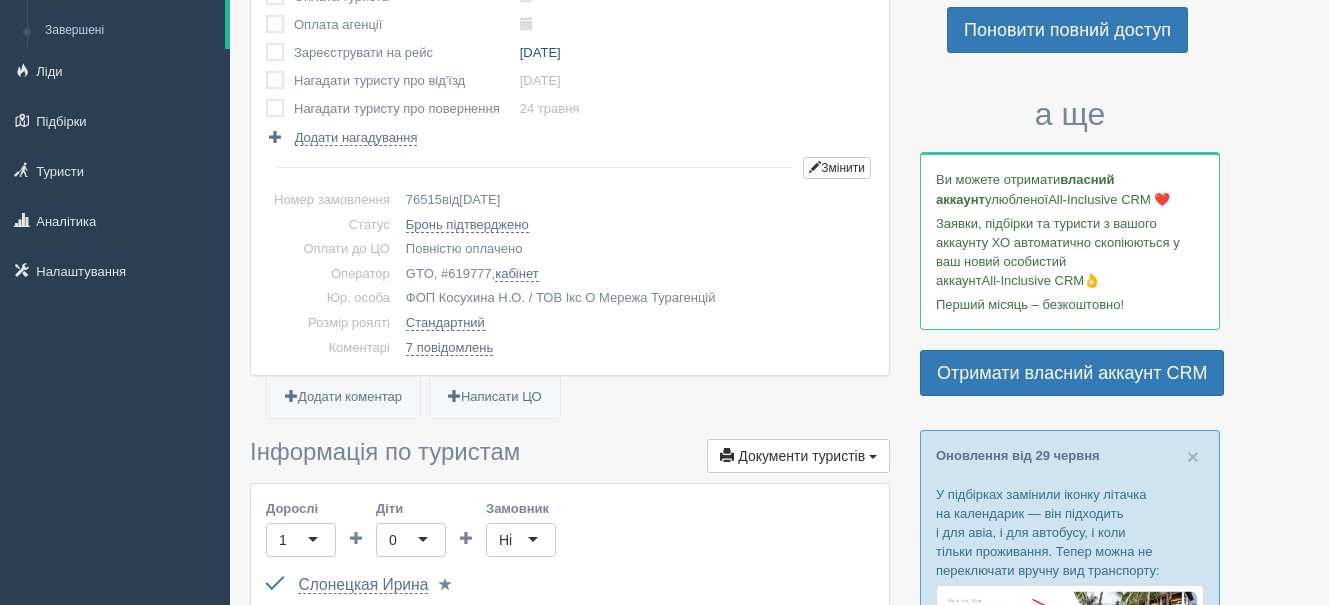 scroll, scrollTop: 0, scrollLeft: 0, axis: both 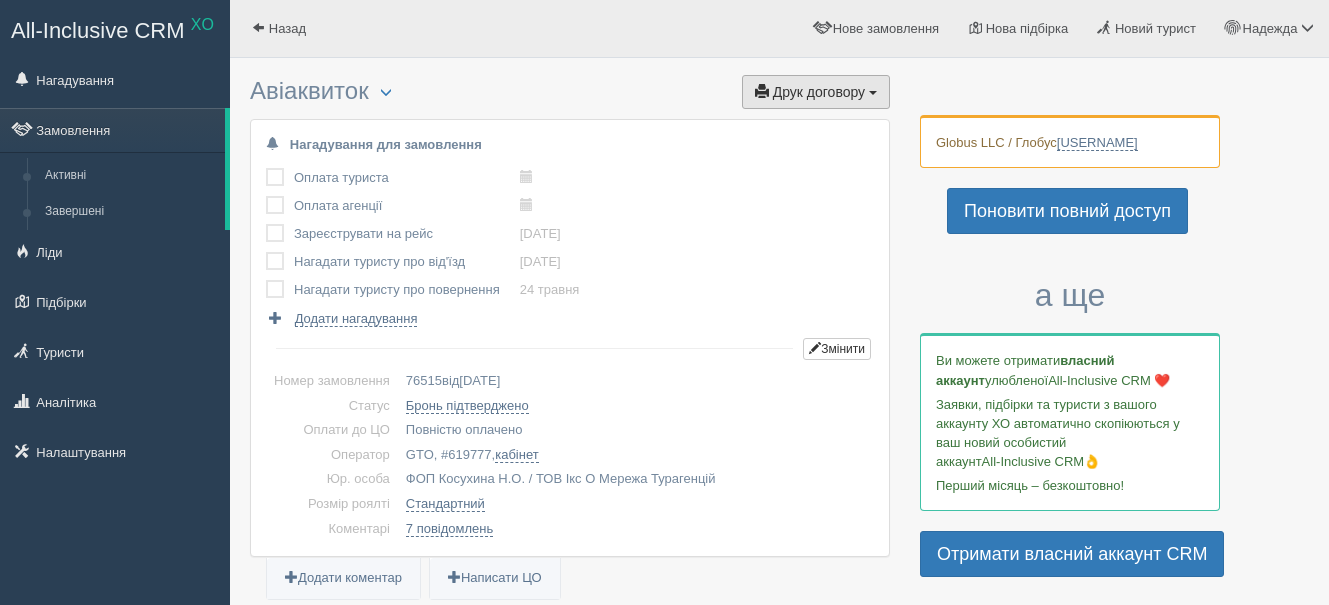 click on "Друк договору" at bounding box center [819, 92] 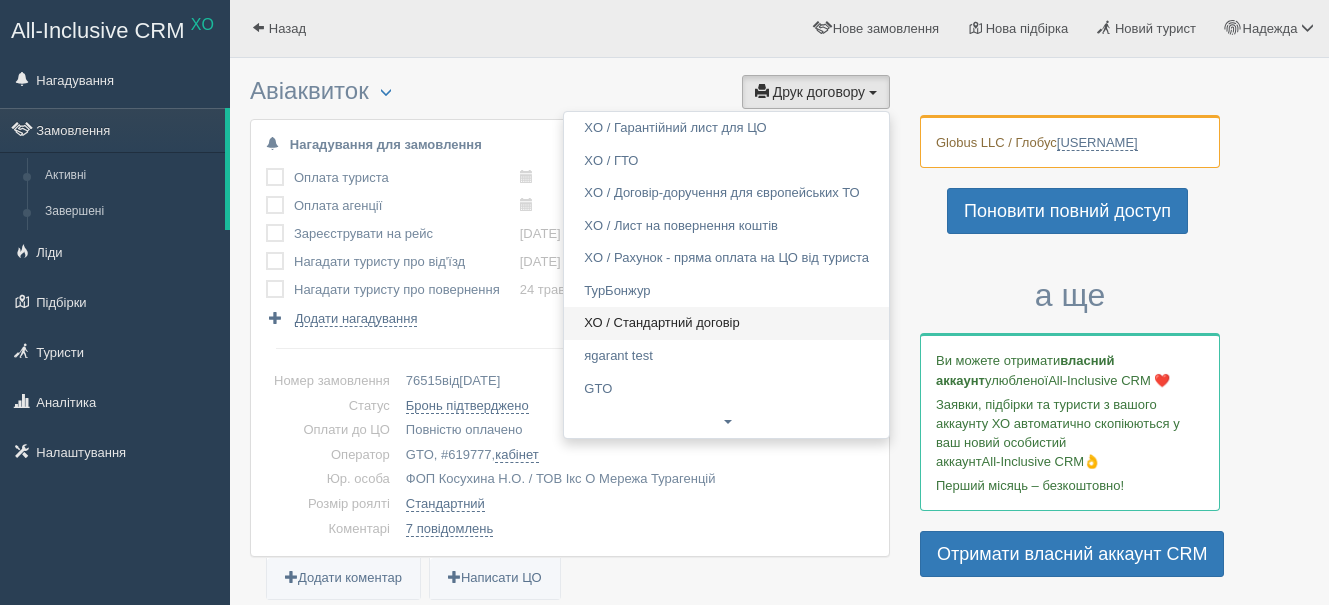 click on "ХО / Стандартний договір" at bounding box center (726, 323) 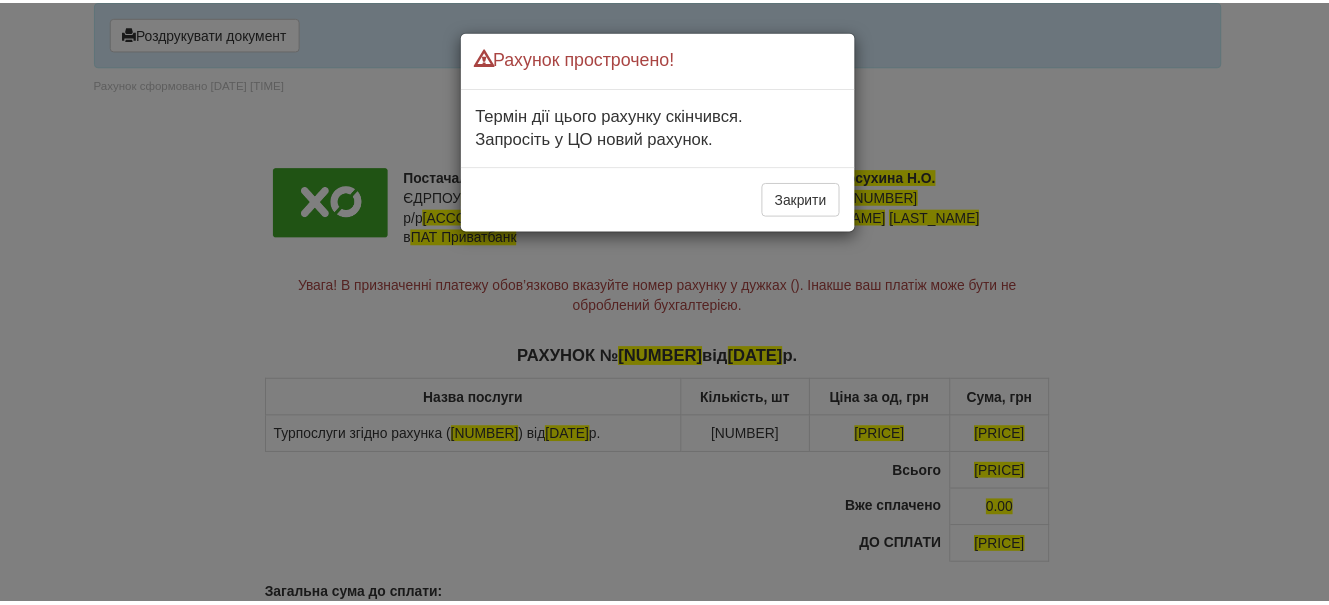 scroll, scrollTop: 0, scrollLeft: 0, axis: both 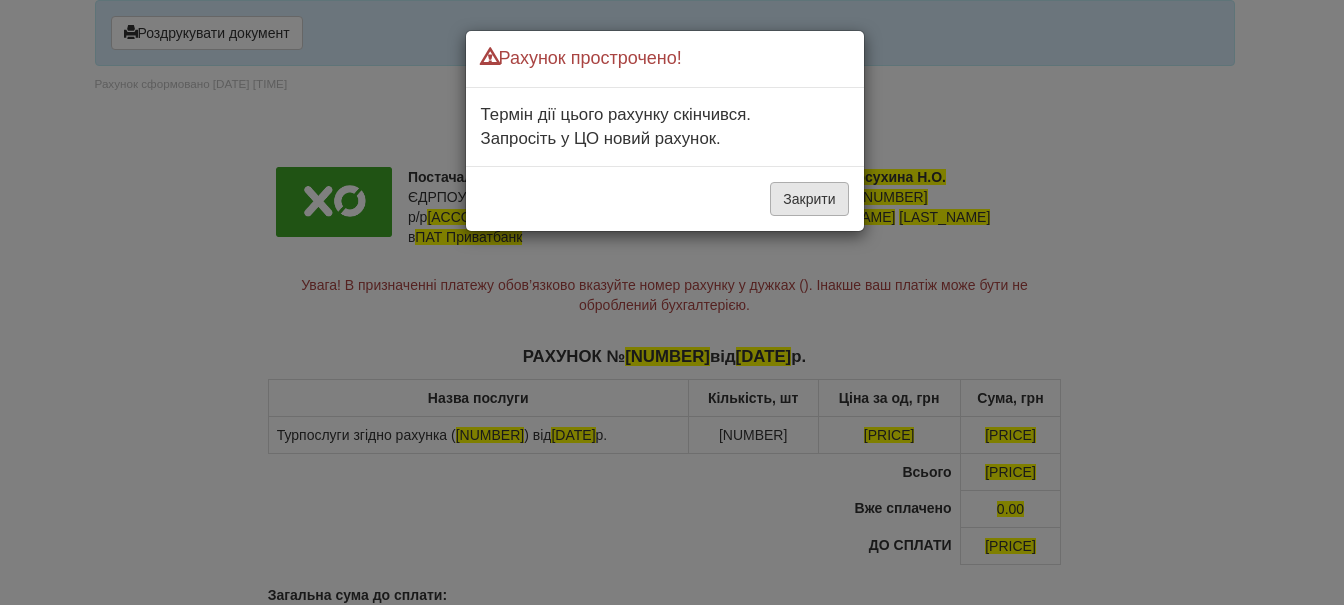 click on "Закрити" at bounding box center [809, 199] 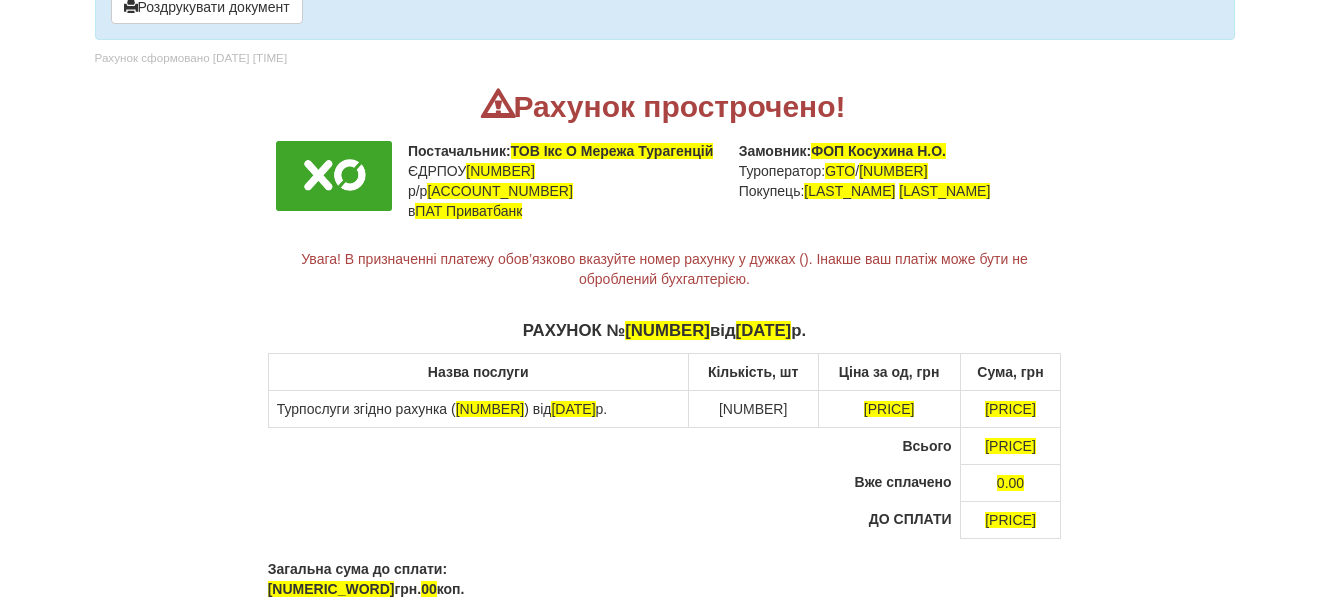 scroll, scrollTop: 0, scrollLeft: 0, axis: both 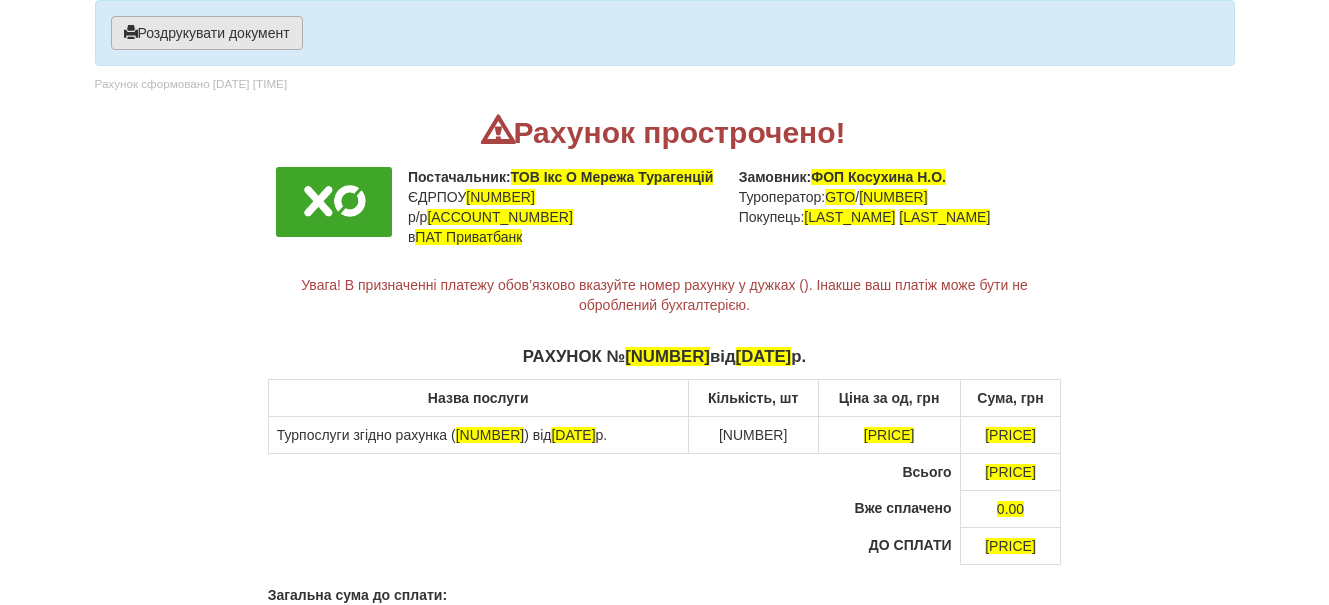 click on "Роздрукувати документ" at bounding box center [207, 33] 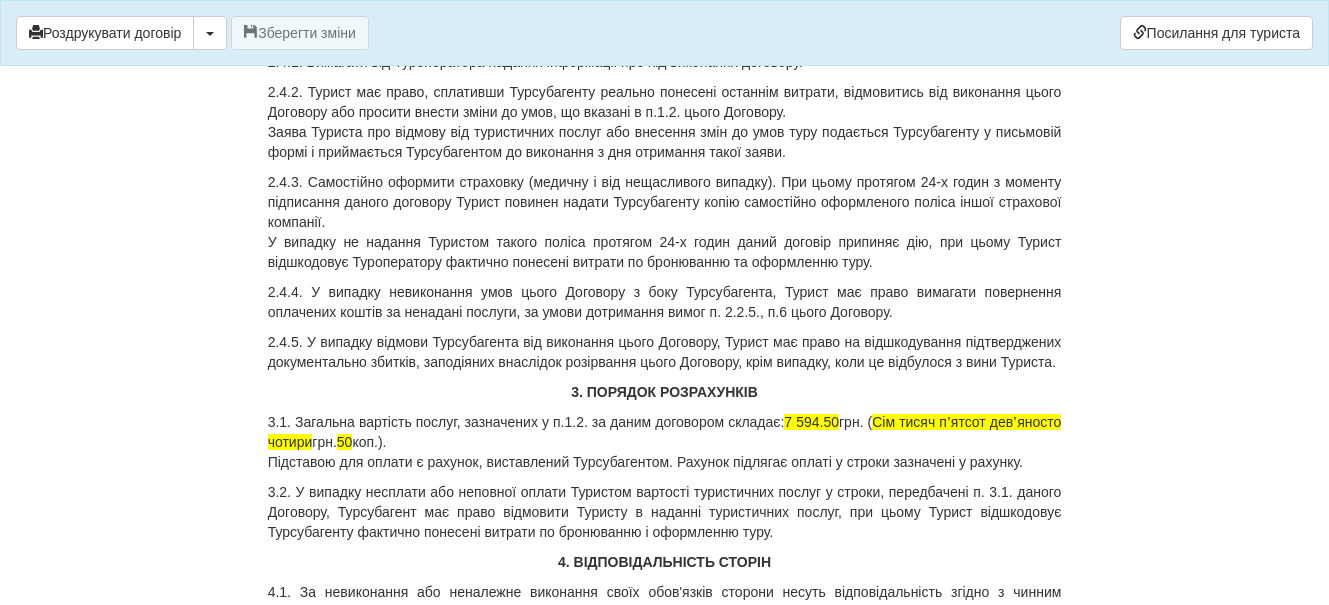 scroll, scrollTop: 2600, scrollLeft: 0, axis: vertical 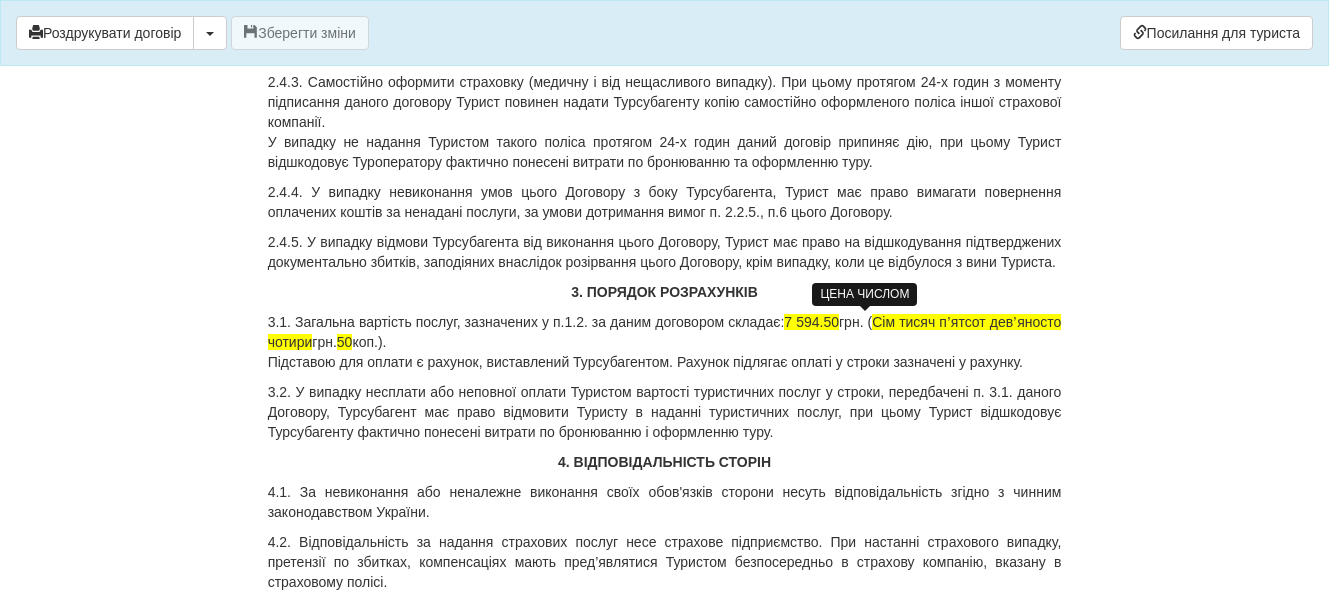 click on "7 594.50" at bounding box center [811, 322] 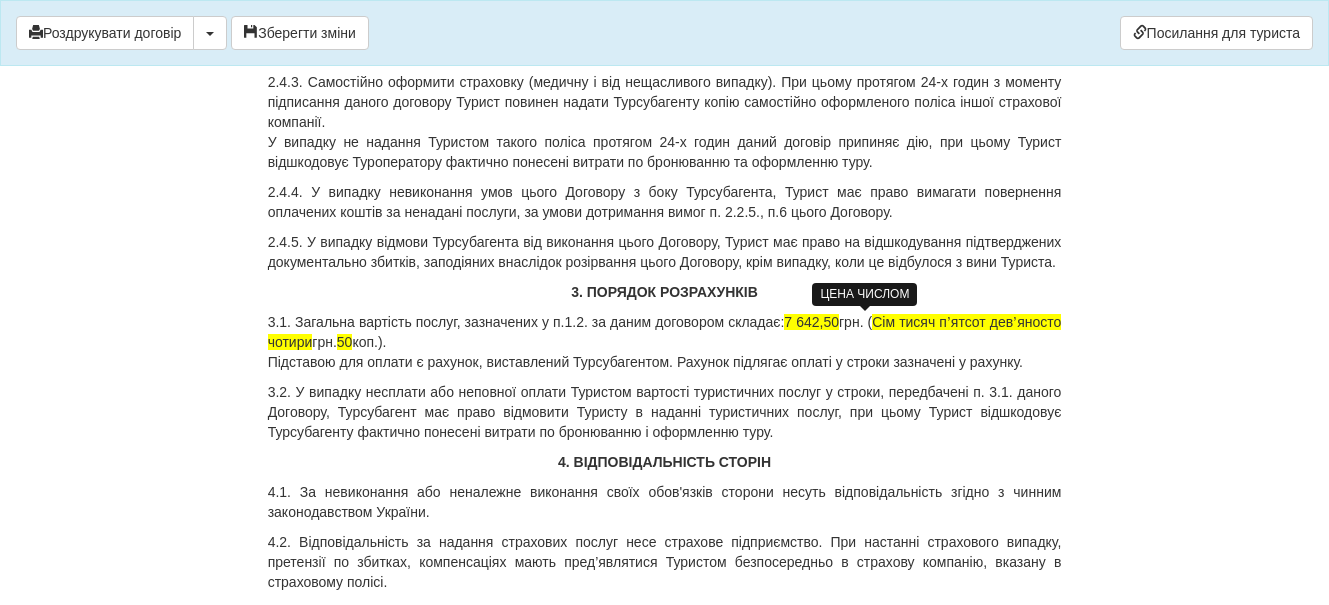 click on "7 642,50" at bounding box center [811, 322] 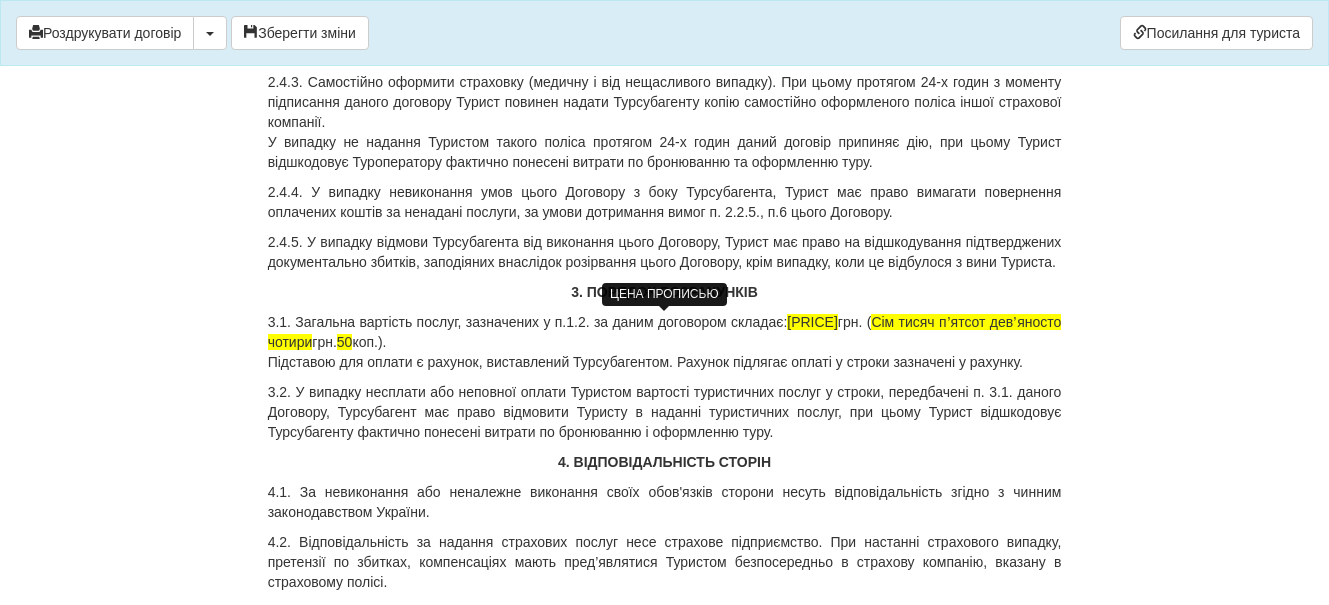 click on "Сім тисяч пʼятсот девʼяносто чотири" at bounding box center (665, 332) 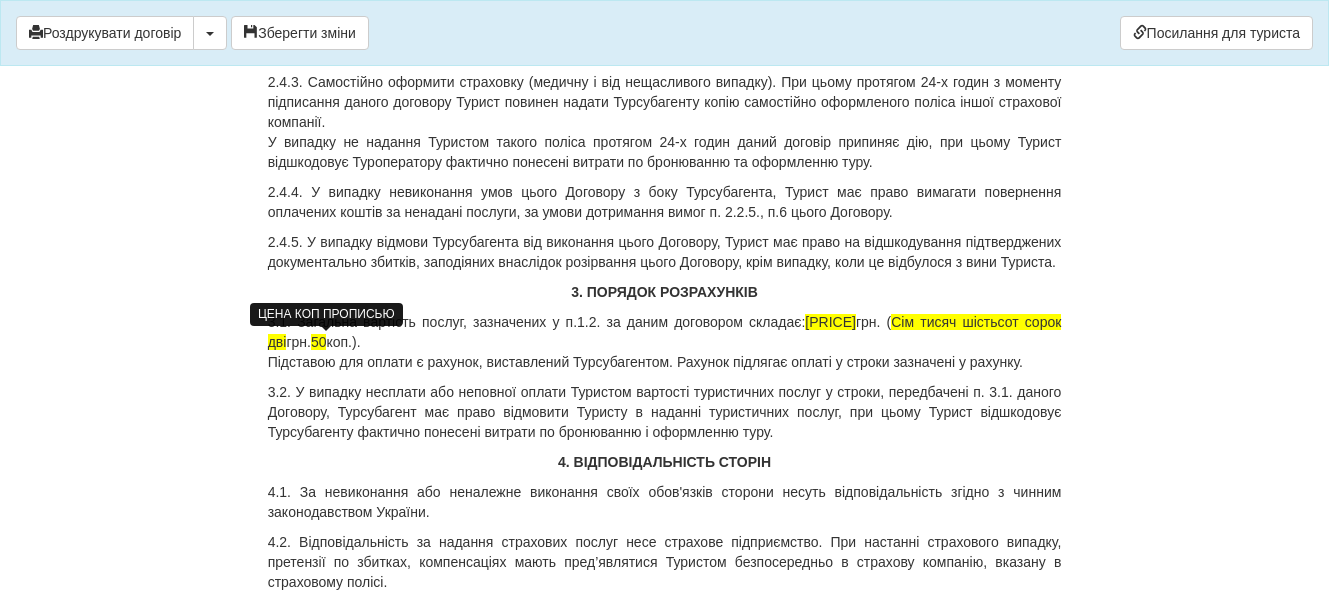 click on "50" at bounding box center [319, 342] 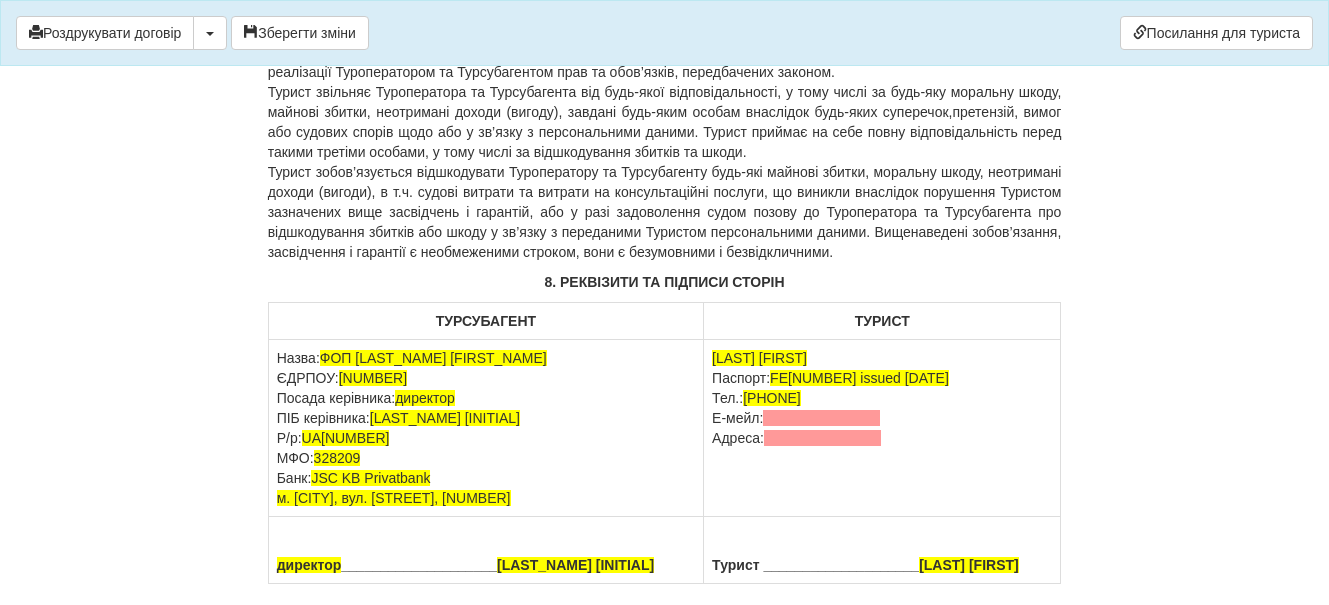 scroll, scrollTop: 5880, scrollLeft: 0, axis: vertical 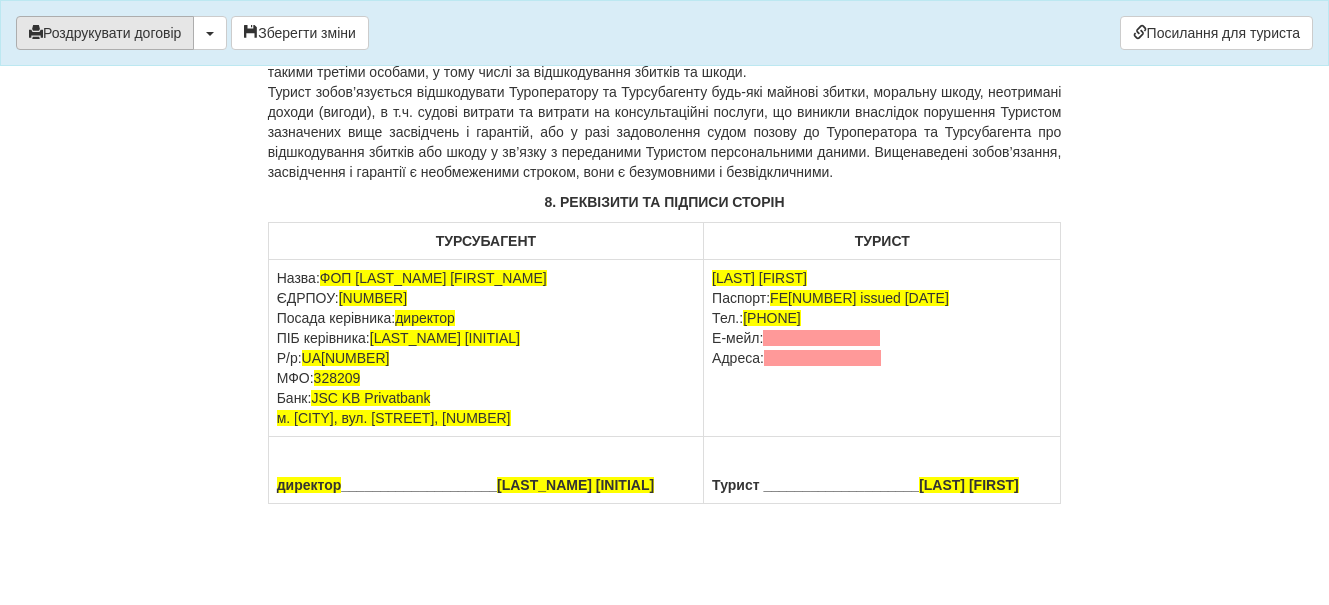 click on "Роздрукувати договір" at bounding box center [105, 33] 